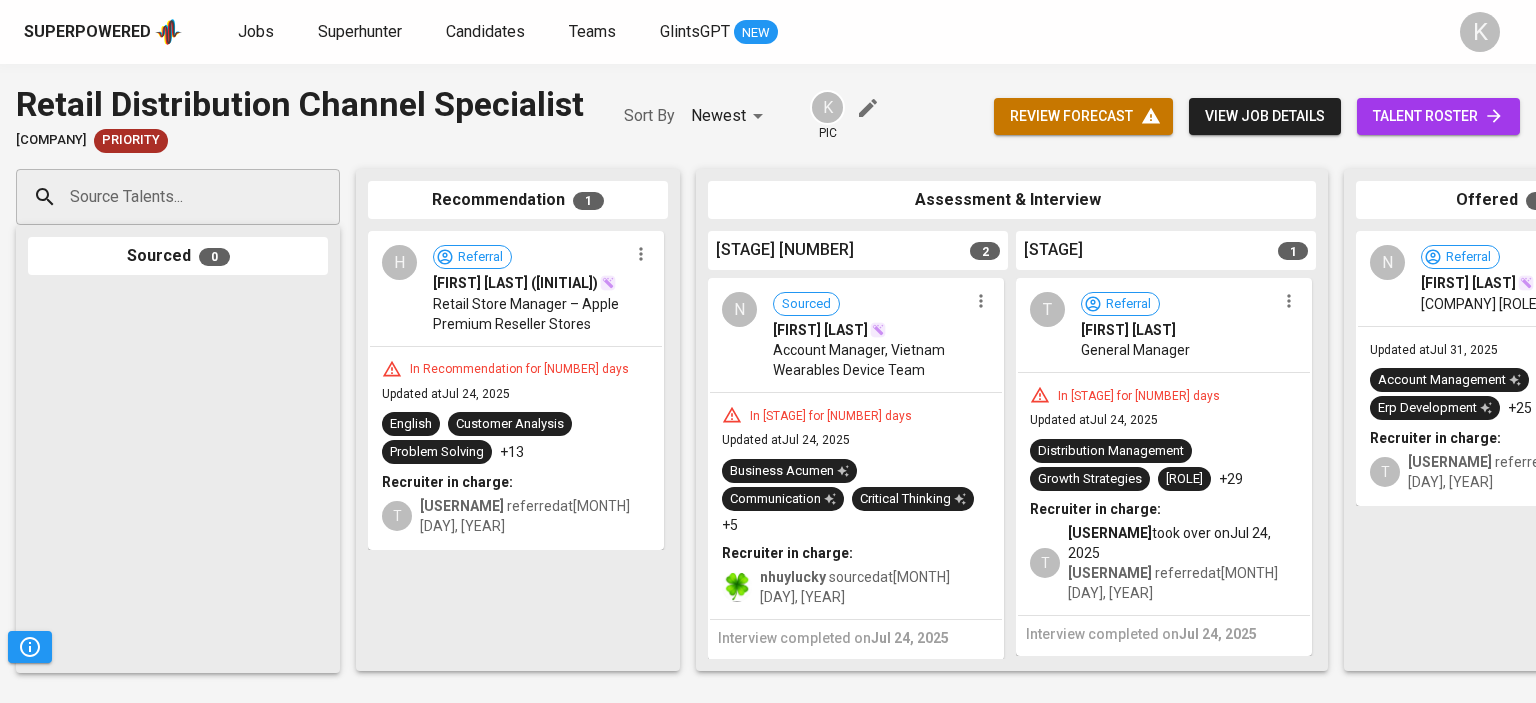 scroll, scrollTop: 0, scrollLeft: 0, axis: both 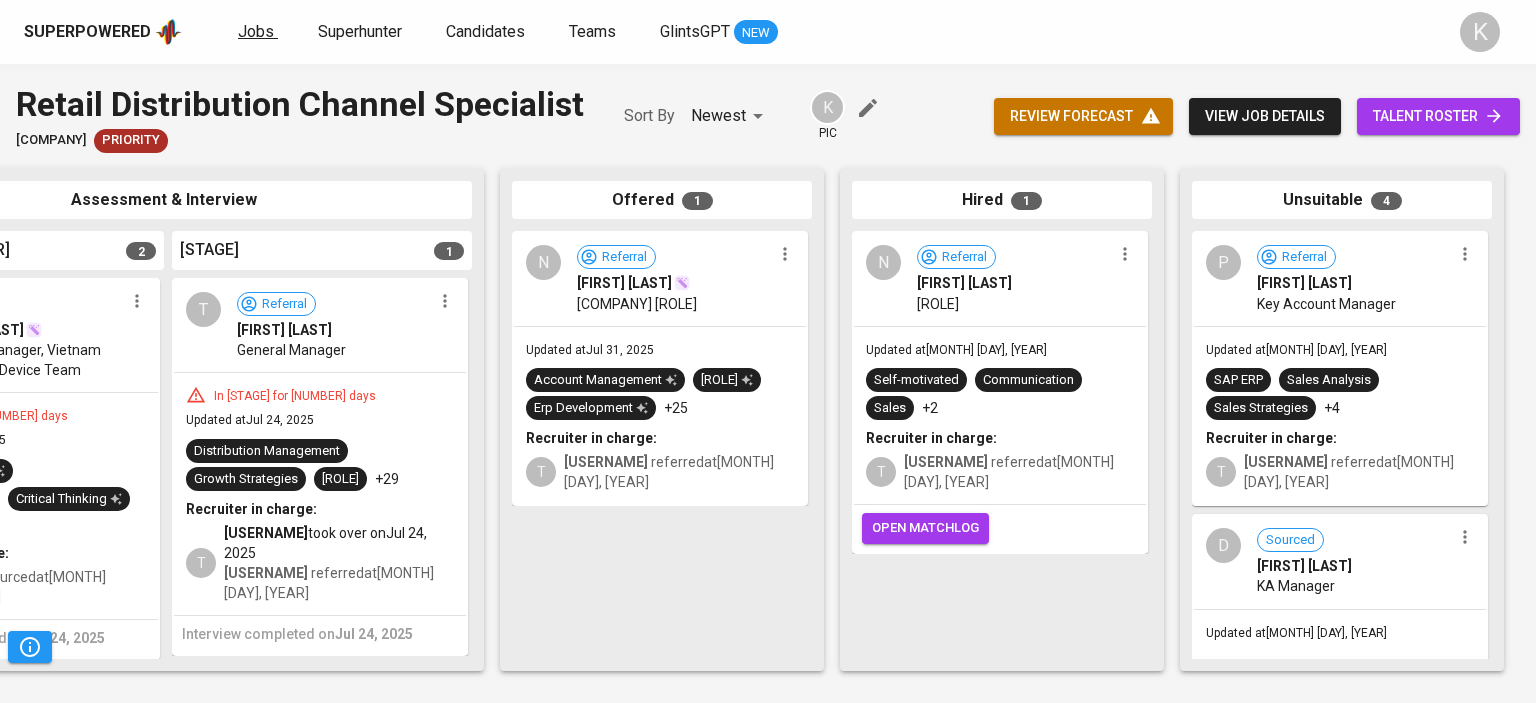 click on "Jobs" at bounding box center (258, 32) 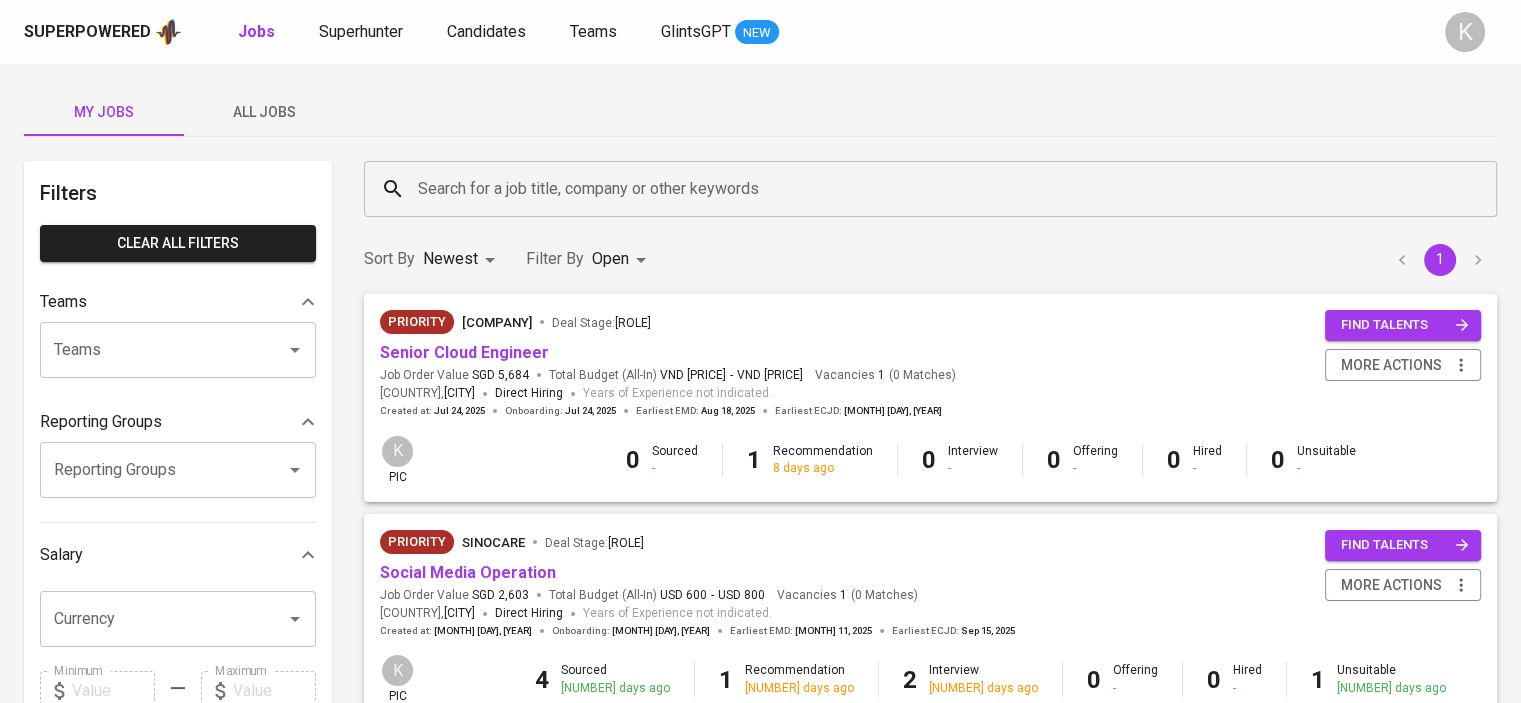 click on "All Jobs" at bounding box center (264, 112) 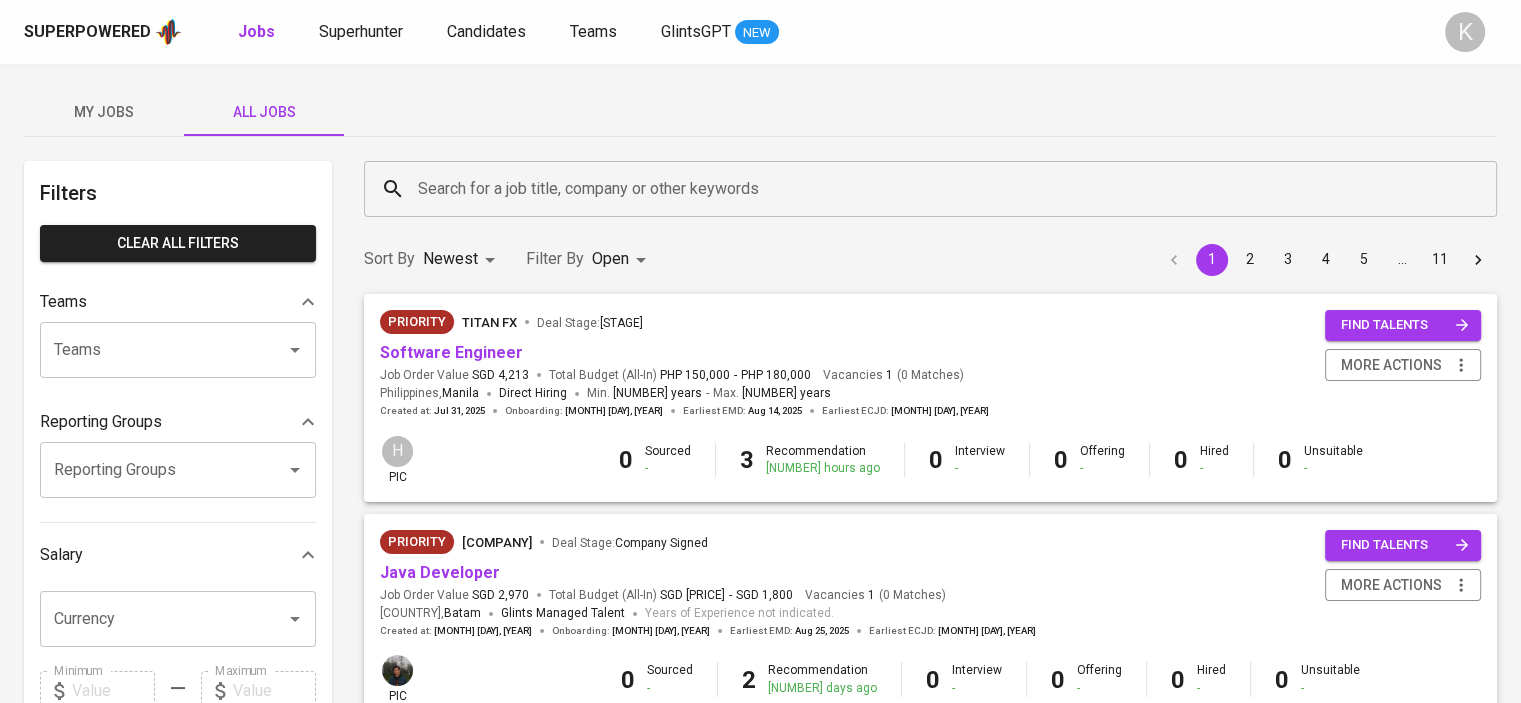 click on "Superpowered Jobs   Superhunter   Candidates   Teams   GlintsGPT   NEW K My Jobs All Jobs Filters Clear All filters Teams Teams Teams Reporting Groups Reporting Groups Reporting Groups Salary Currency Currency Minimum Minimum Maximum Maximum Years of Experience 0 10+ Roles Roles Roles Skills Skills Skills Candidates Sourced by me Referred by me Search for a job title, company or other keywords Search for a job title, company or other keywords Sort By Newest NEWEST Filter By Open OPEN 1 2 3 4 5 … 11 Priority Titan FX Deal Stage :  Opportunity Software Engineer Job Order Value   SGD 4,213 Total Budget (All-In)   PHP 150,000 - PHP 180,000 Vacancies   1 ( 0   Matches ) Philippines ,  Manila Direct Hiring Min.   5 years - Max.   10 years Created at :   Jul 31, 2025 Onboarding :   Aug 01, 2025 Earliest EMD :   Aug 14, 2025 Earliest ECJD :   Aug 31, 2025 find talents more actions H pic 0 Sourced - 3 Recommendation 18 hours ago 0 Interview - 0 Offering - 0 Hired - 0 Unsuitable - Priority :" at bounding box center [760, 1306] 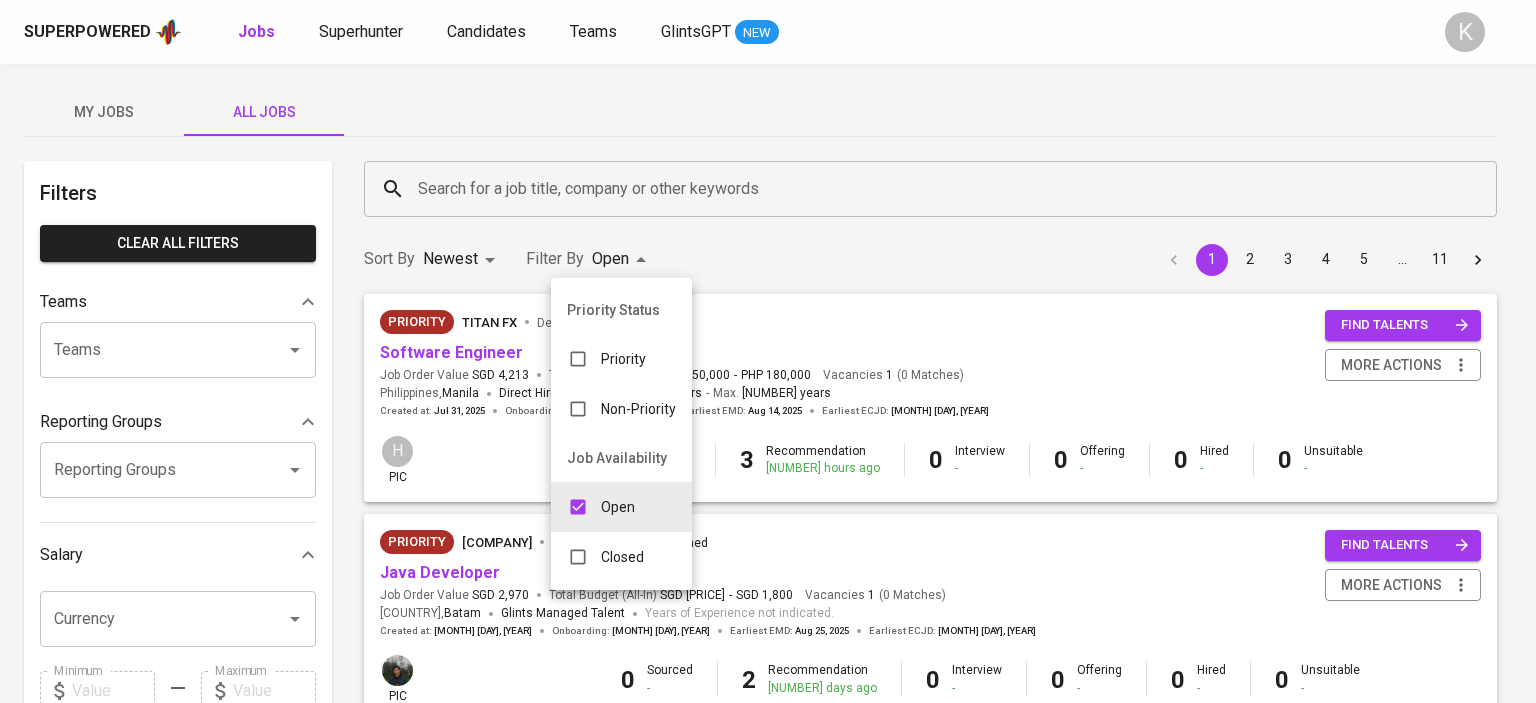 click at bounding box center [578, 557] 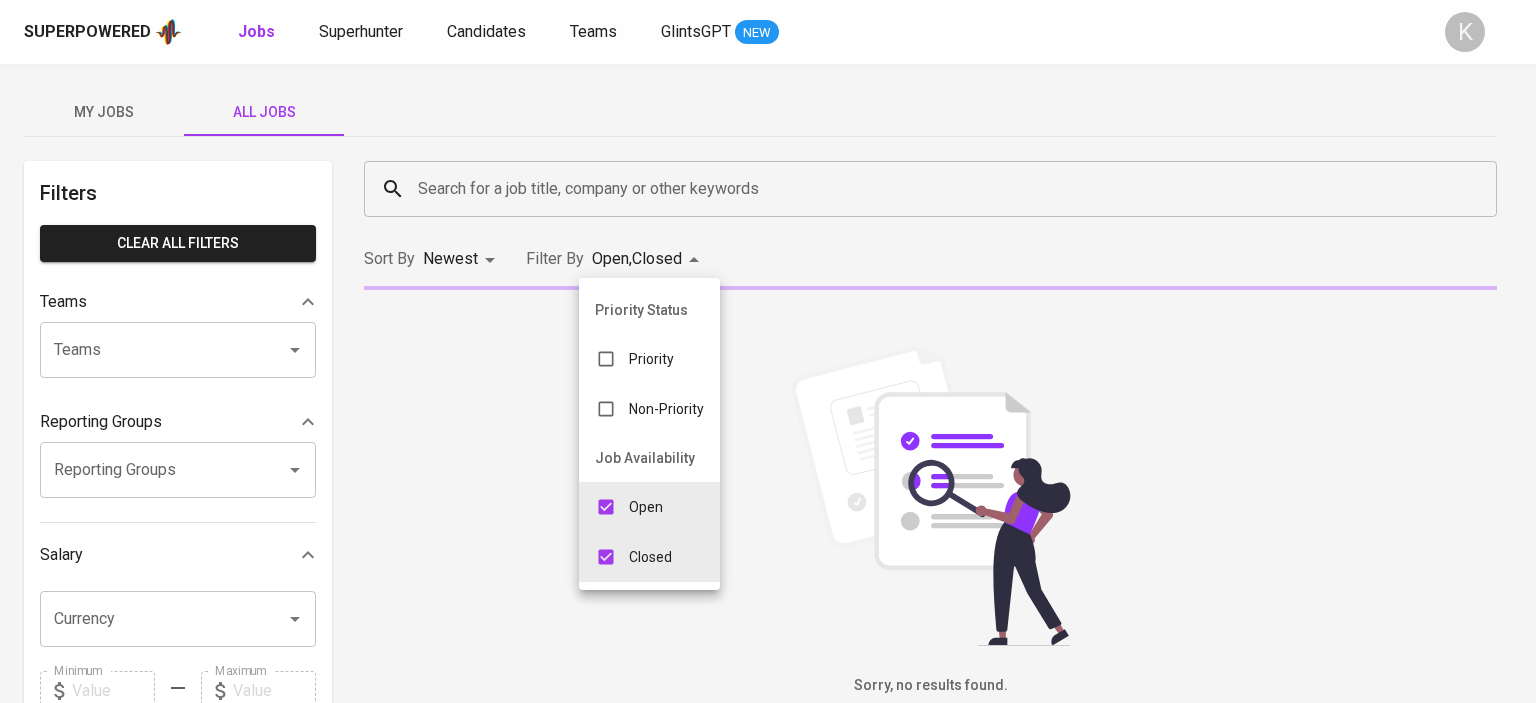 type on "OPEN,CLOSE" 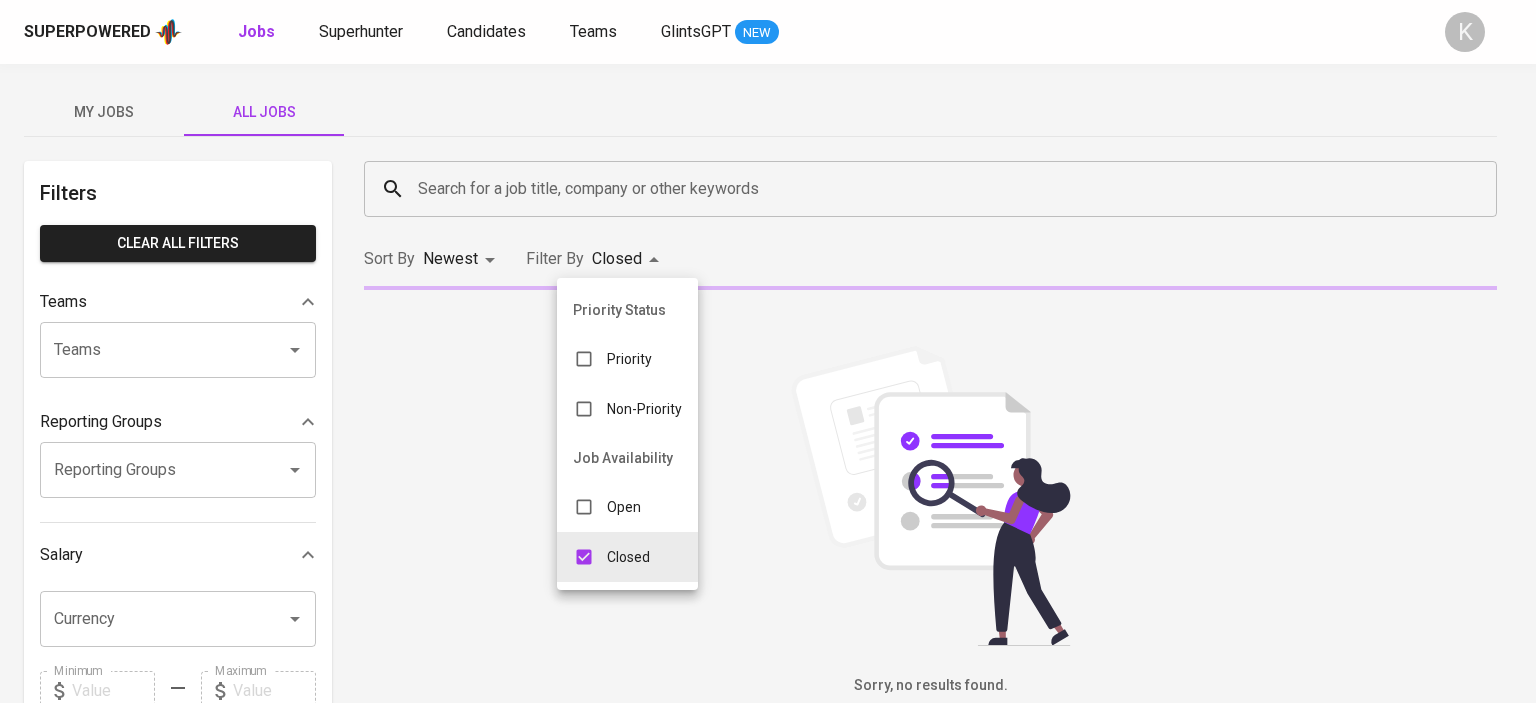 type on "CLOSE" 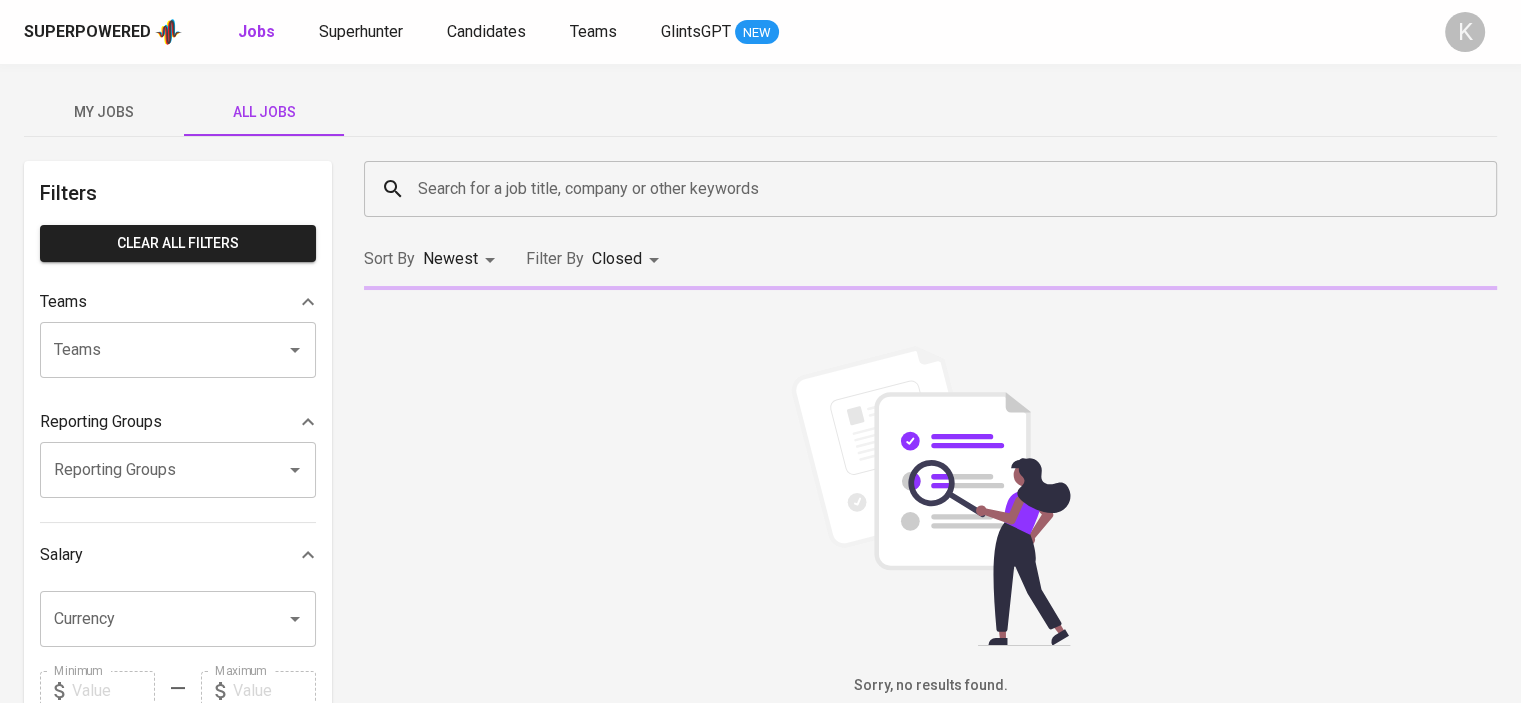 click on "Search for a job title, company or other keywords" at bounding box center [935, 189] 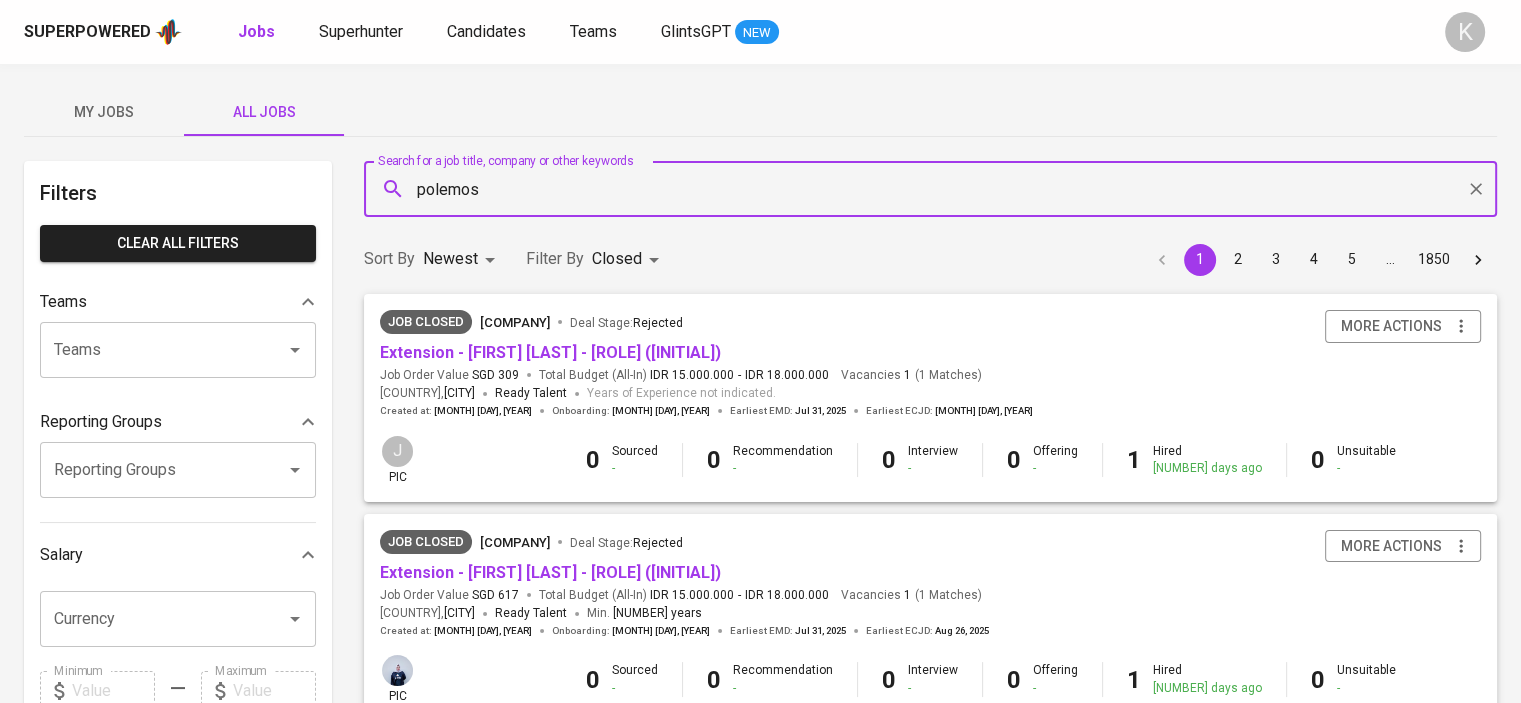 type on "polemos" 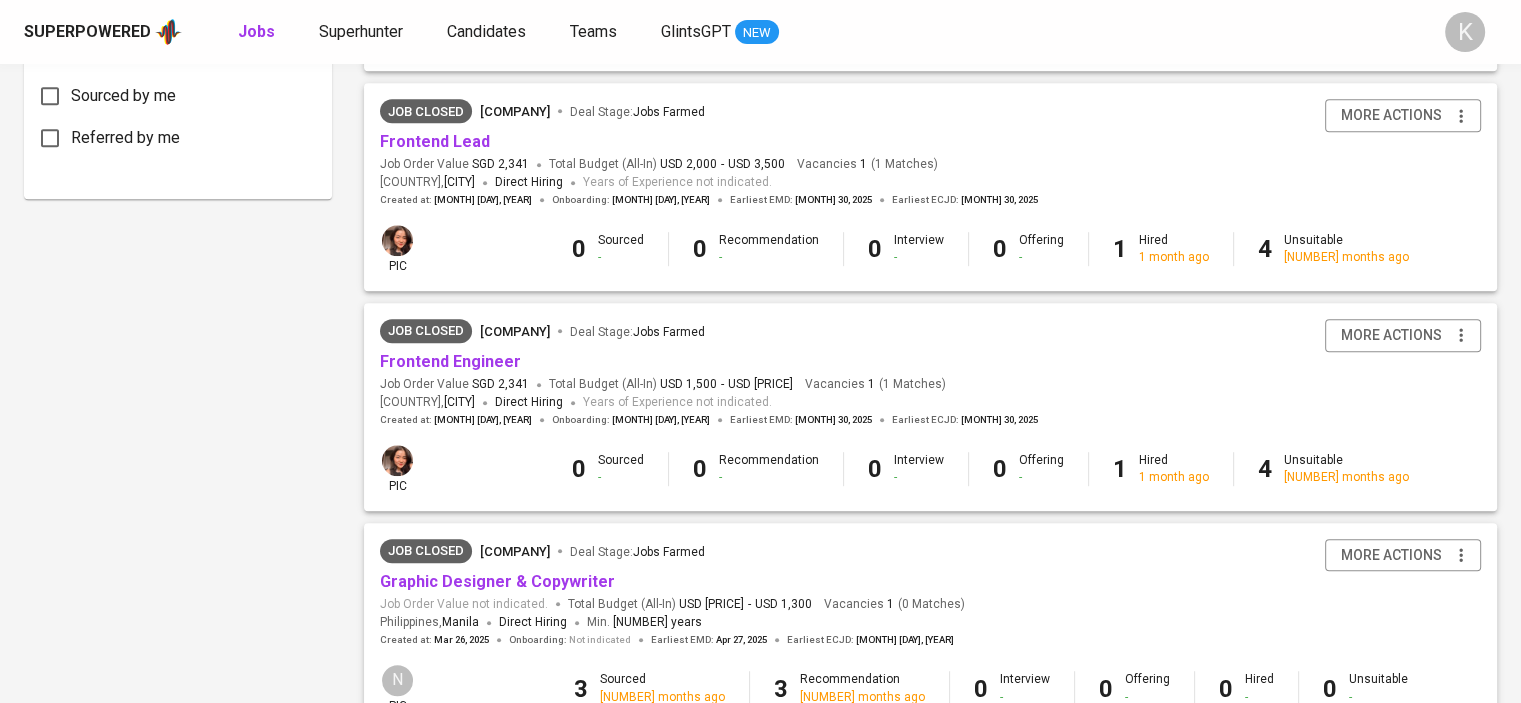 scroll, scrollTop: 1100, scrollLeft: 0, axis: vertical 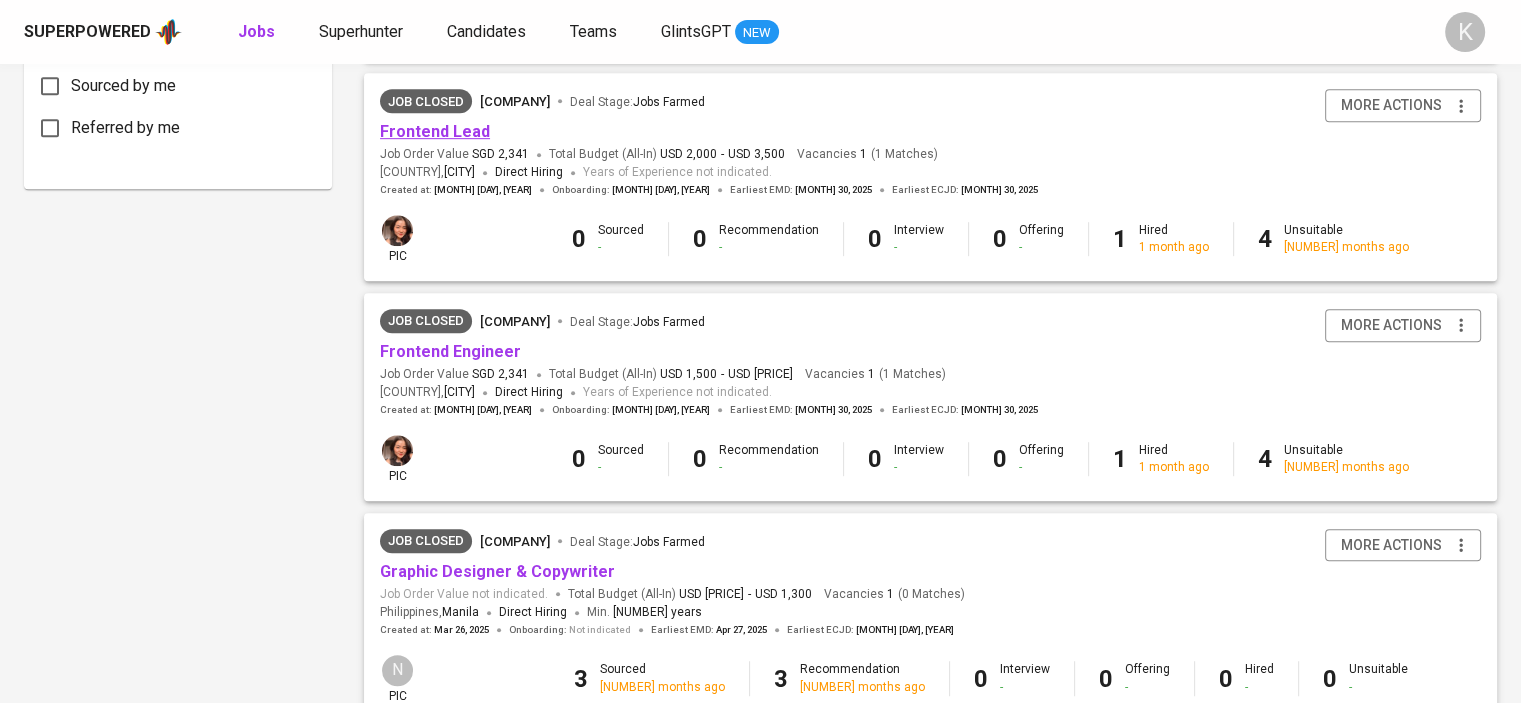 click on "Frontend Lead" at bounding box center [435, 131] 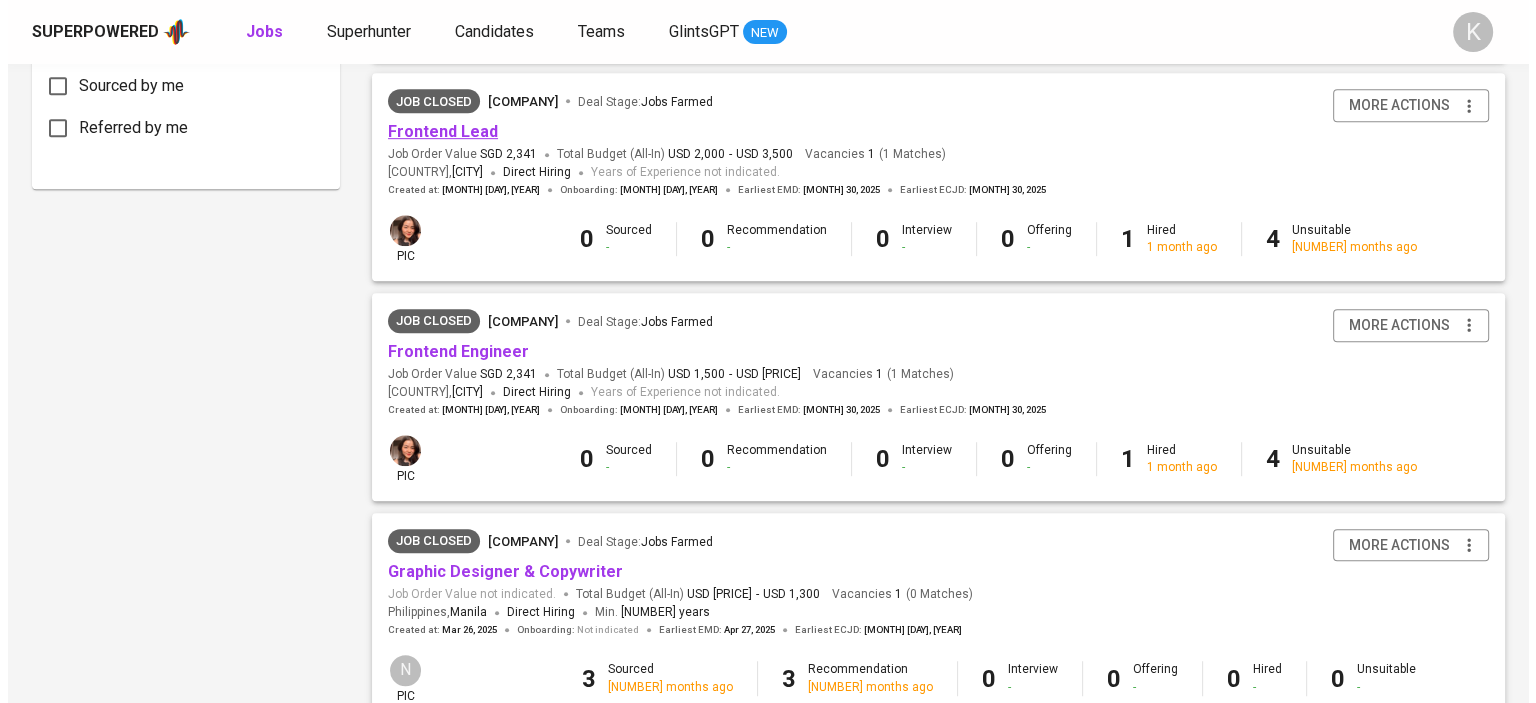 scroll, scrollTop: 0, scrollLeft: 0, axis: both 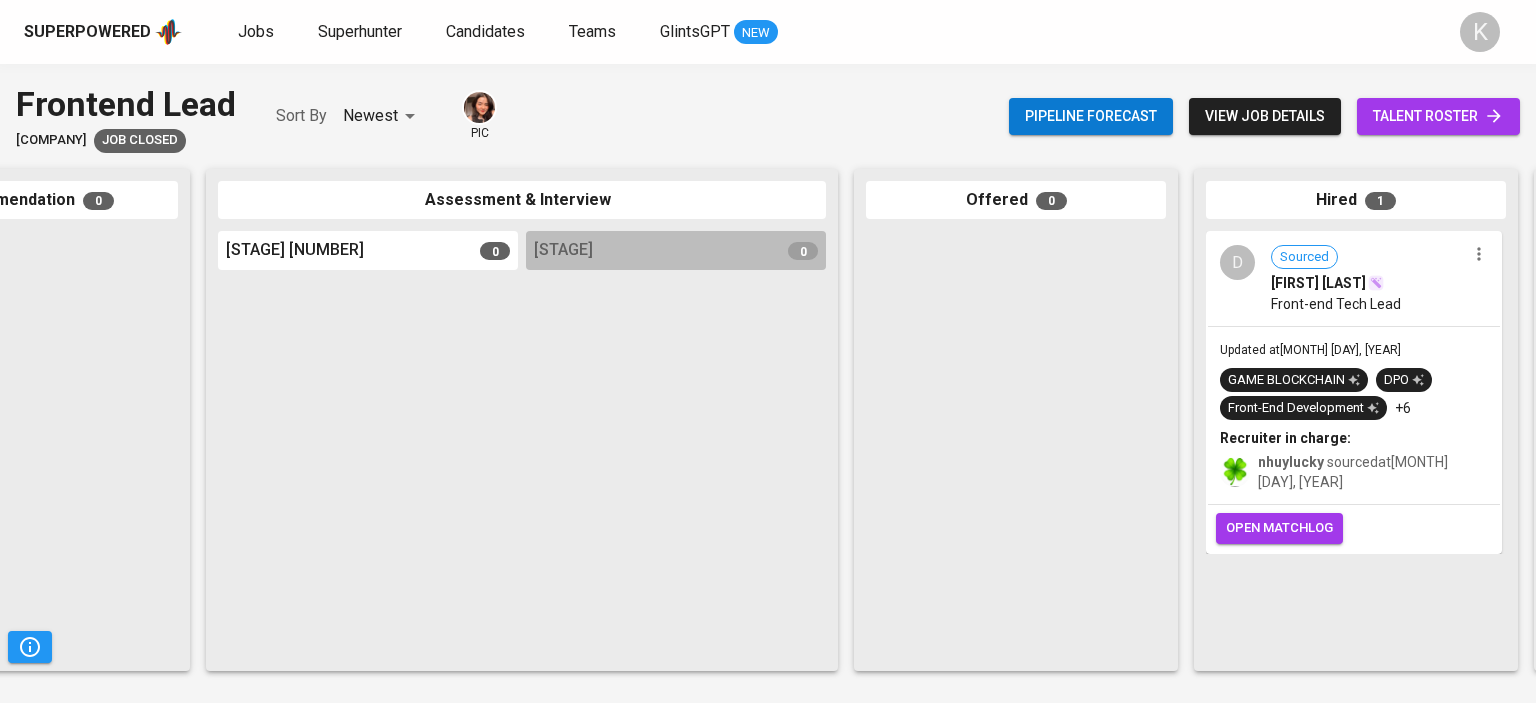 click on "Doan Cong Thanh" at bounding box center [1318, 283] 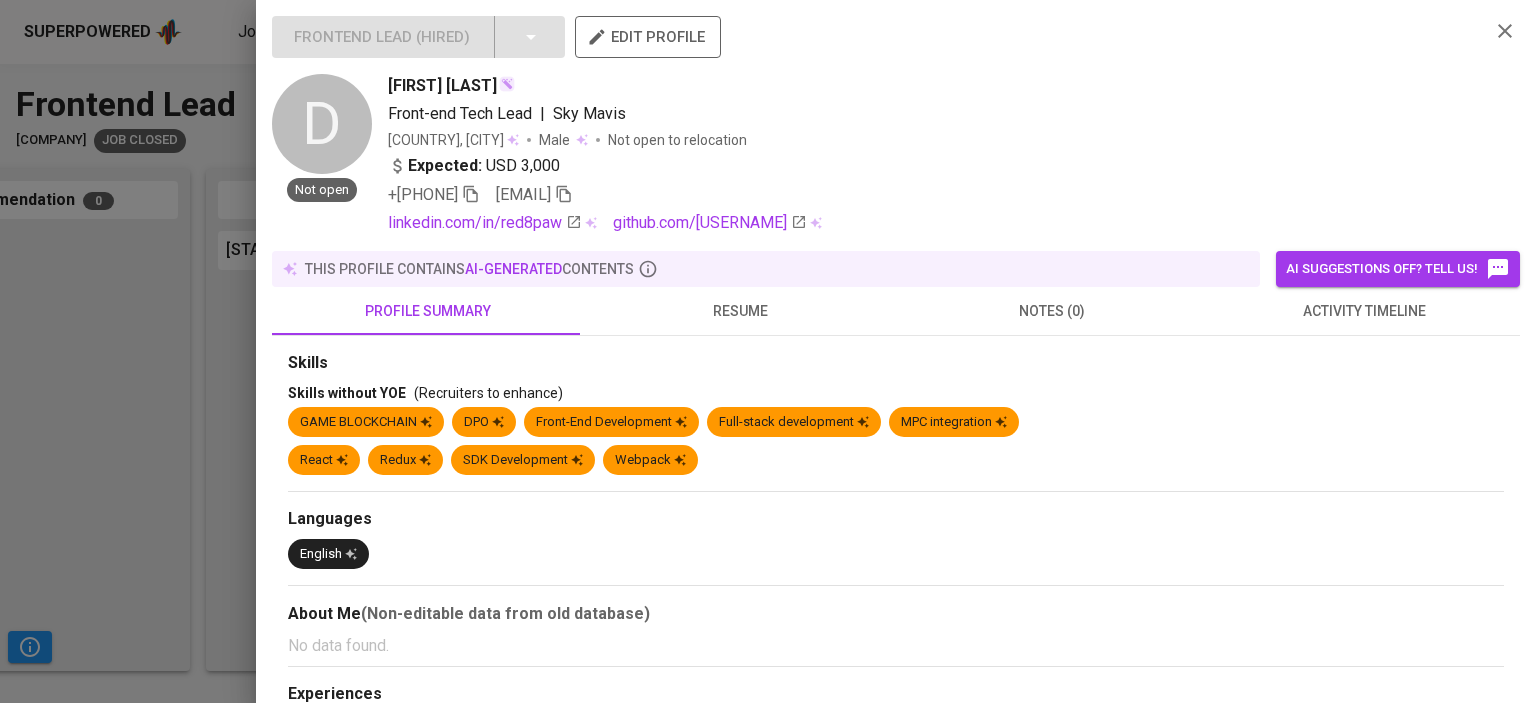 click on "resume" at bounding box center [740, 311] 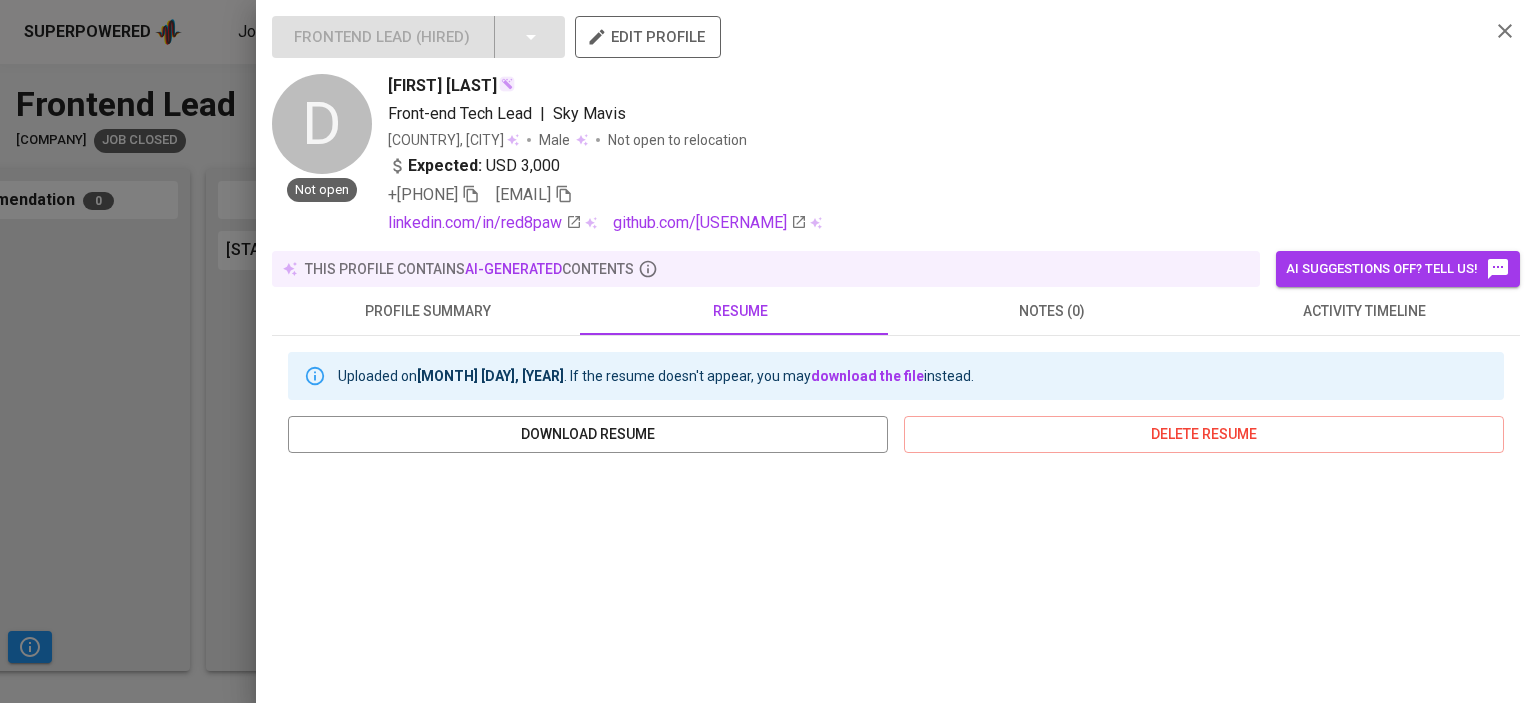 scroll, scrollTop: 396, scrollLeft: 0, axis: vertical 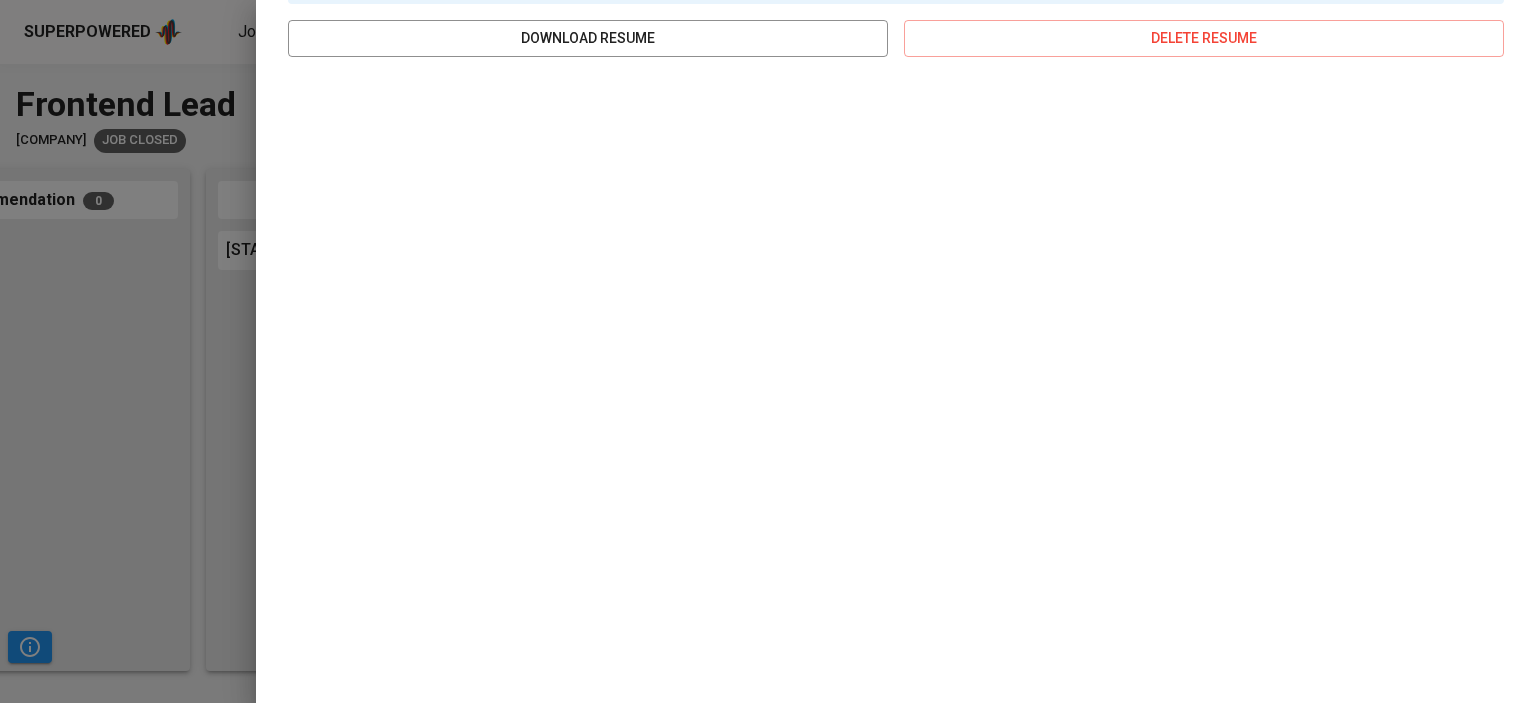 click at bounding box center [768, 351] 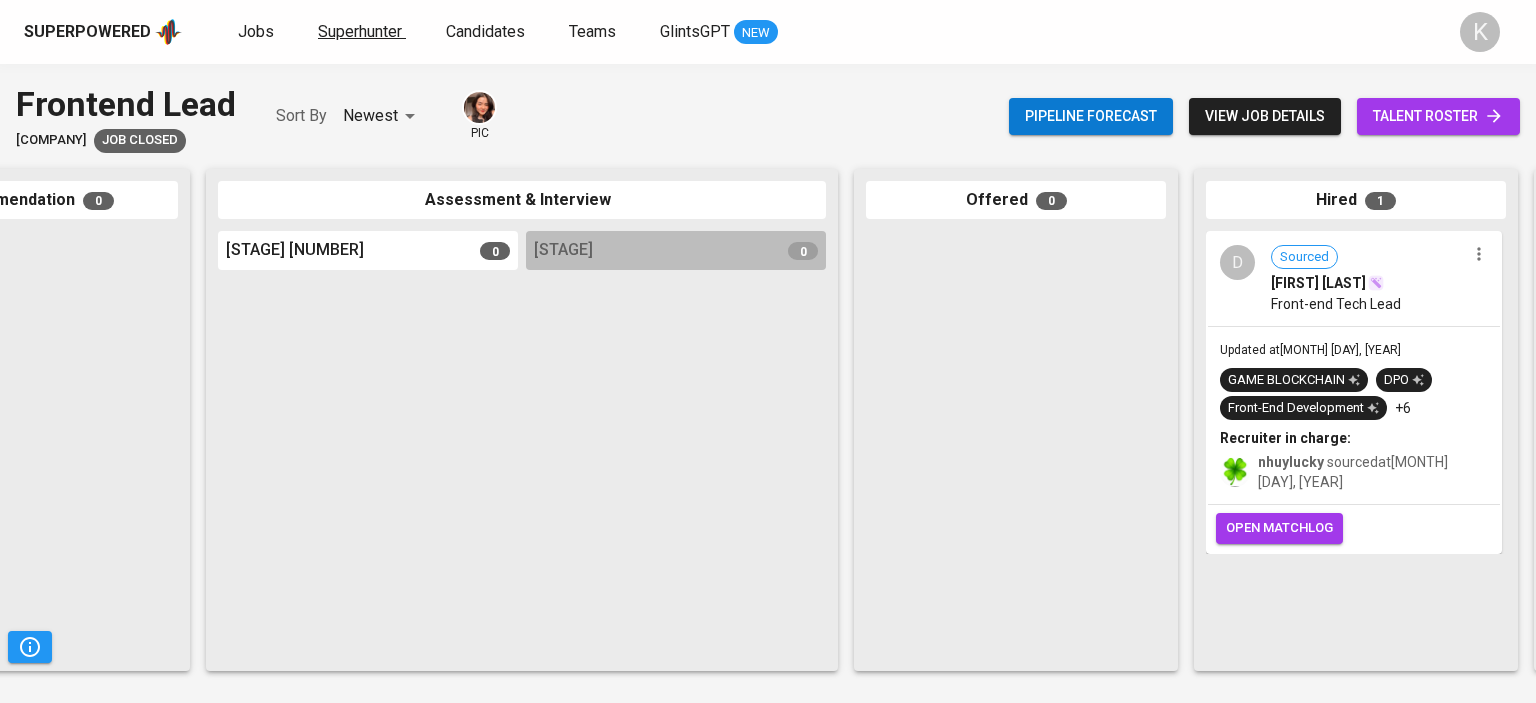 click on "Superhunter" at bounding box center [360, 31] 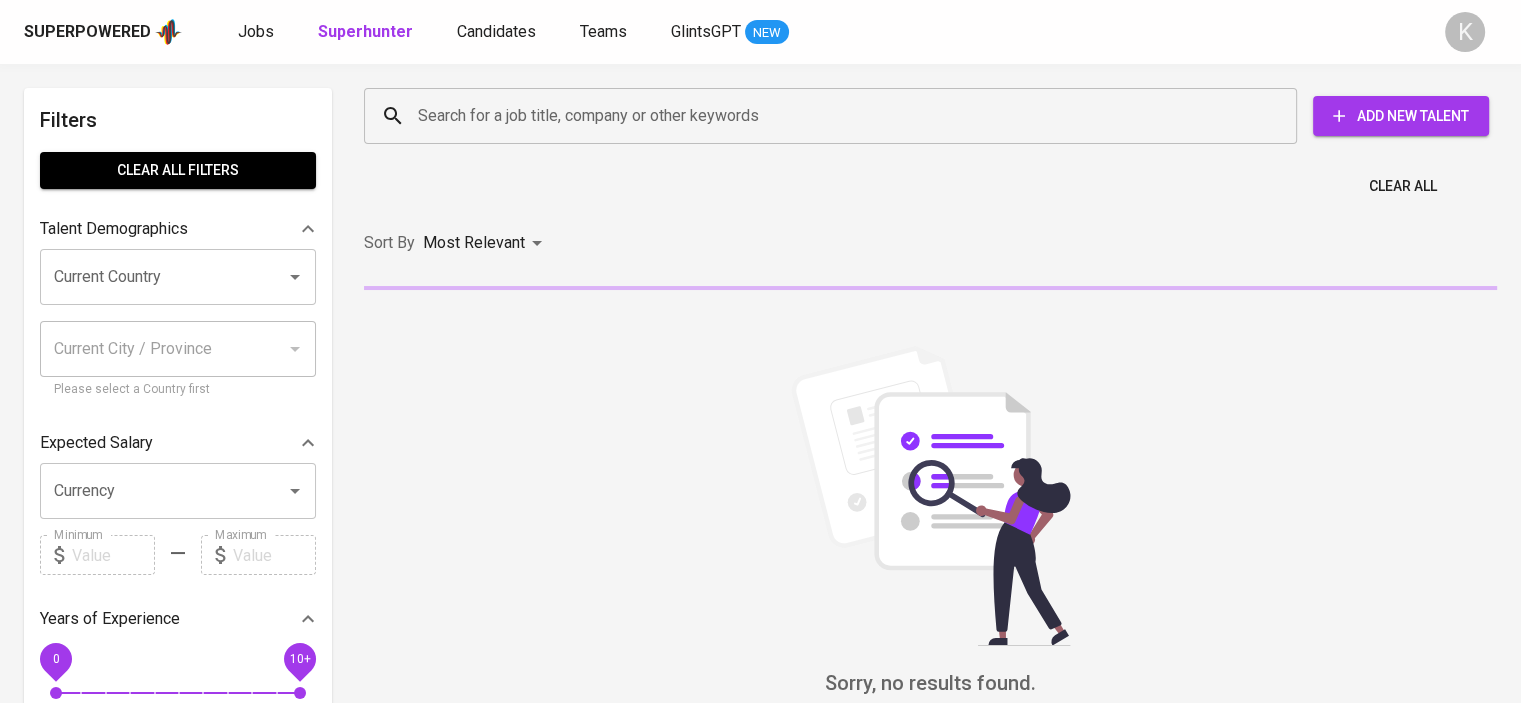 click on "Search for a job title, company or other keywords" at bounding box center [835, 116] 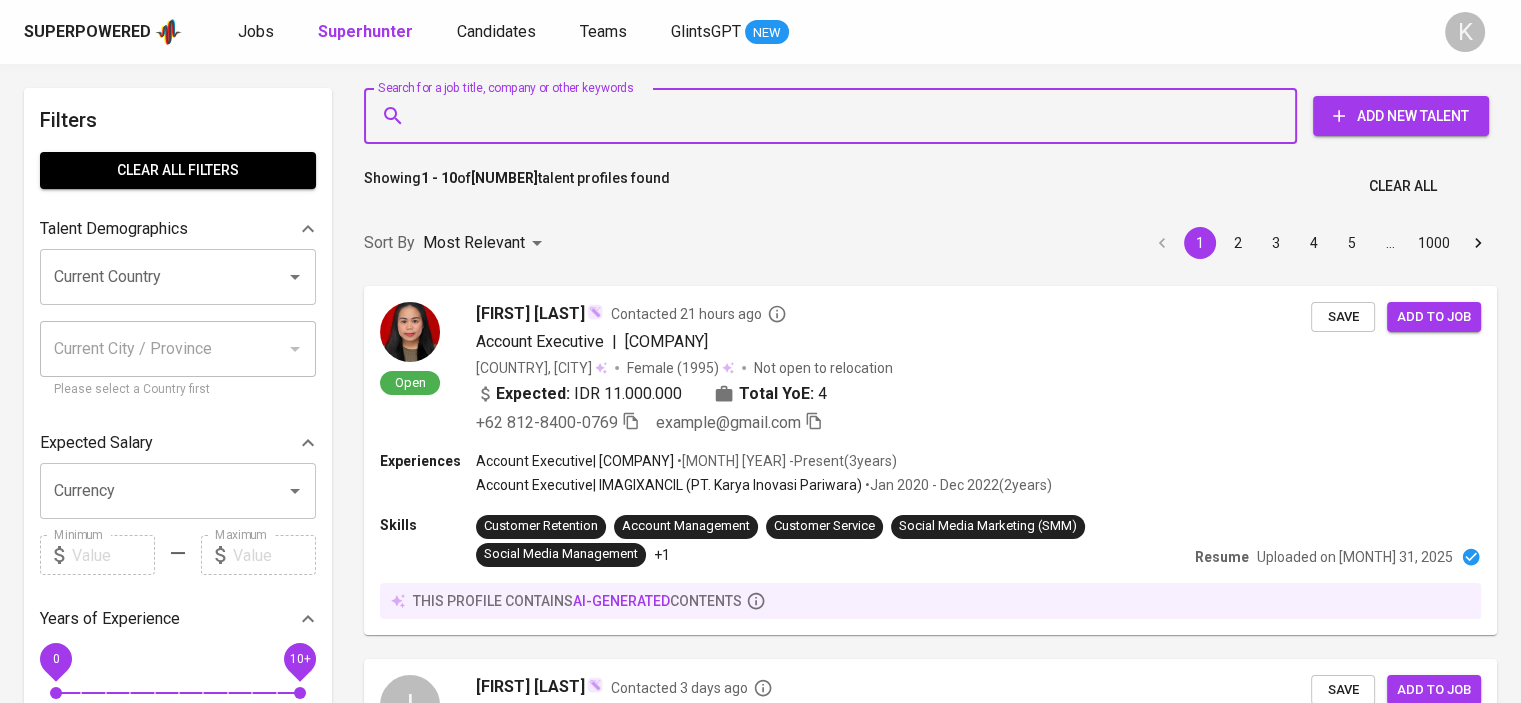 click on "Search for a job title, company or other keywords" at bounding box center (835, 116) 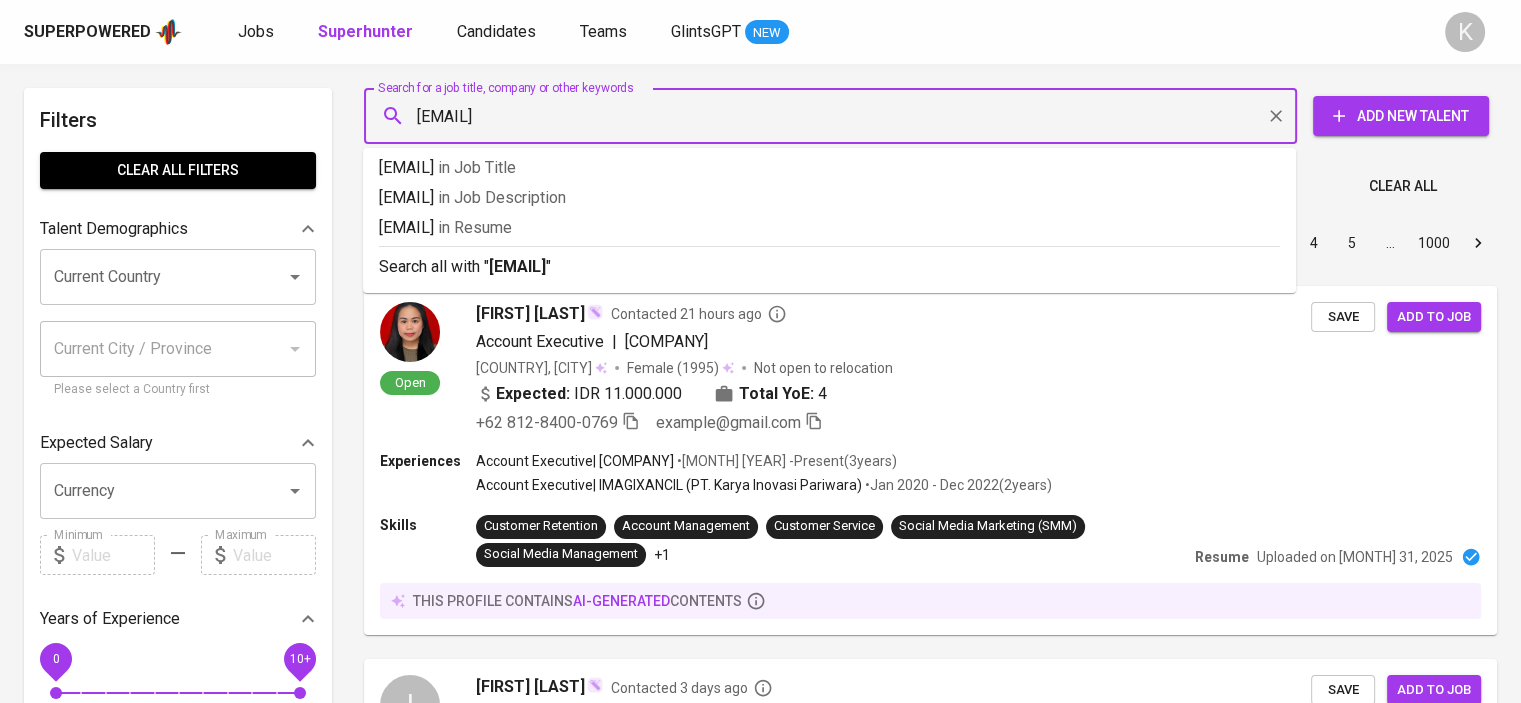 type on "[EMAIL]" 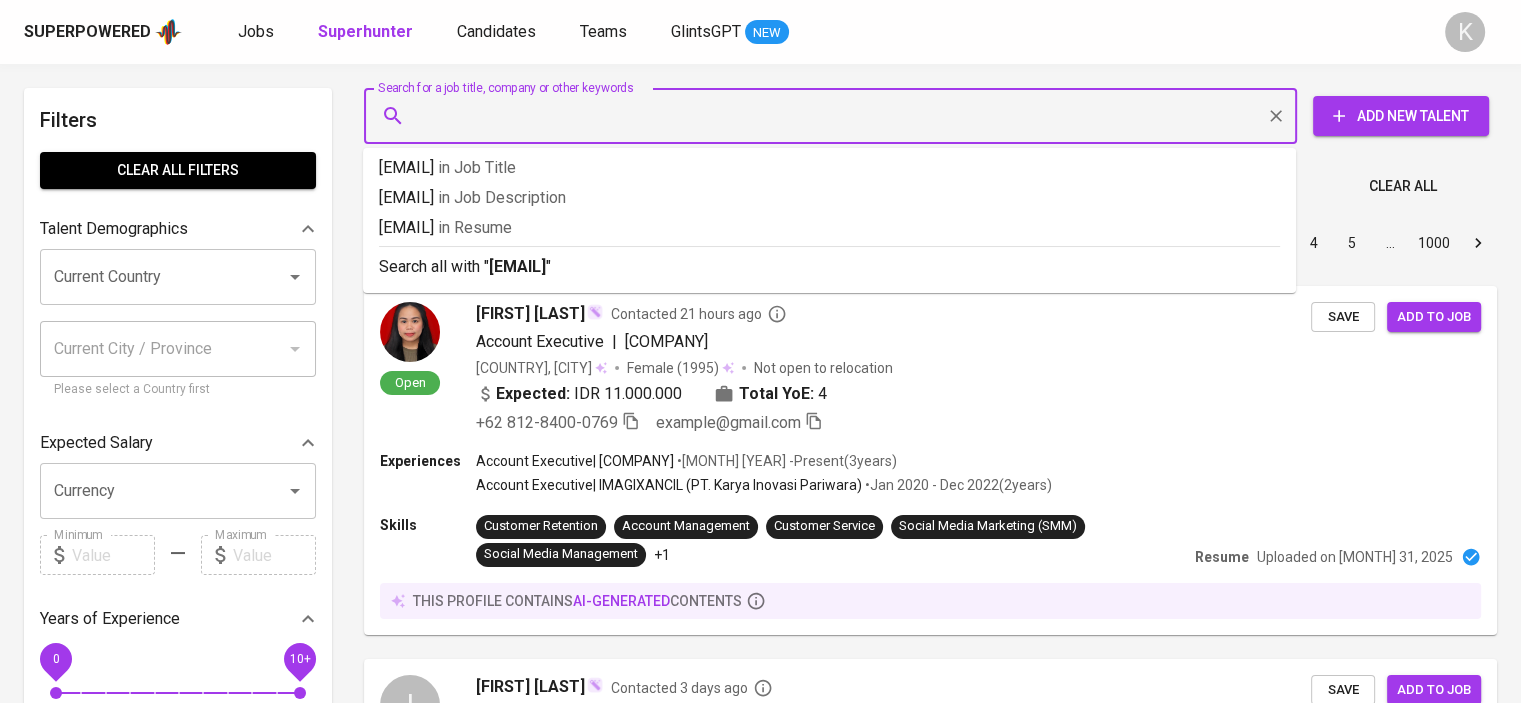 click on "Superpowered Jobs   Superhunter   Candidates   Teams   GlintsGPT   NEW" at bounding box center (728, 32) 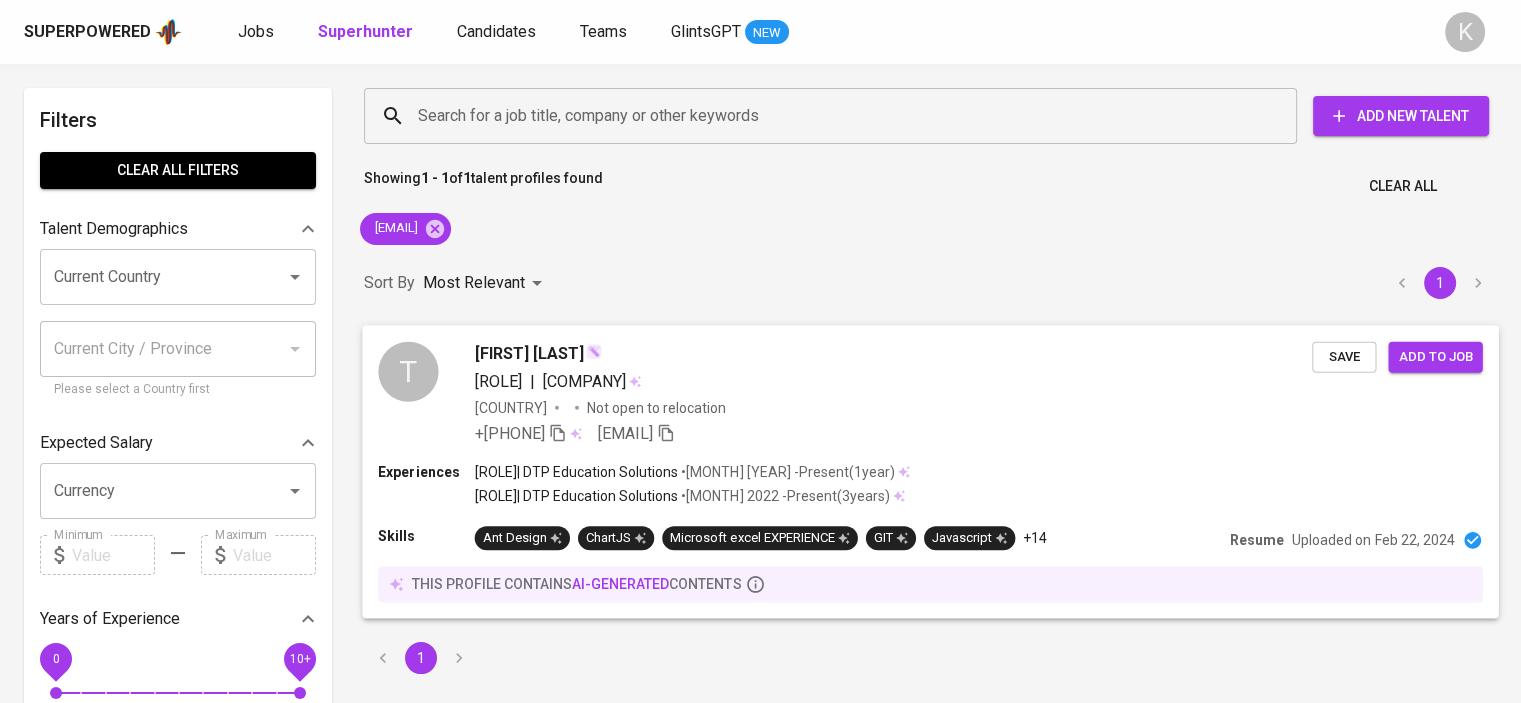 click on "[FIRST] [LAST]" at bounding box center [529, 353] 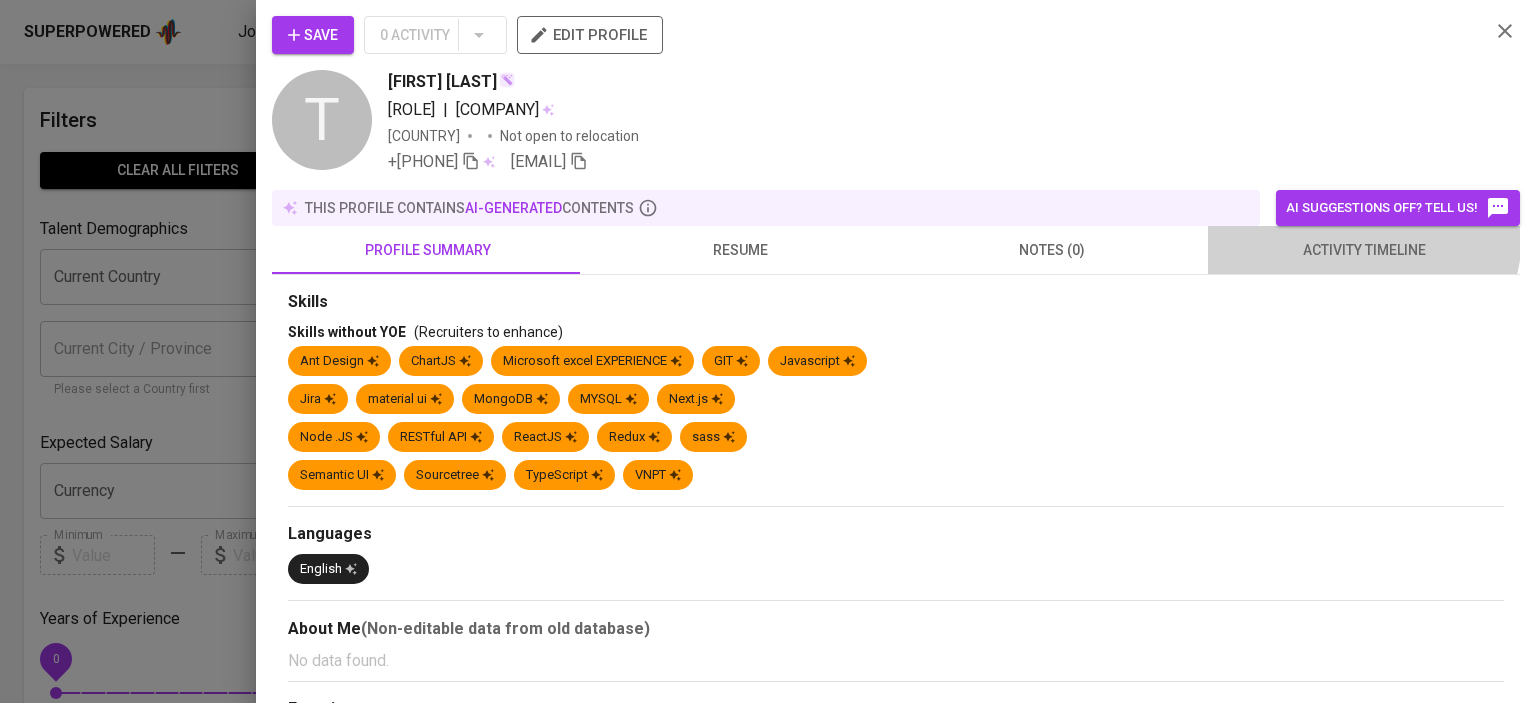 click on "activity timeline" at bounding box center [1364, 250] 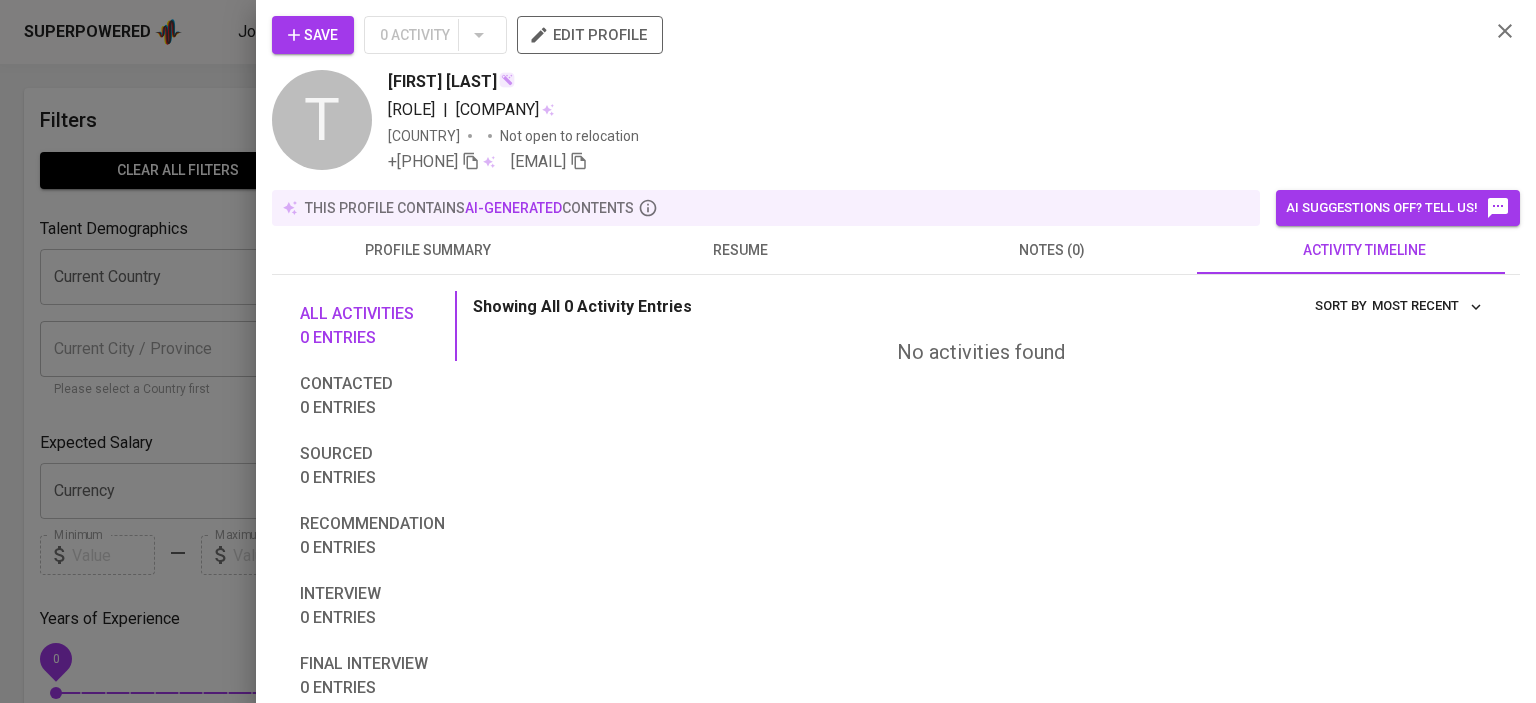 click on "resume" at bounding box center (740, 250) 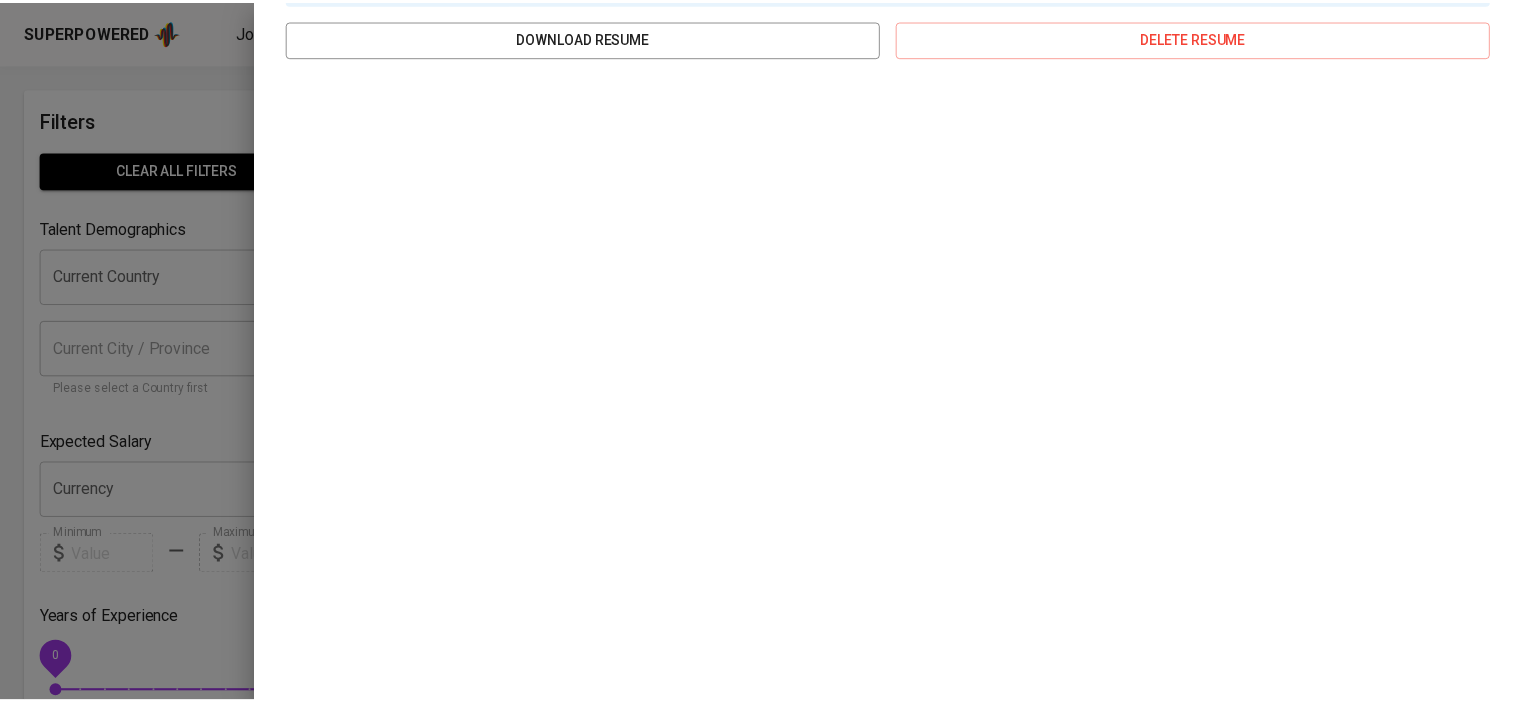 scroll, scrollTop: 0, scrollLeft: 0, axis: both 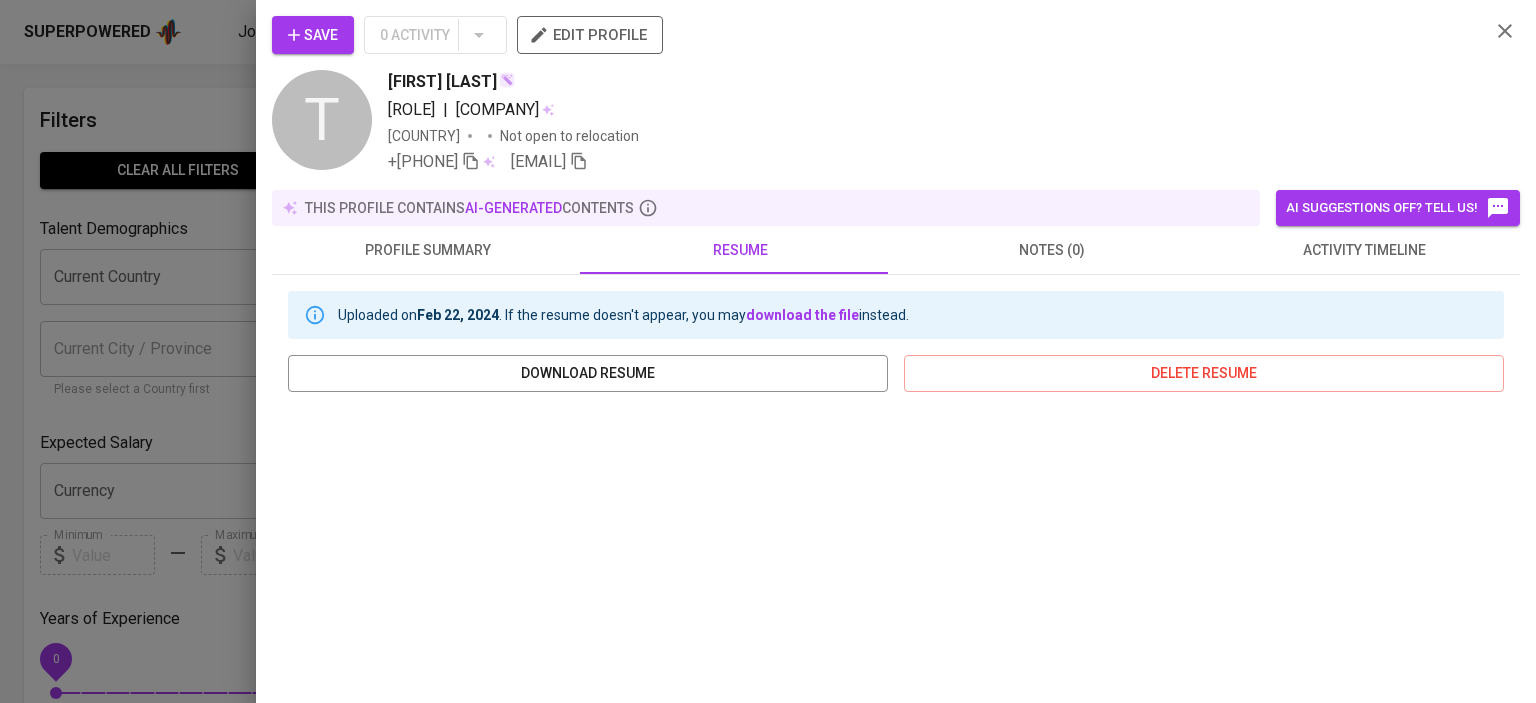 click on "activity timeline" at bounding box center (1364, 250) 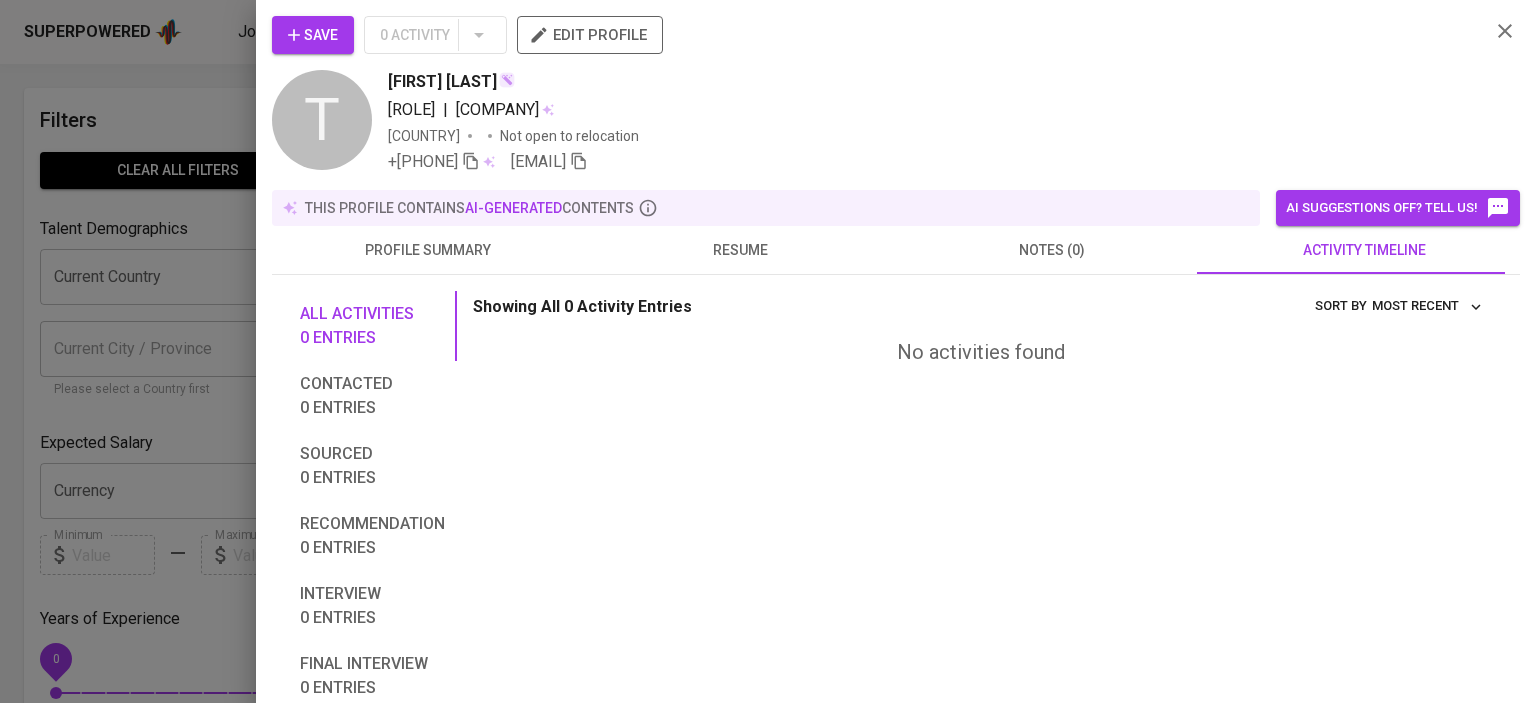 click on "resume" at bounding box center [740, 250] 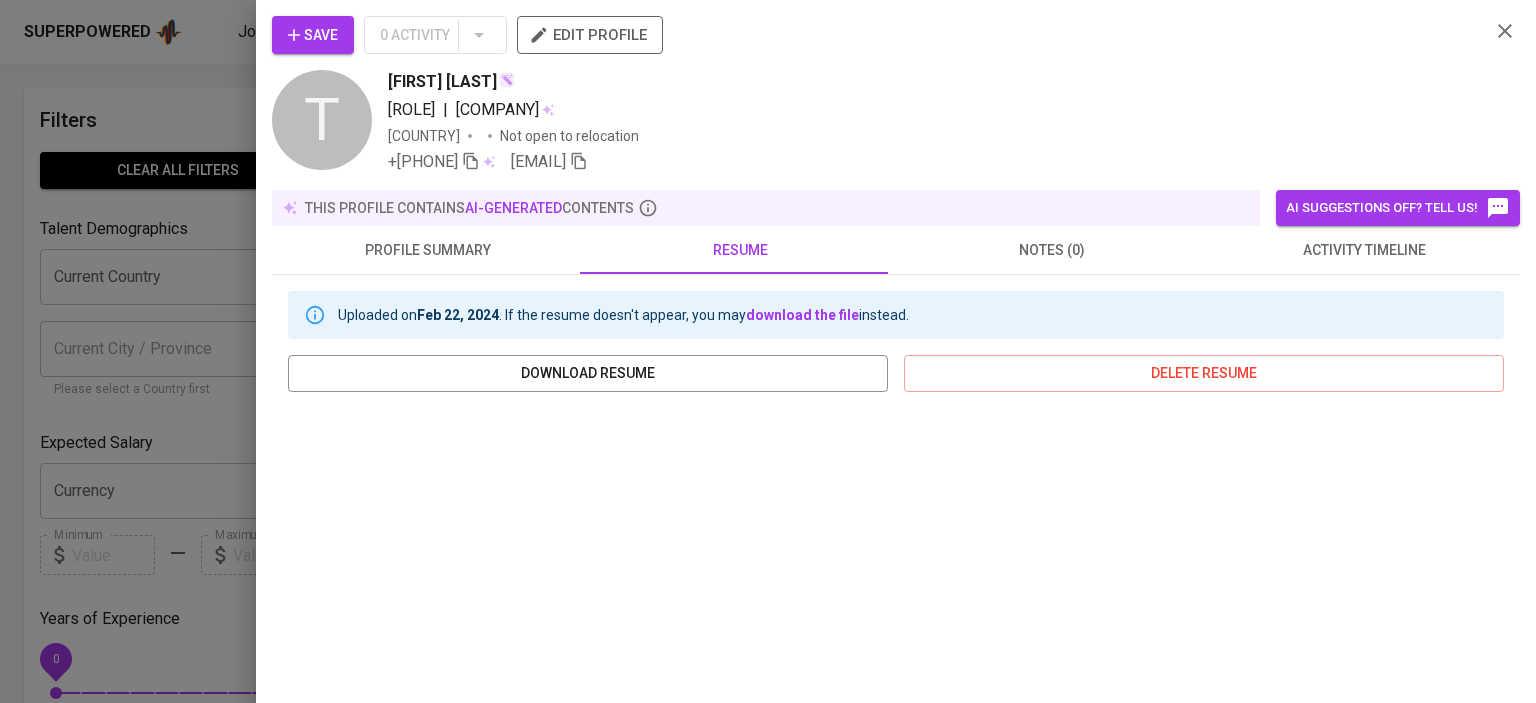click at bounding box center (768, 351) 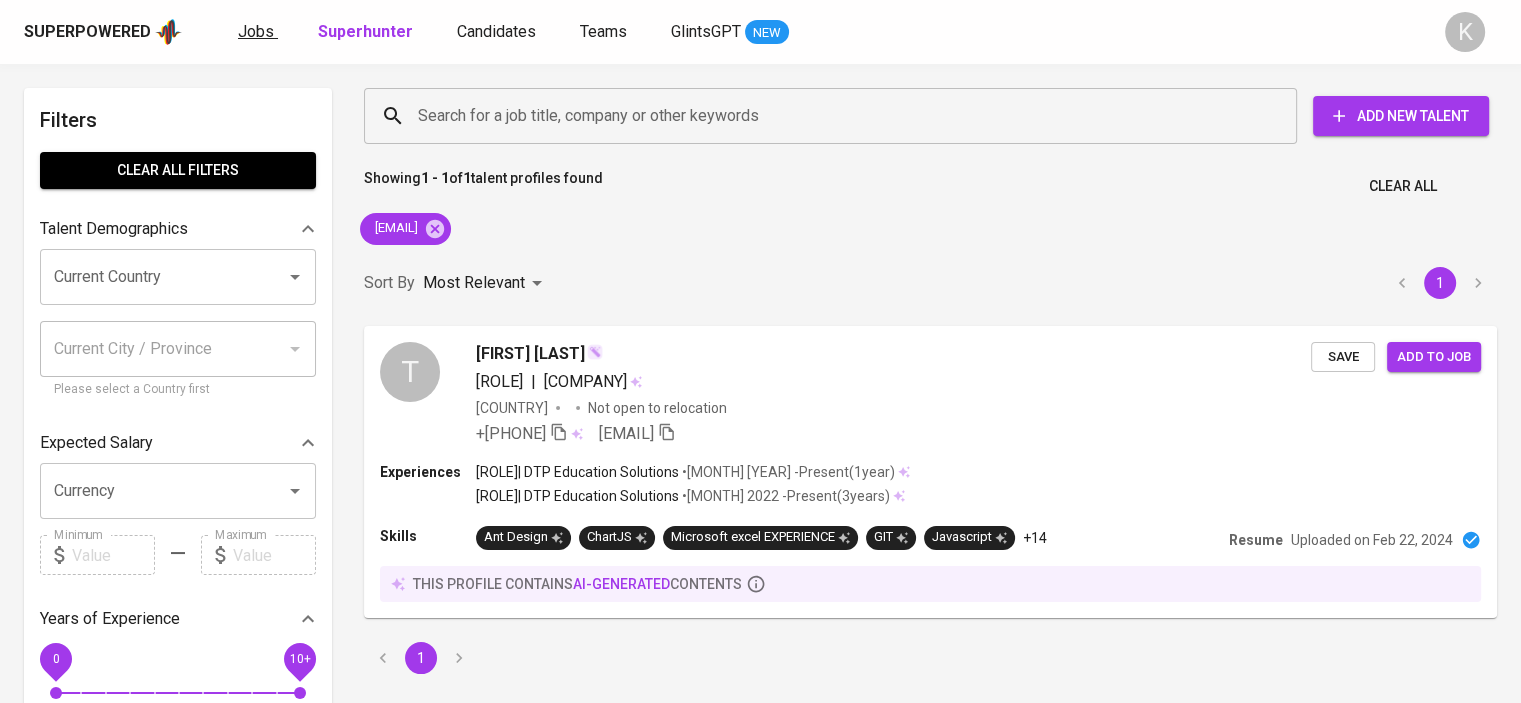 click on "Jobs" at bounding box center [256, 31] 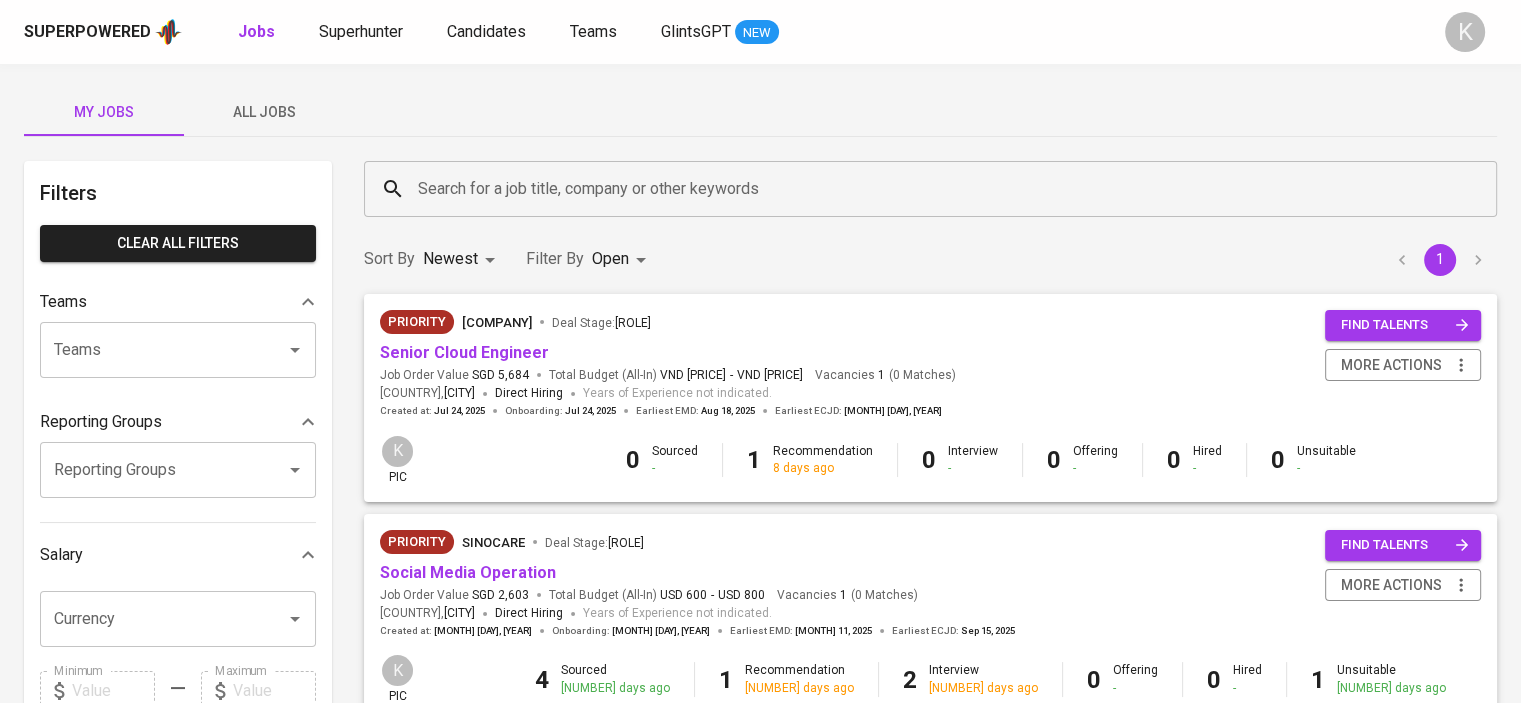click on "Superpowered Jobs   Superhunter   Candidates   Teams   GlintsGPT   NEW K My Jobs All Jobs Filters Clear All filters Teams Teams Teams Reporting Groups Reporting Groups Reporting Groups Salary Currency Currency Minimum Minimum Maximum Maximum Years of Experience 0 10+ Roles Roles Roles Skills Skills Skills Candidates Sourced by me Referred by me Search for a job title, company or other keywords Search for a job title, company or other keywords Sort By Newest NEWEST Filter By Open OPEN 1 Priority VNG Corporation Deal Stage :  Partnership Leads Senior Cloud Engineer Job Order Value   SGD 5,684 Total Budget (All-In)   VND 30,000,000 - VND 80,000,000 Vacancies   1 ( 0   Matches ) Vietnam ,  Ho Chi Minh City Direct Hiring Years of Experience not indicated. Created at :   Jul 24, 2025 Onboarding :   Jul 24, 2025 Earliest EMD :   Aug 18, 2025 Earliest ECJD :   Sep 22, 2025 find talents more actions K pic 0 Sourced - 1 Recommendation 8 days ago 0 Interview - 0 Offering - 0 Hired - 0 Unsuitable - :" at bounding box center (760, 756) 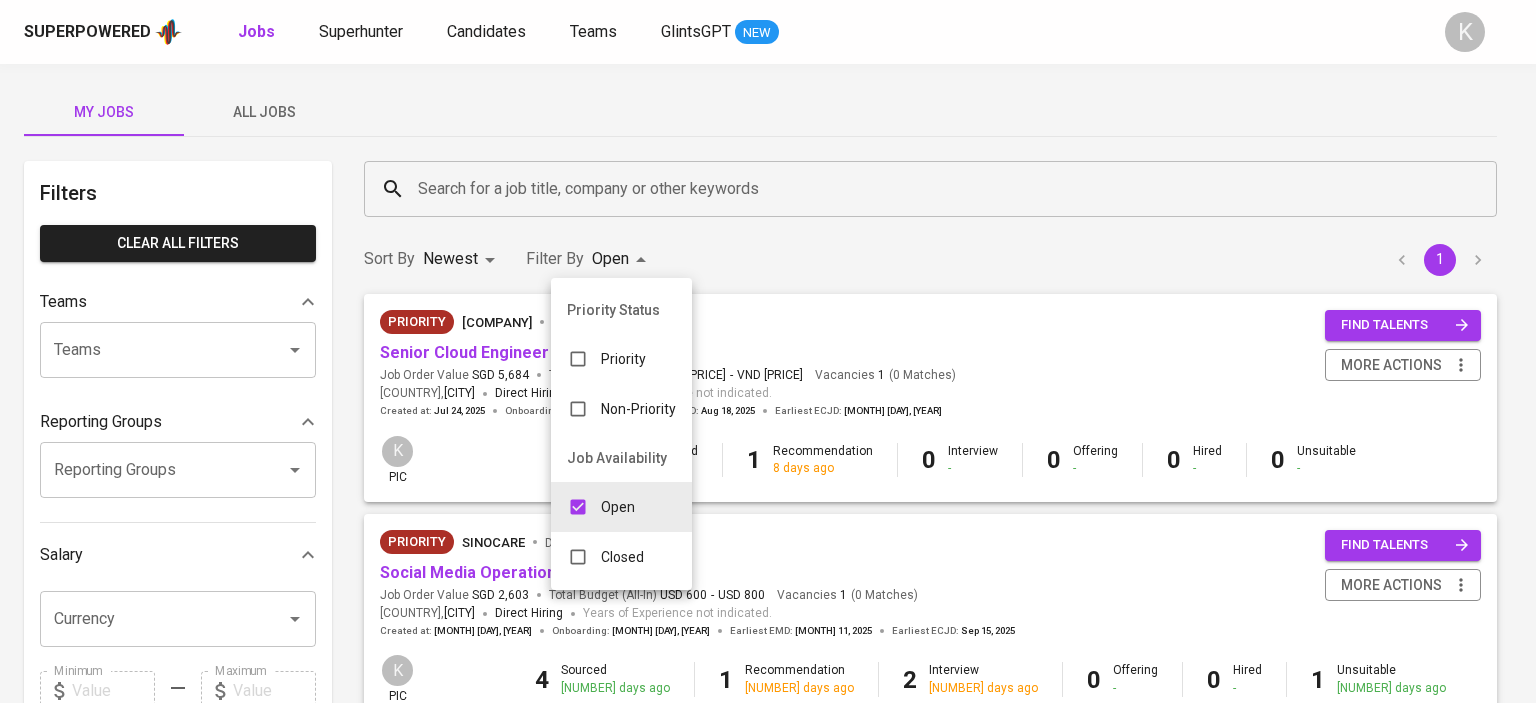 click at bounding box center [578, 557] 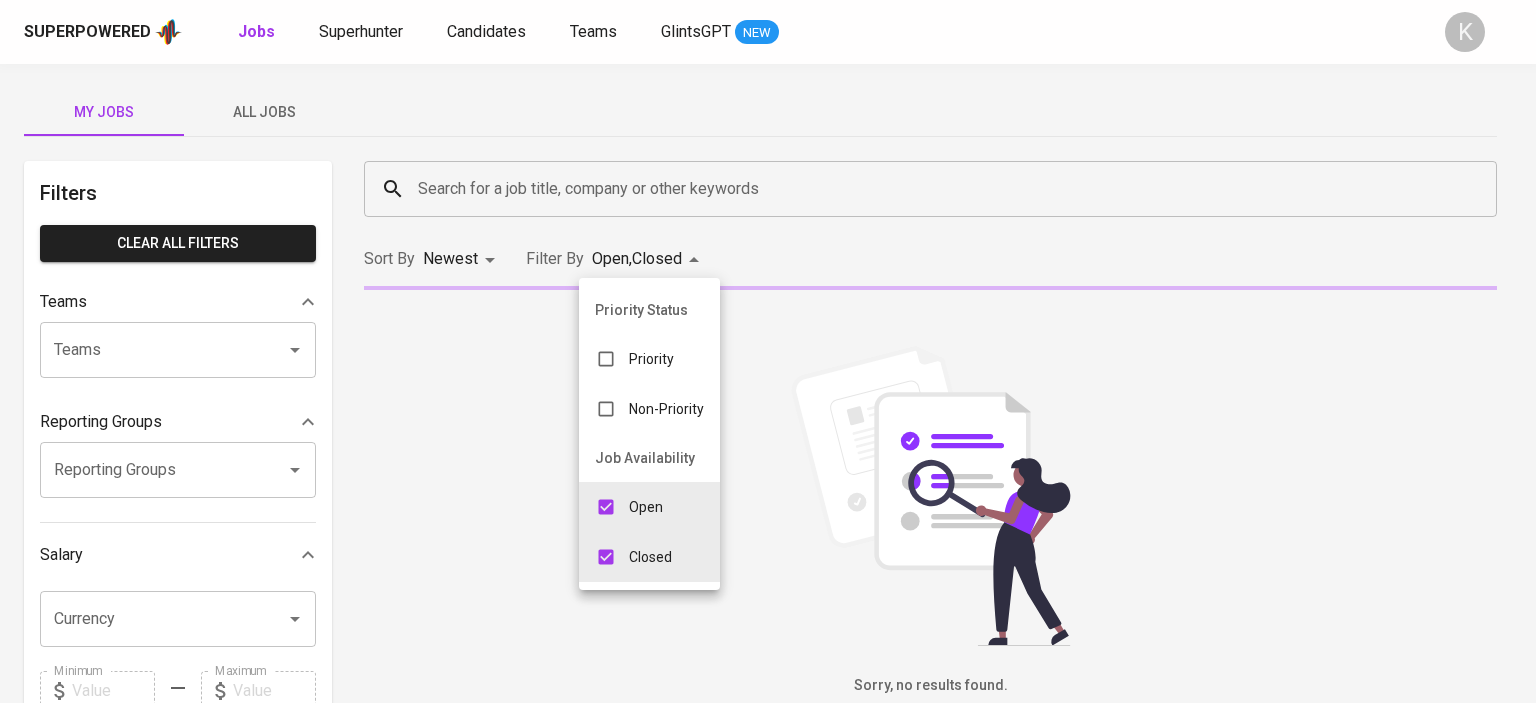 click at bounding box center [606, 507] 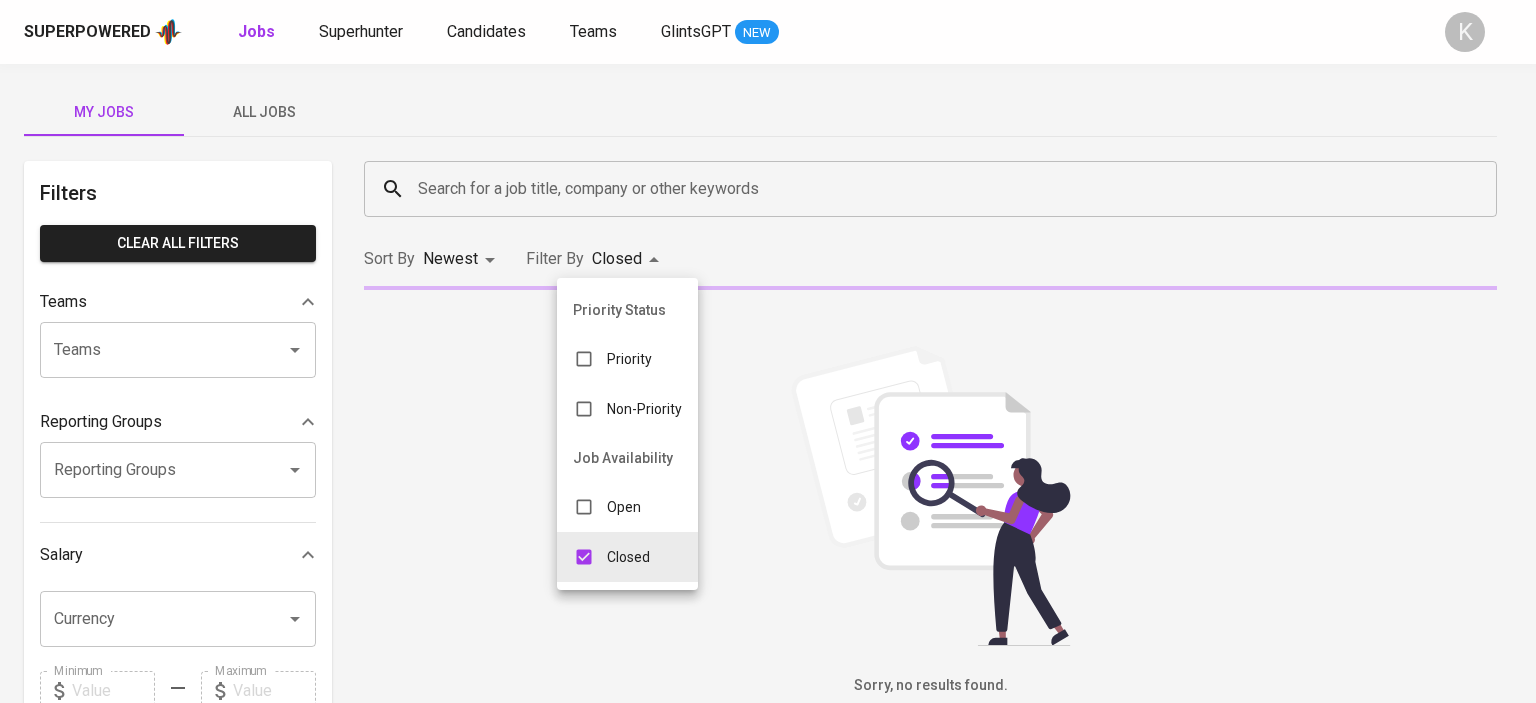 type on "CLOSE" 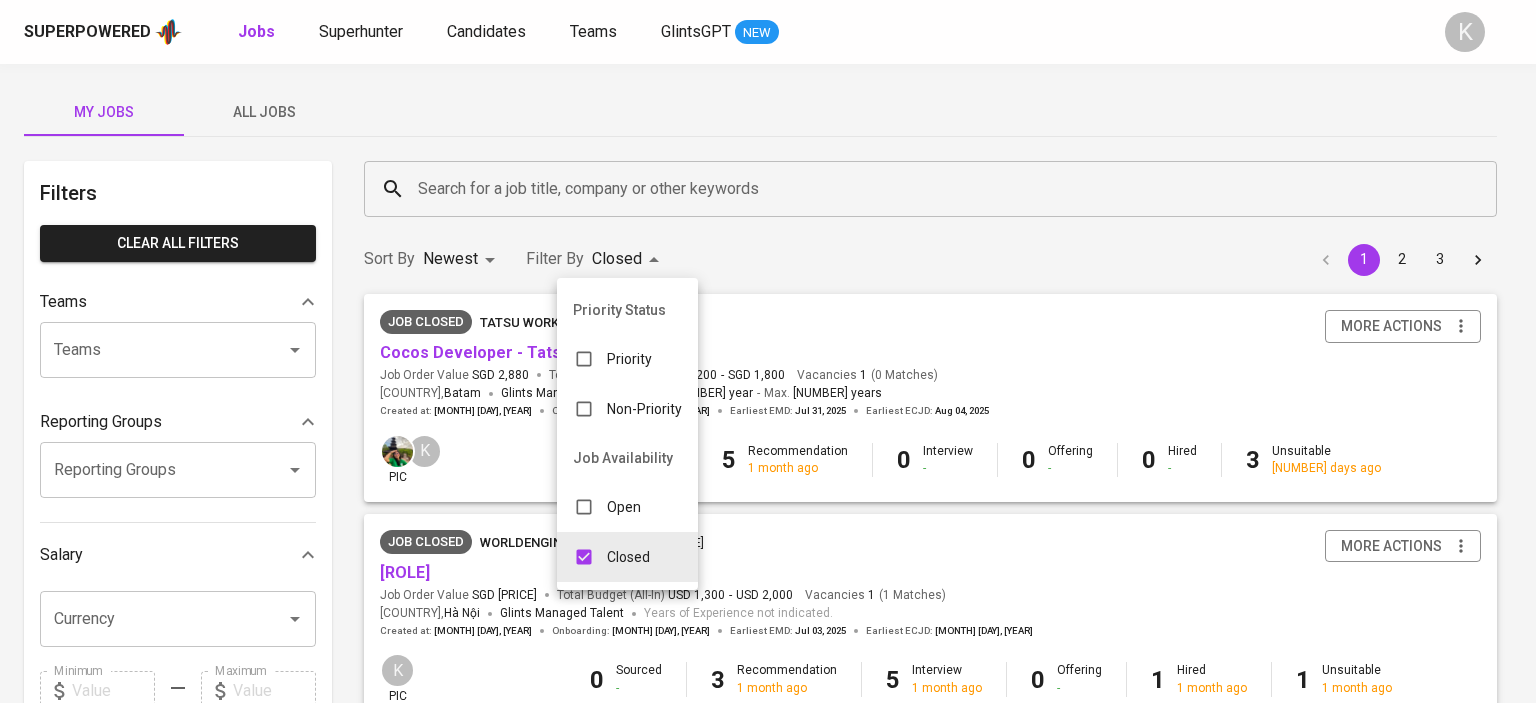click at bounding box center (768, 351) 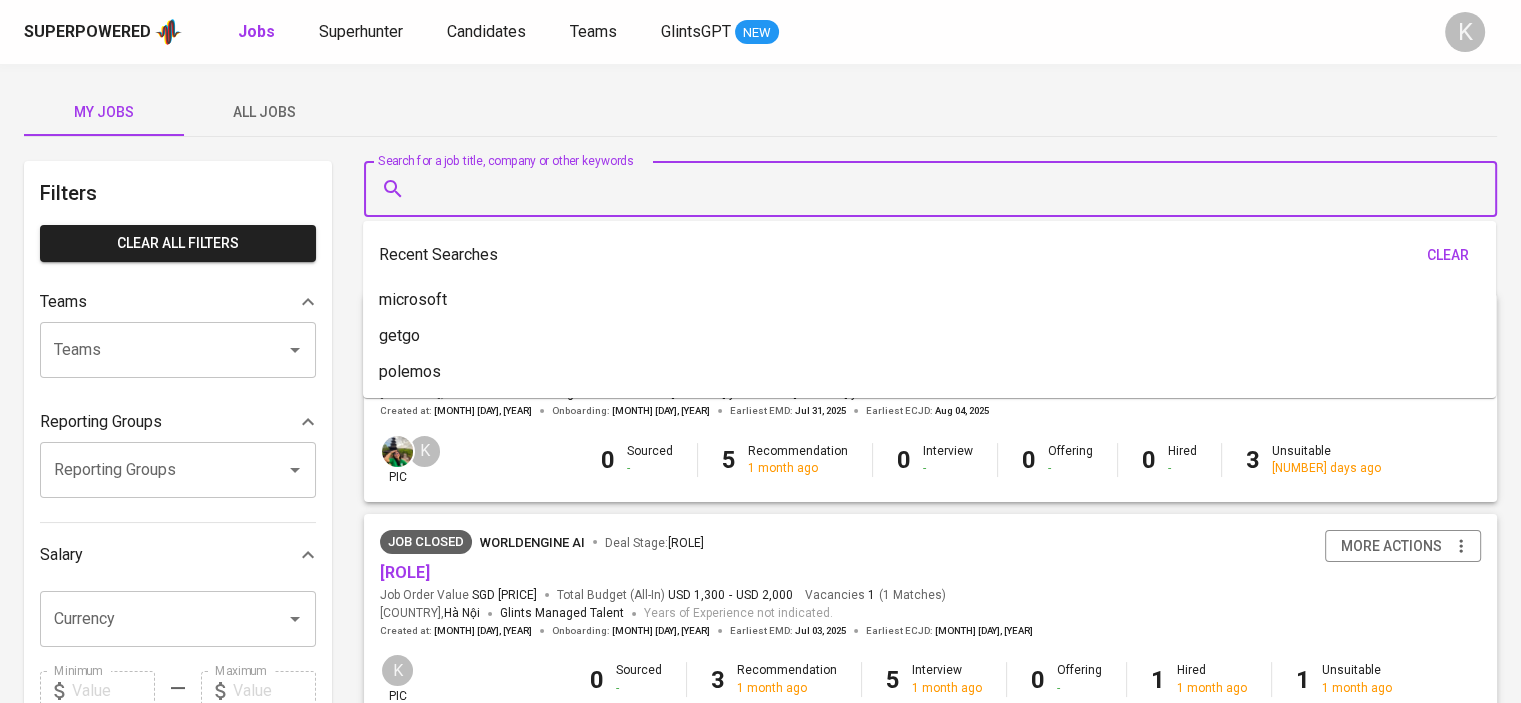 click on "Search for a job title, company or other keywords" at bounding box center [935, 189] 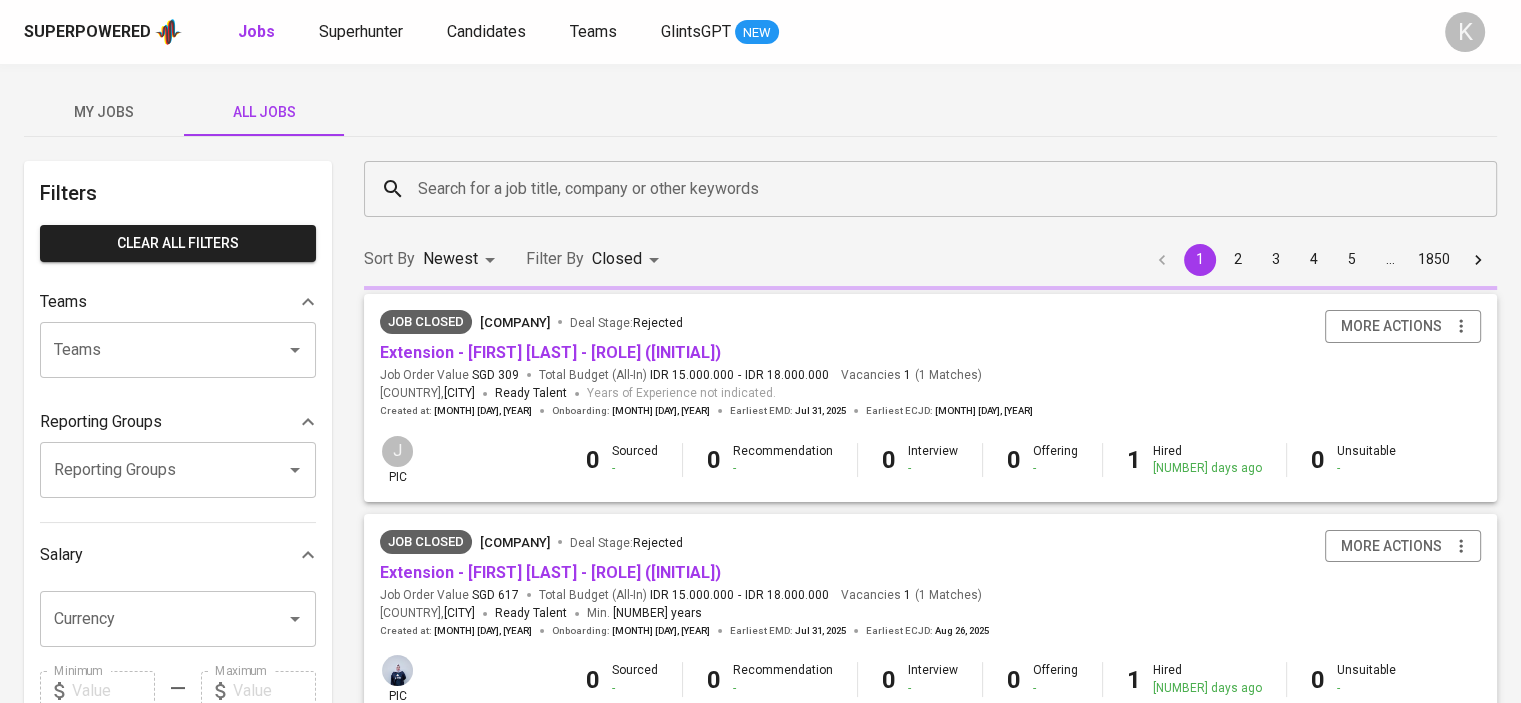 click on "Search for a job title, company or other keywords" at bounding box center [935, 189] 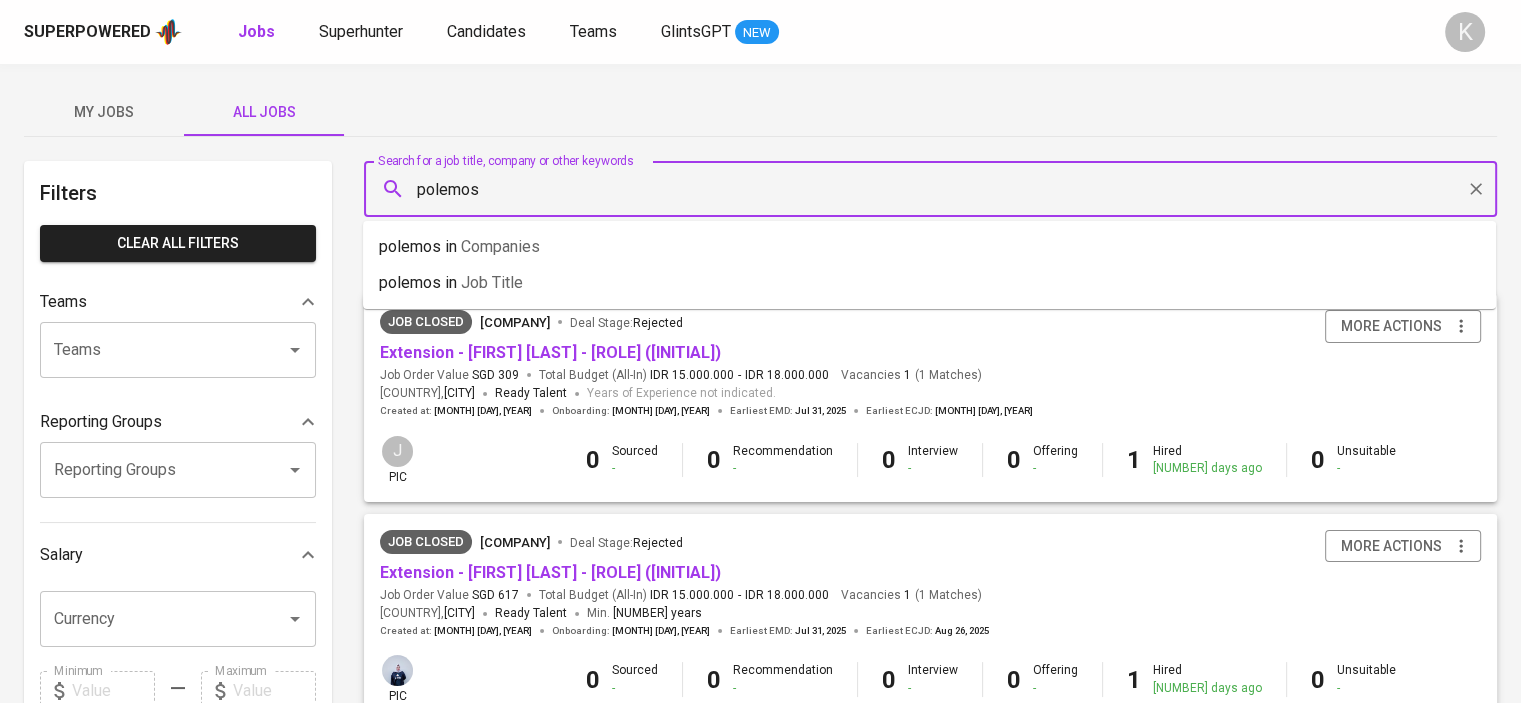 type on "polemos" 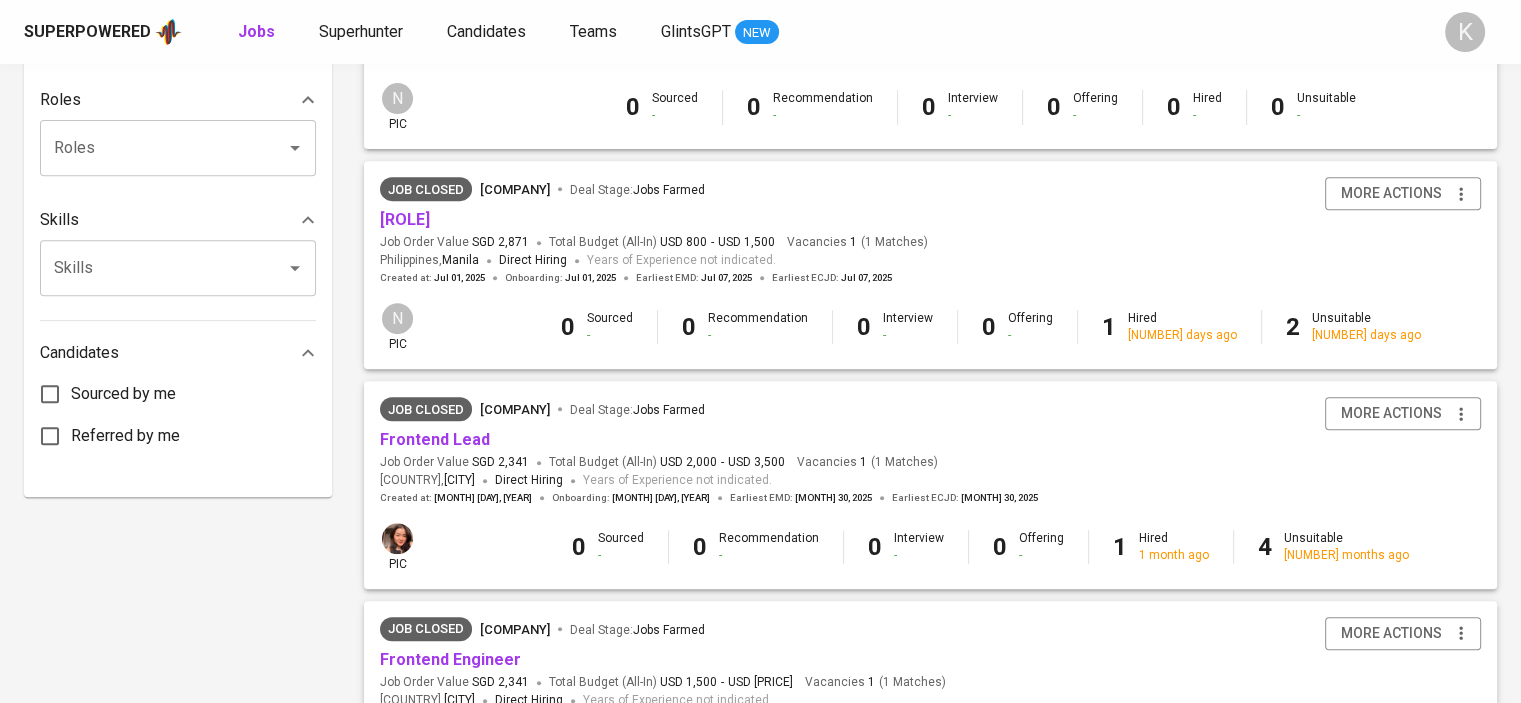 scroll, scrollTop: 900, scrollLeft: 0, axis: vertical 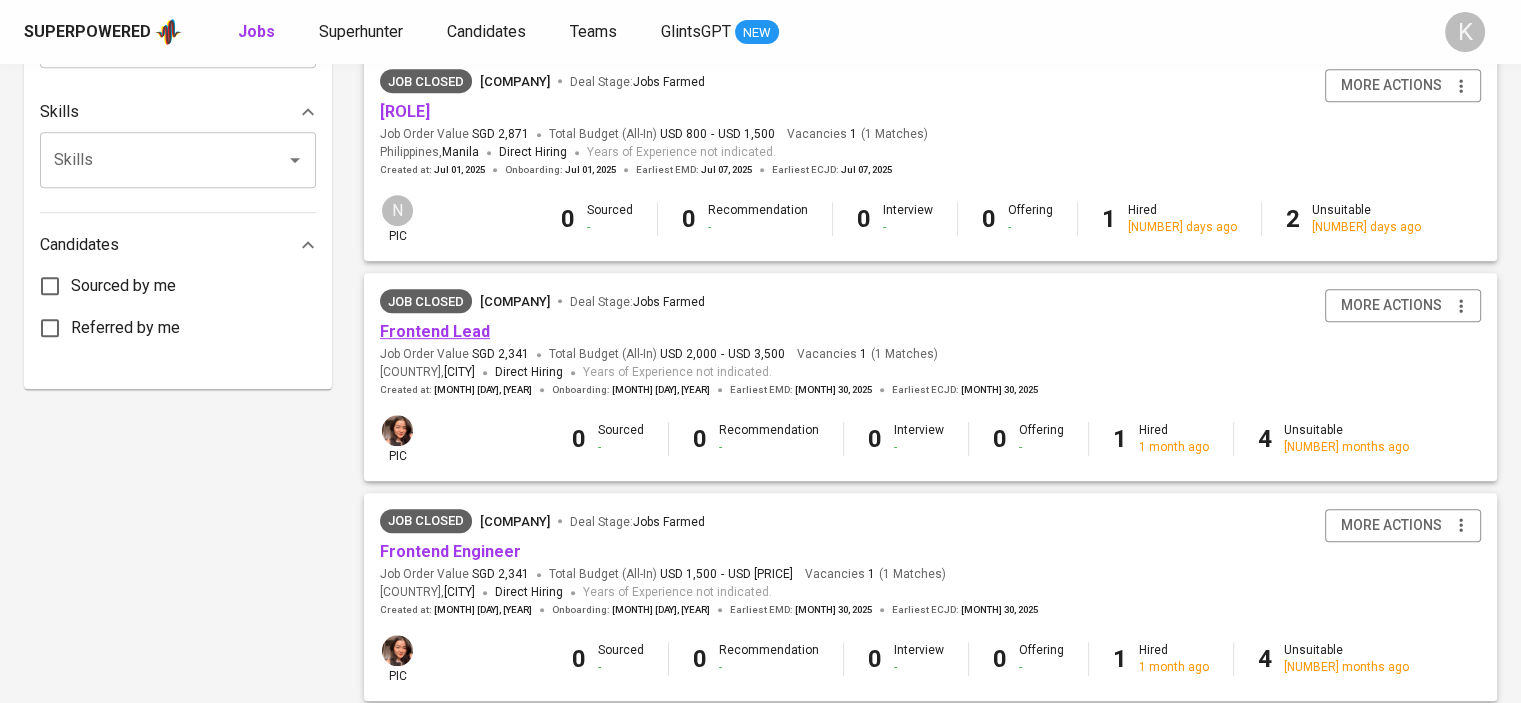 click on "Frontend Lead" at bounding box center [435, 331] 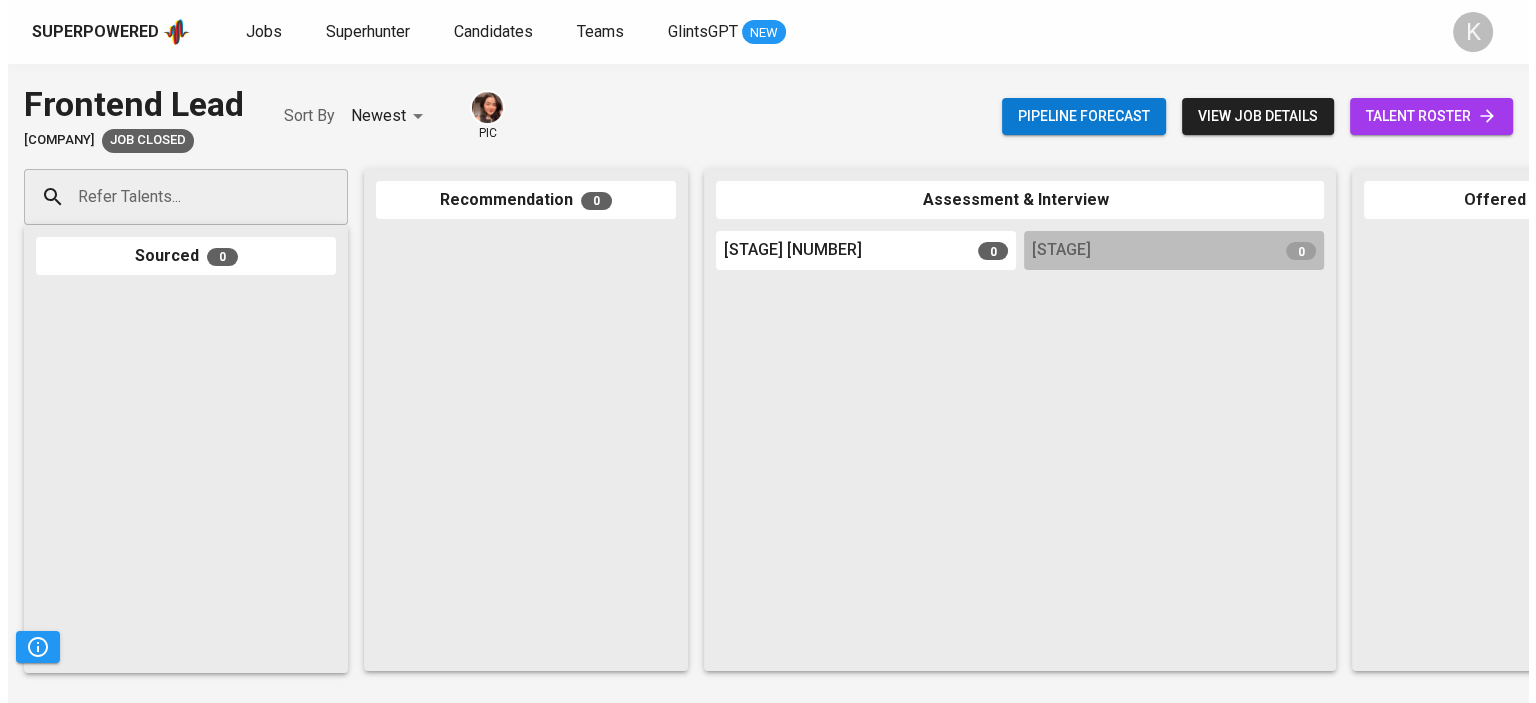 scroll, scrollTop: 0, scrollLeft: 0, axis: both 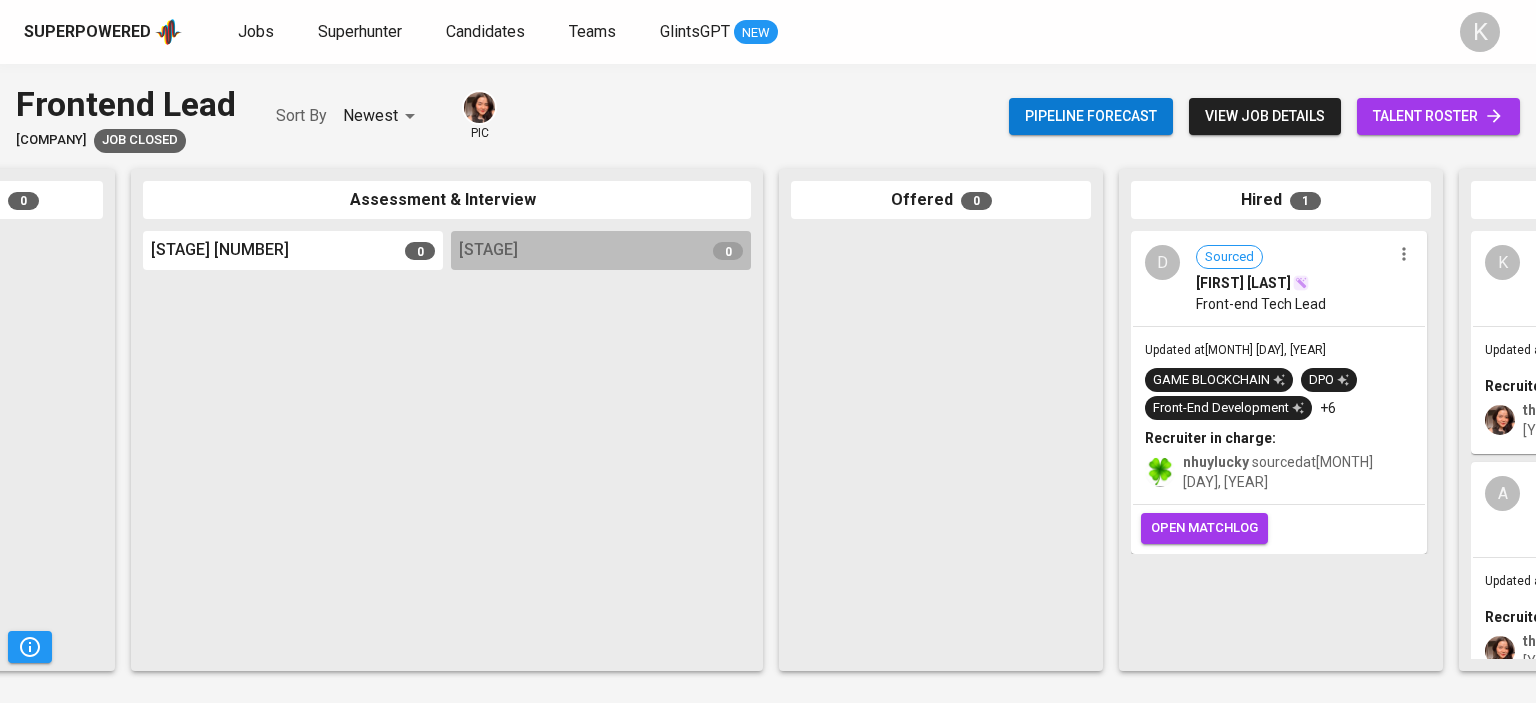 click on "Doan Cong Thanh" at bounding box center [1243, 283] 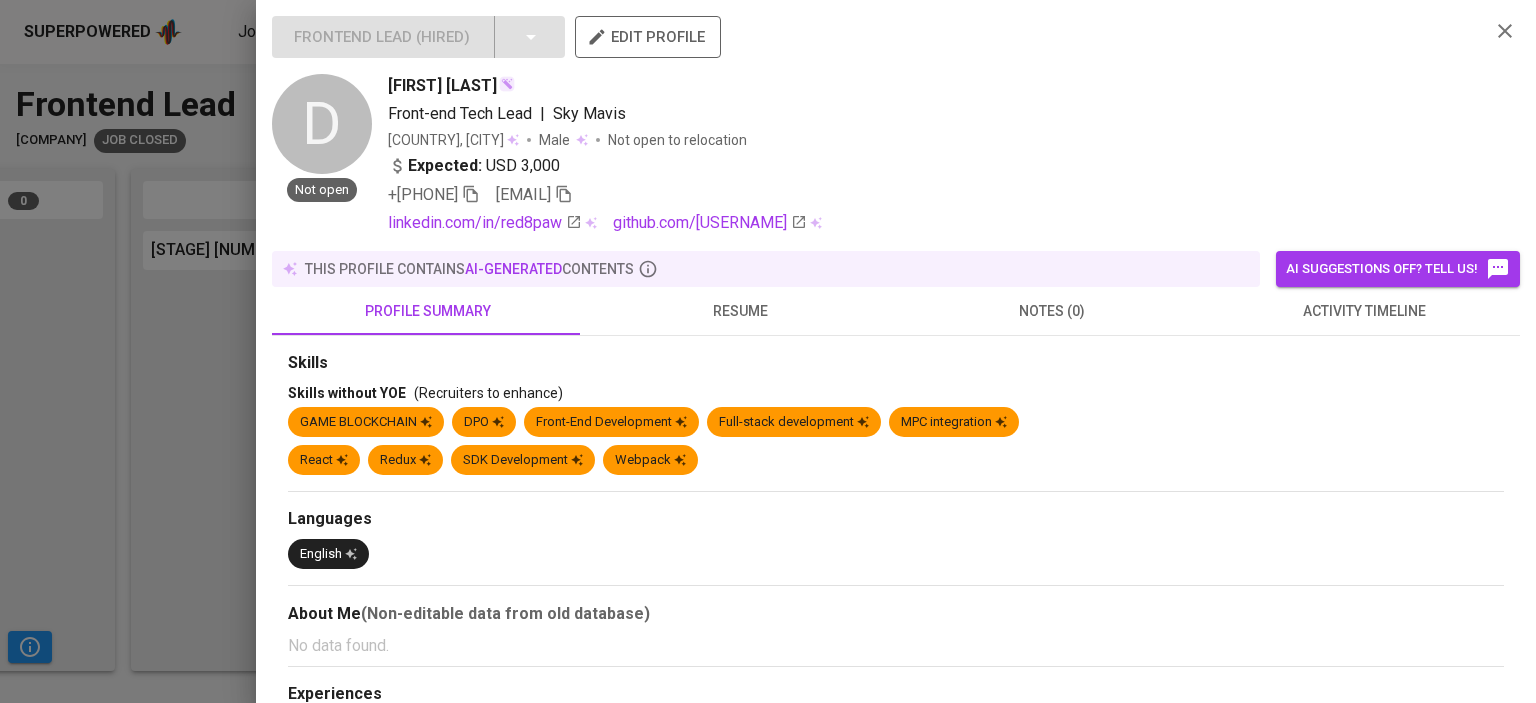 click on "resume" at bounding box center (740, 311) 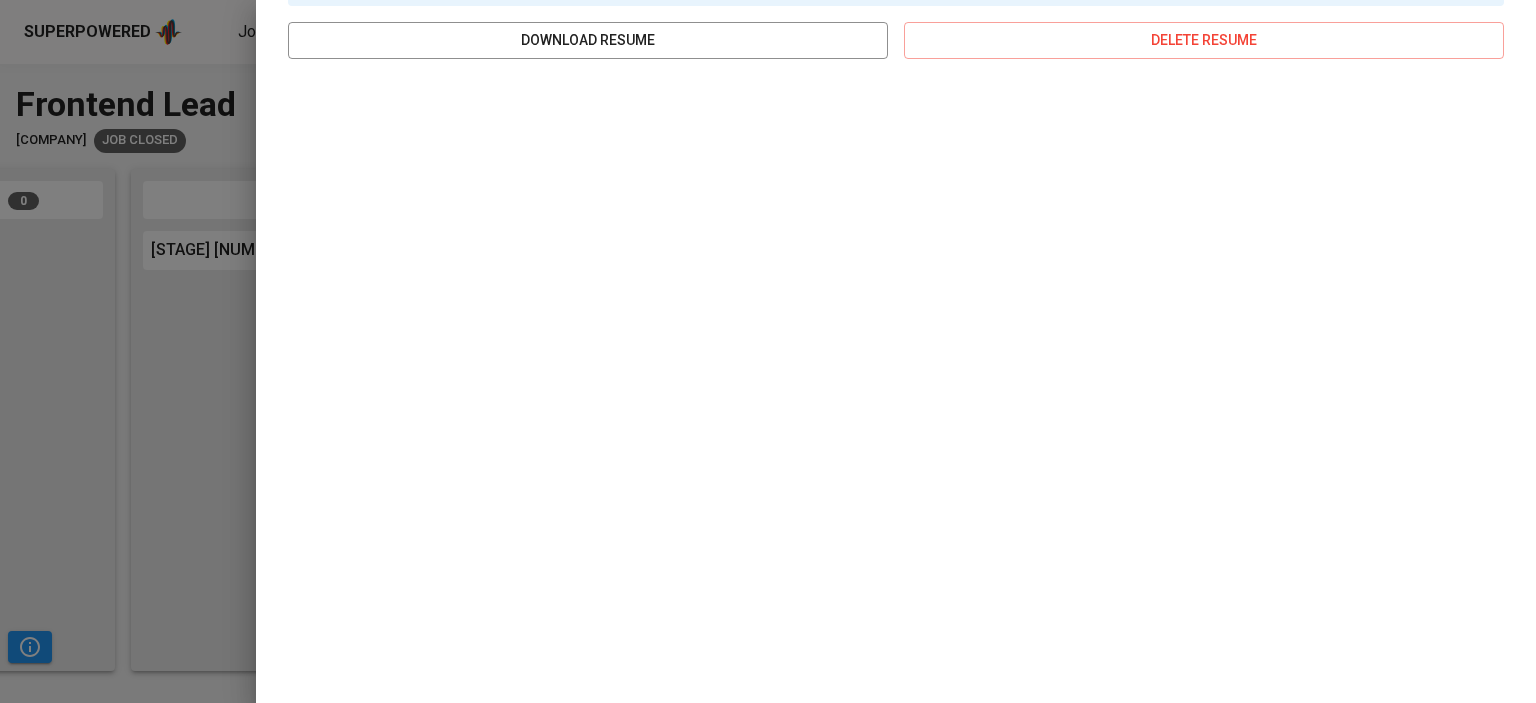 scroll, scrollTop: 396, scrollLeft: 0, axis: vertical 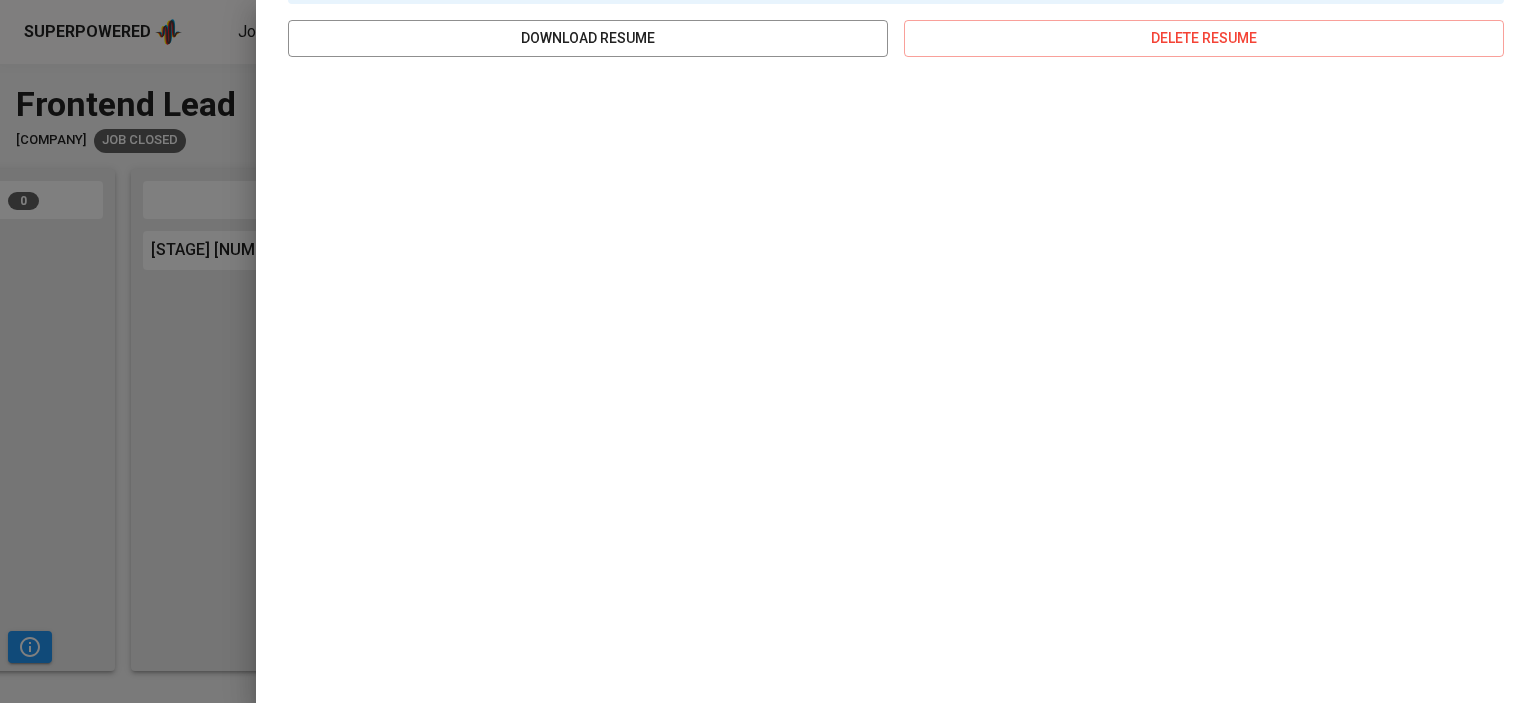 click at bounding box center (768, 351) 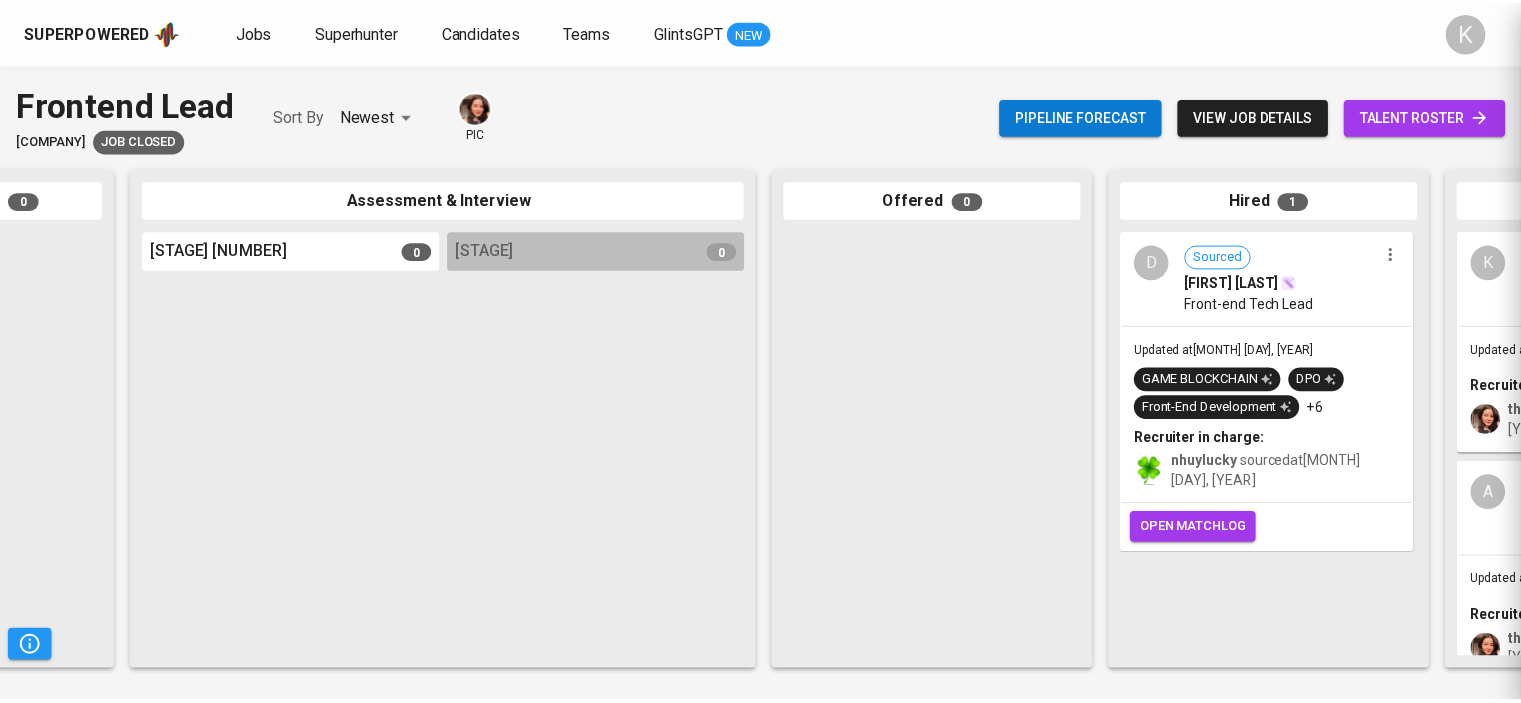 scroll, scrollTop: 0, scrollLeft: 0, axis: both 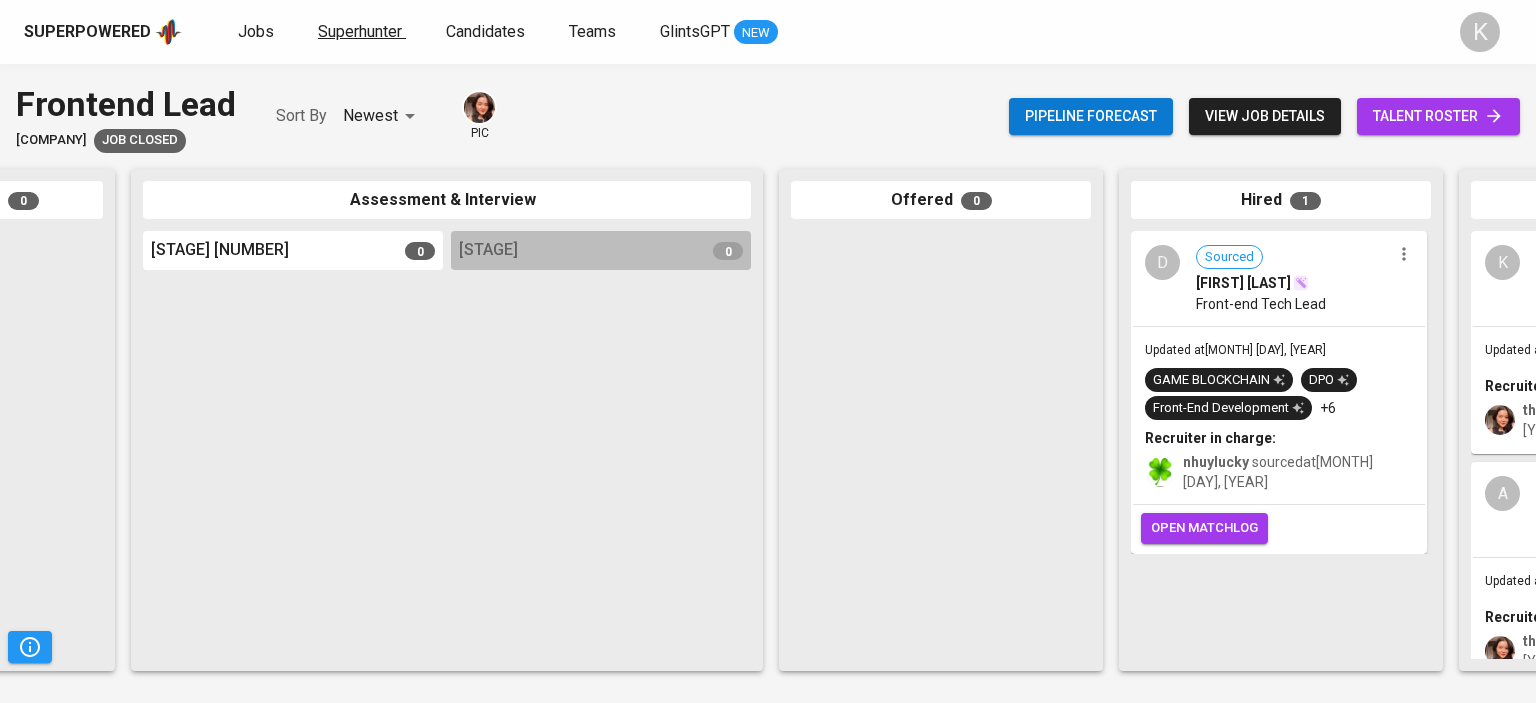 click on "Superhunter" at bounding box center [360, 31] 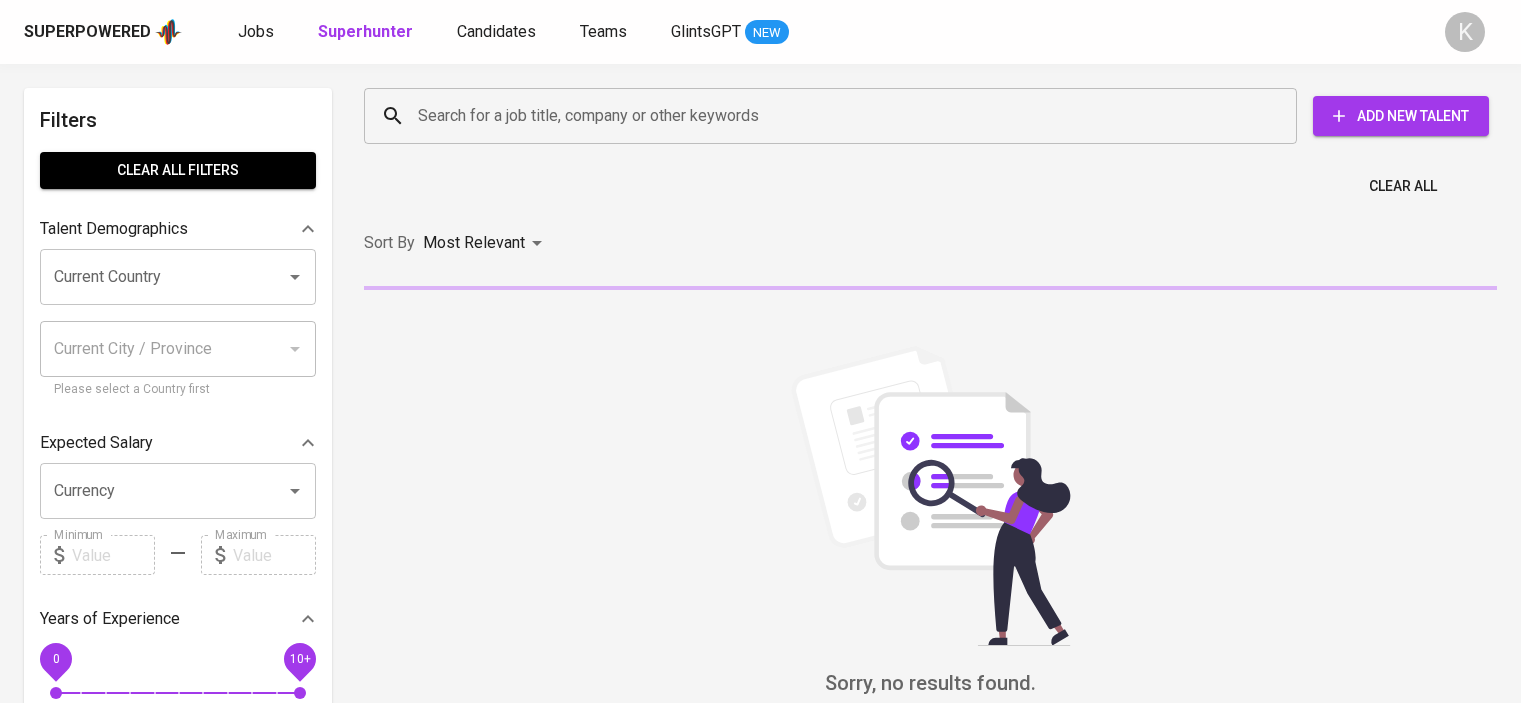 scroll, scrollTop: 0, scrollLeft: 0, axis: both 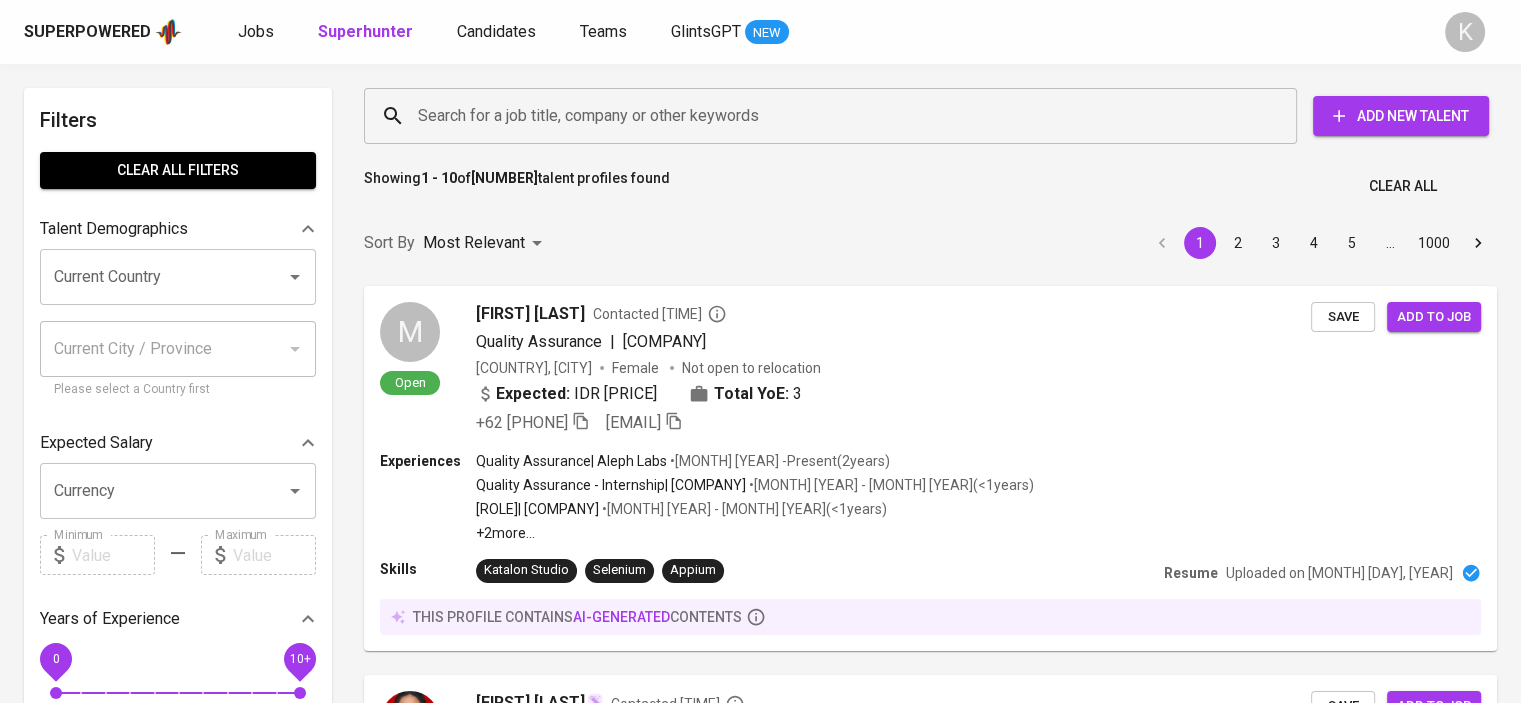 click on "Search for a job title, company or other keywords" at bounding box center (835, 116) 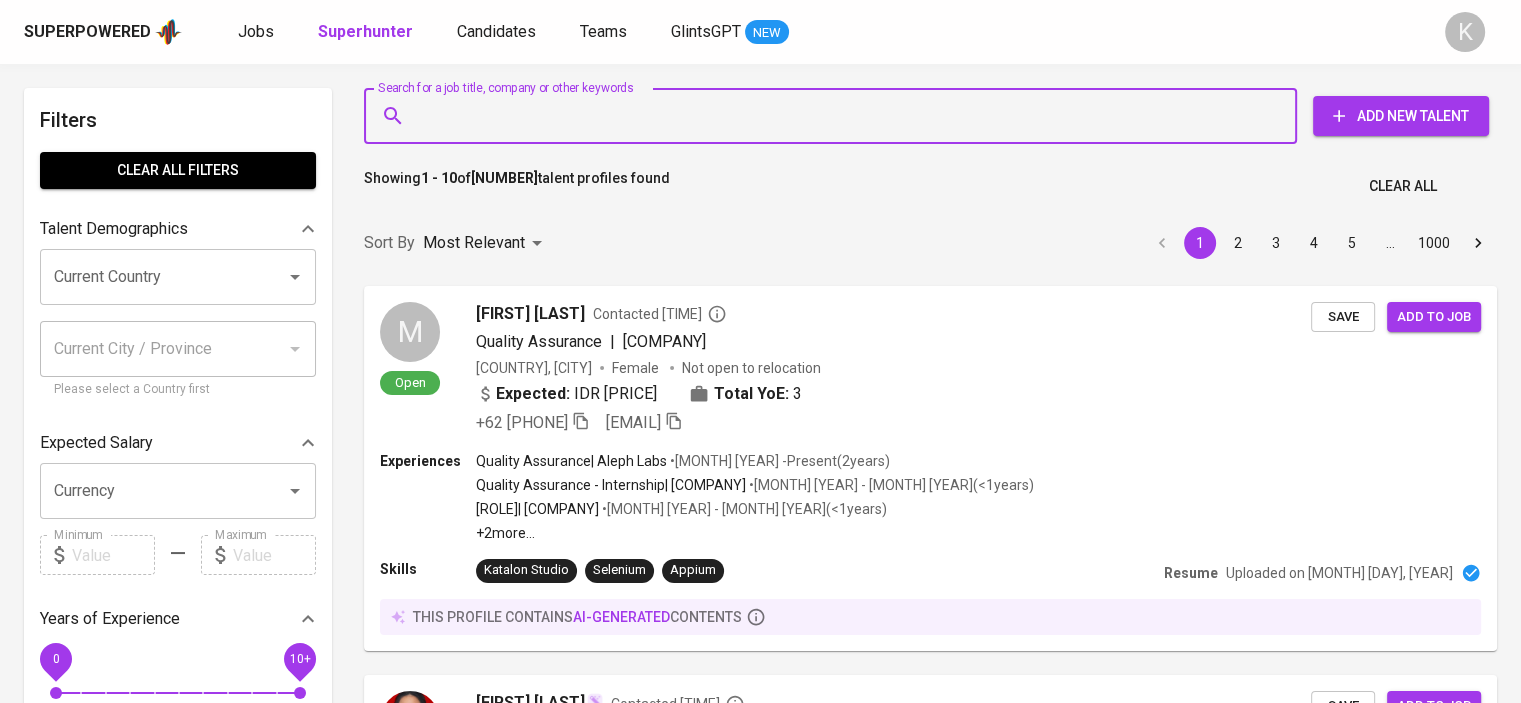 paste on "[EMAIL]" 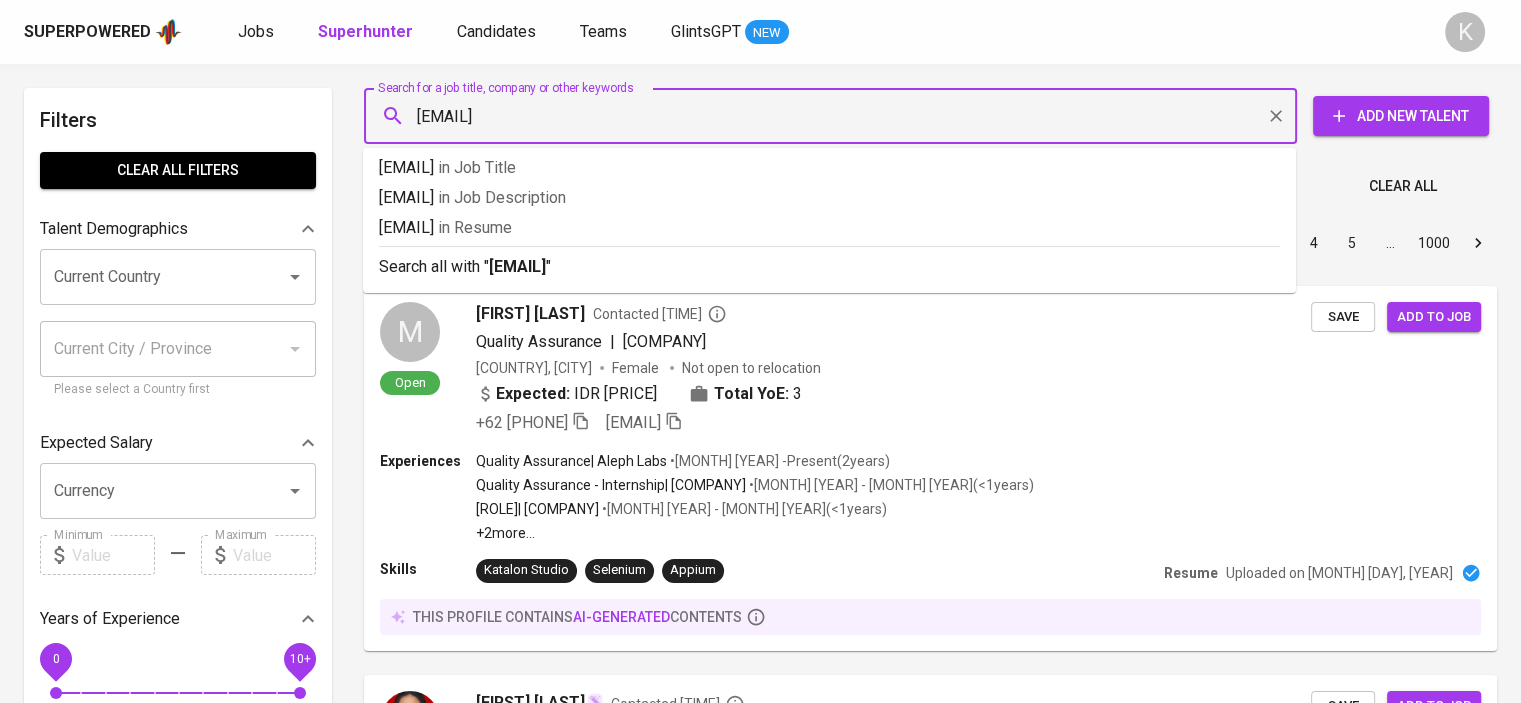 type 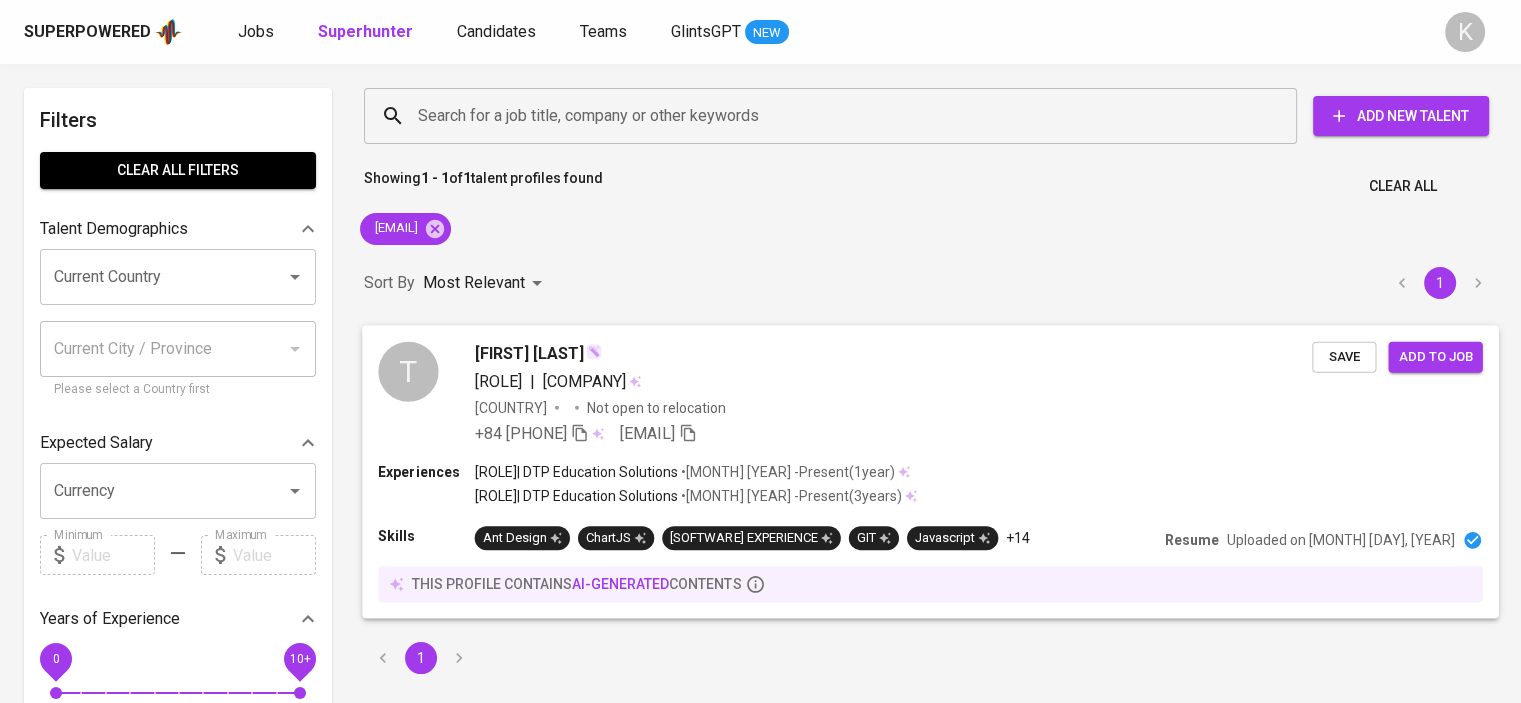 click on "[FIRST] [LAST]" at bounding box center (529, 353) 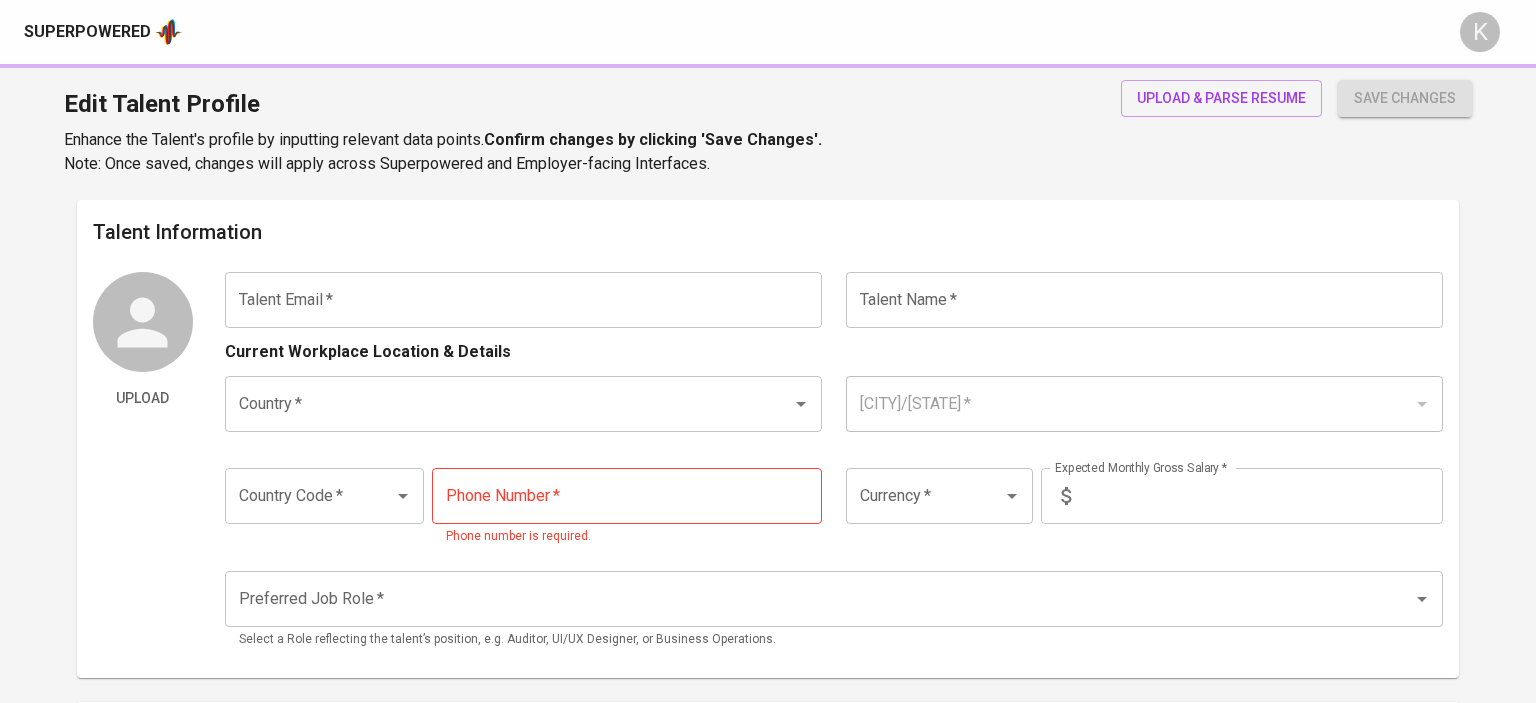 scroll, scrollTop: 0, scrollLeft: 0, axis: both 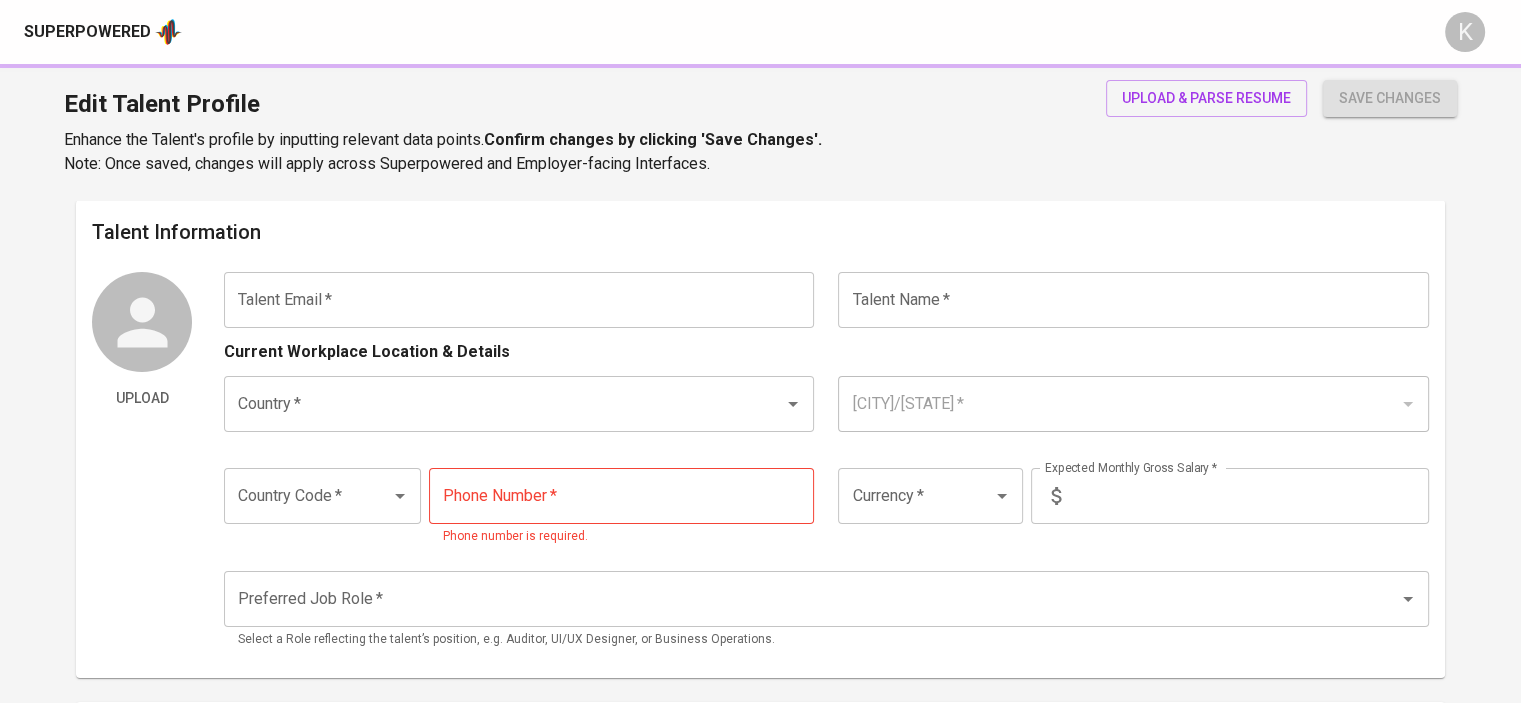 type on "[EMAIL]" 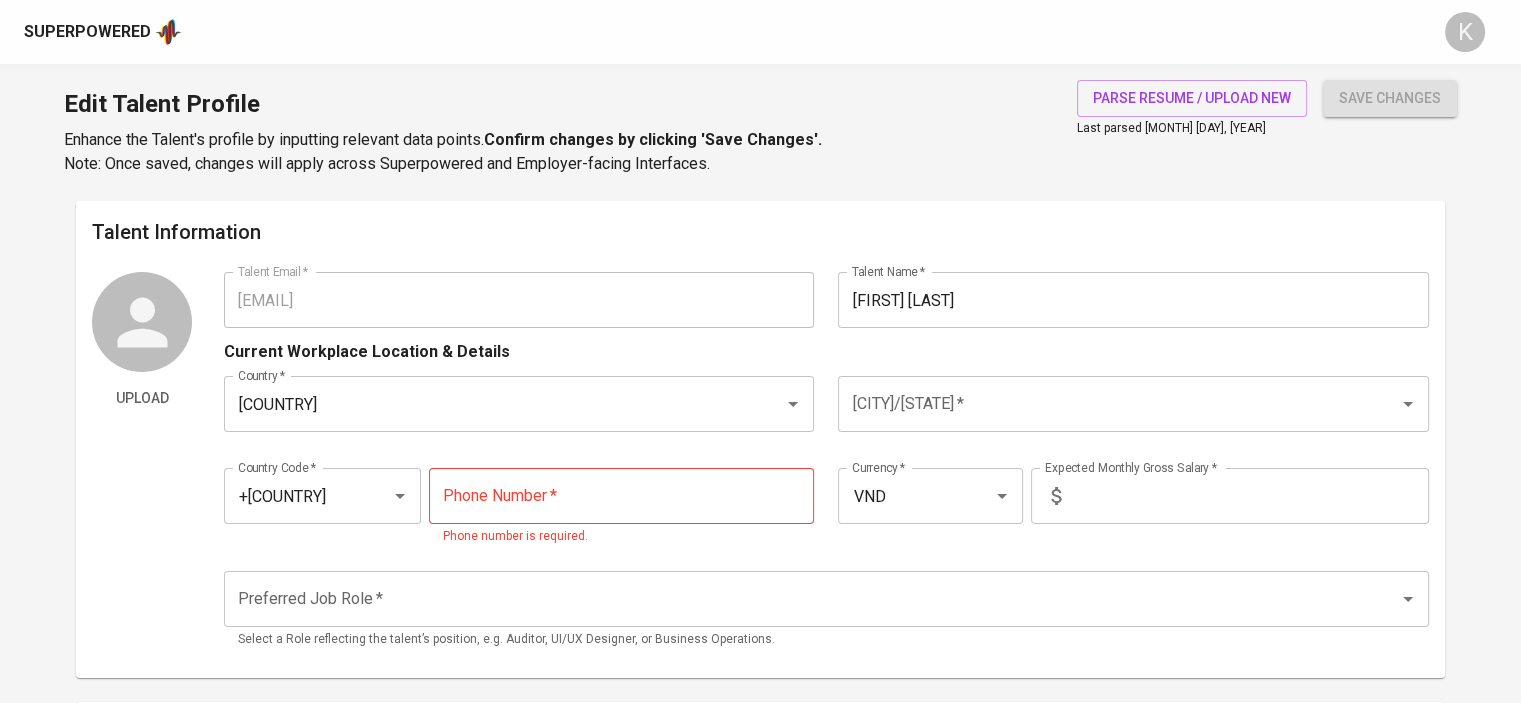 click at bounding box center (622, 496) 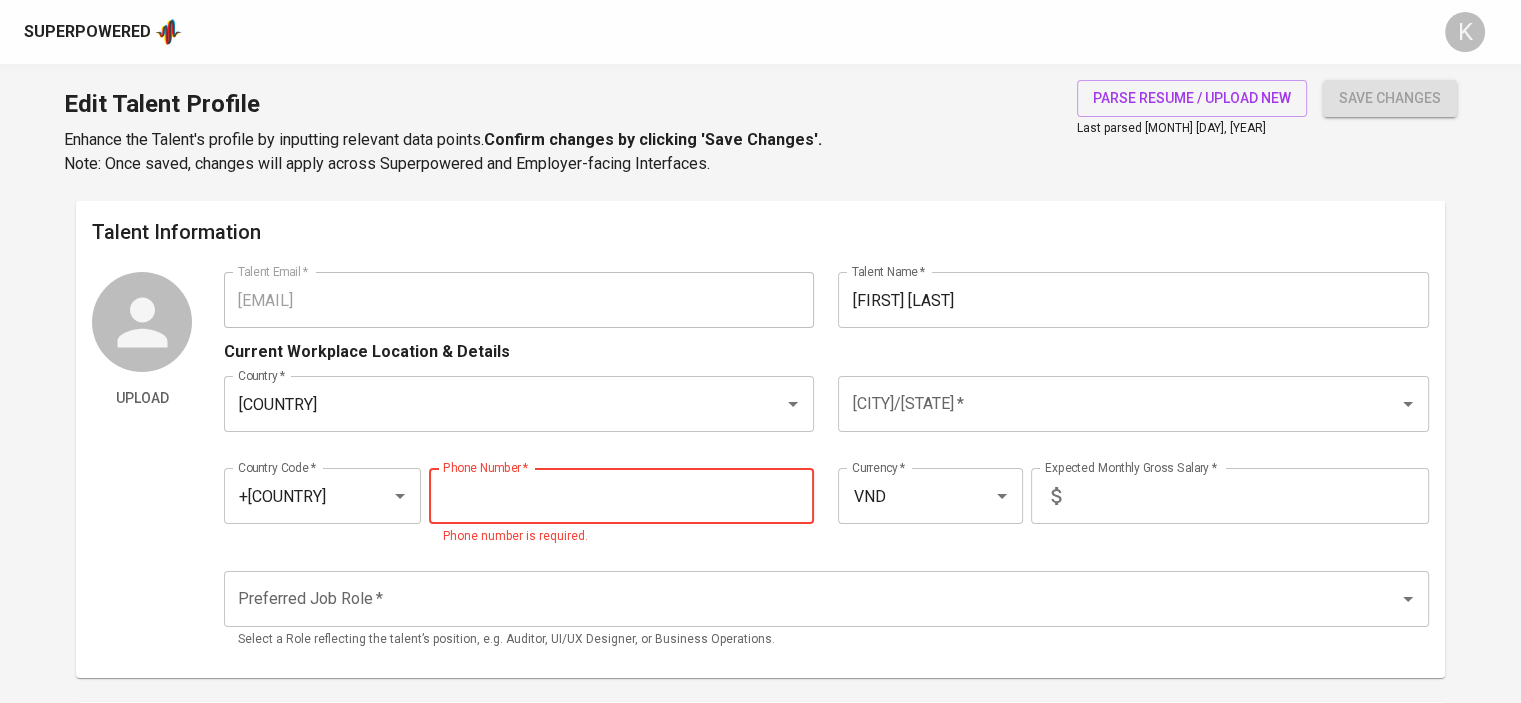 paste on "[NUMBER]-[NUMBER]-[NUMBER]" 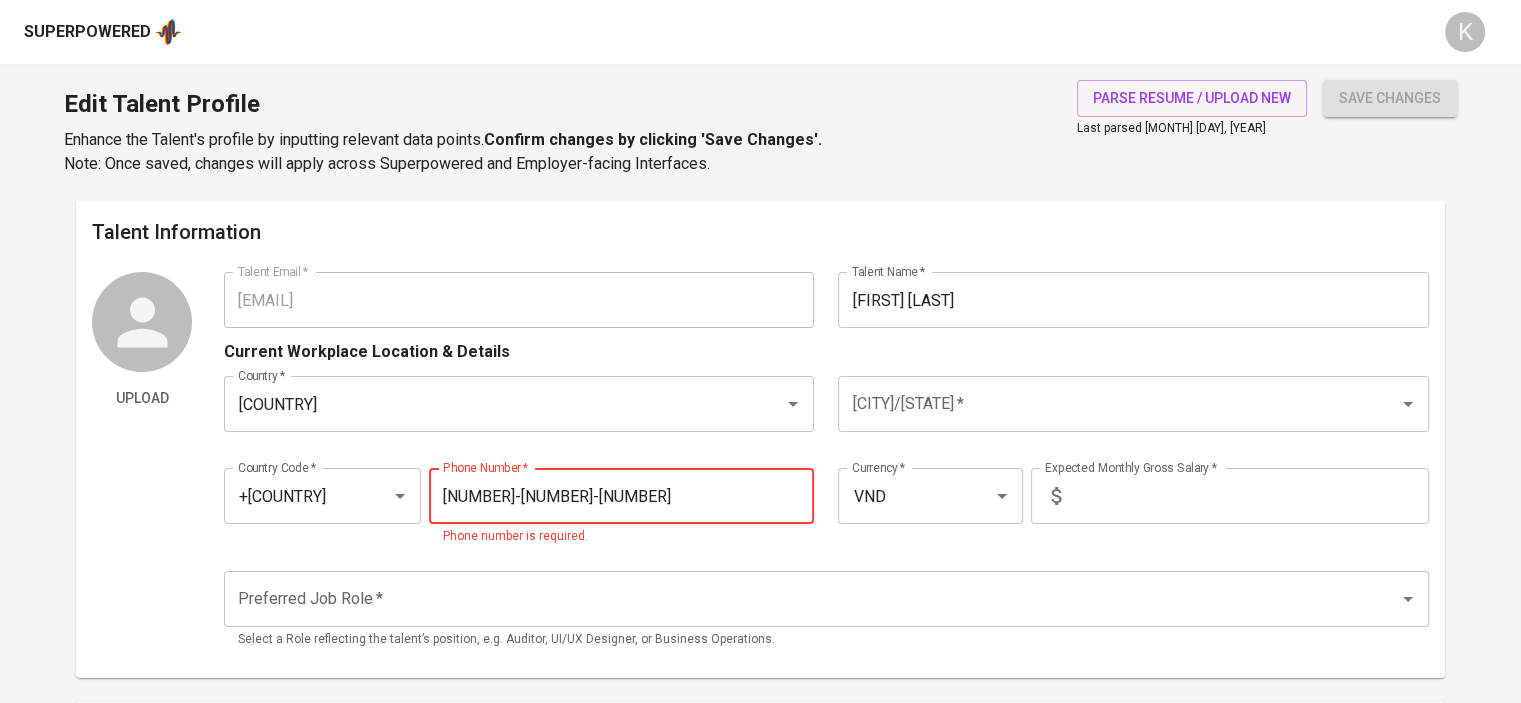 type on "[NUMBER]-[NUMBER]-[NUMBER]" 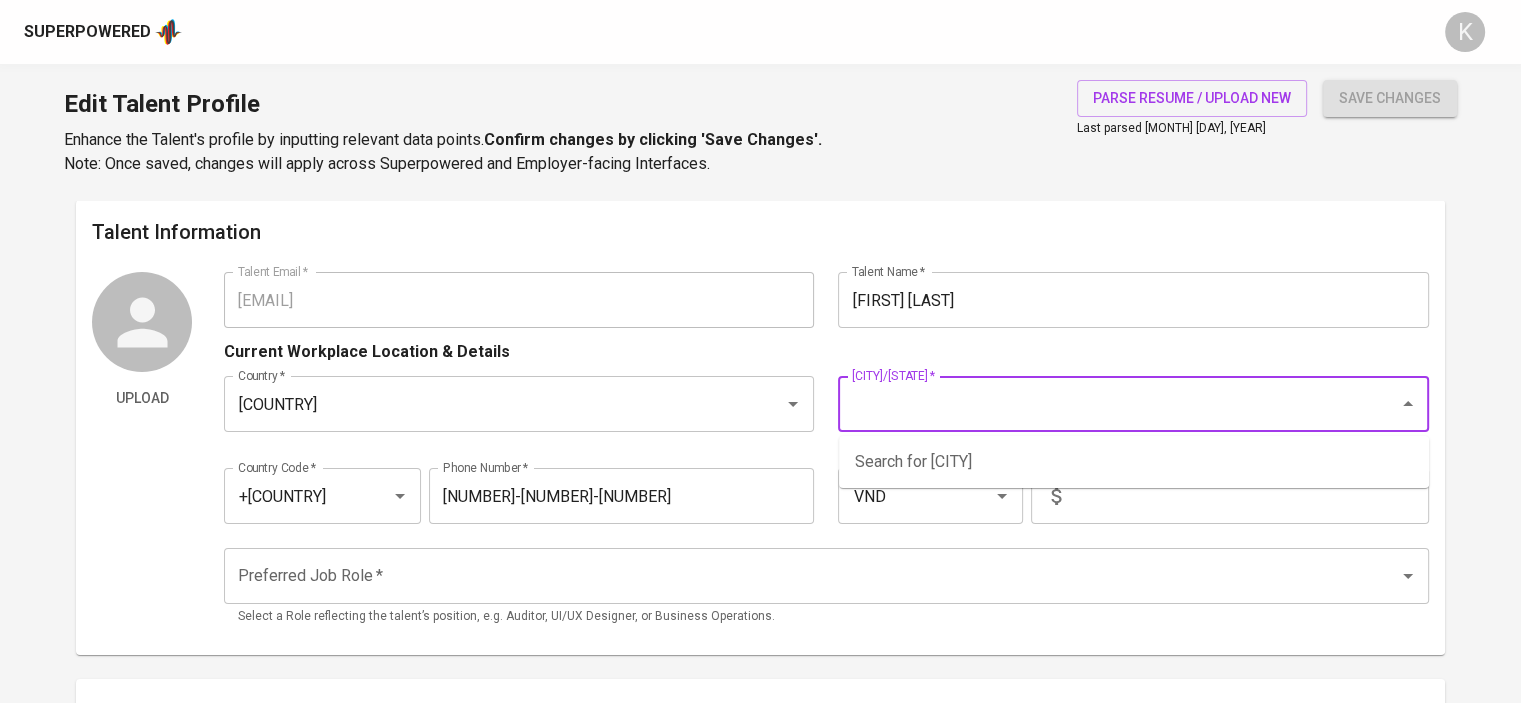 click on "[CITY]/[STATE]   *" at bounding box center (1105, 404) 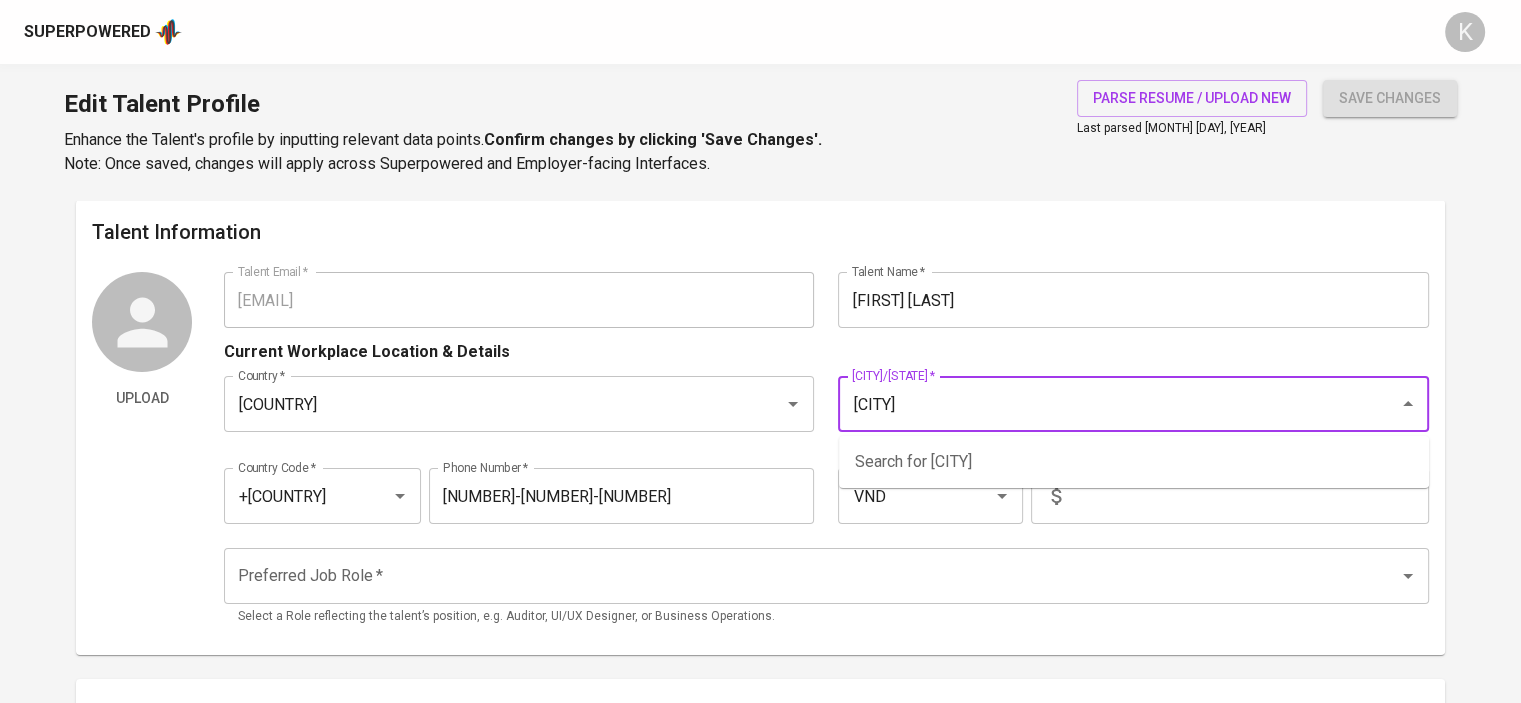 type on "[FIRST] [LAST]" 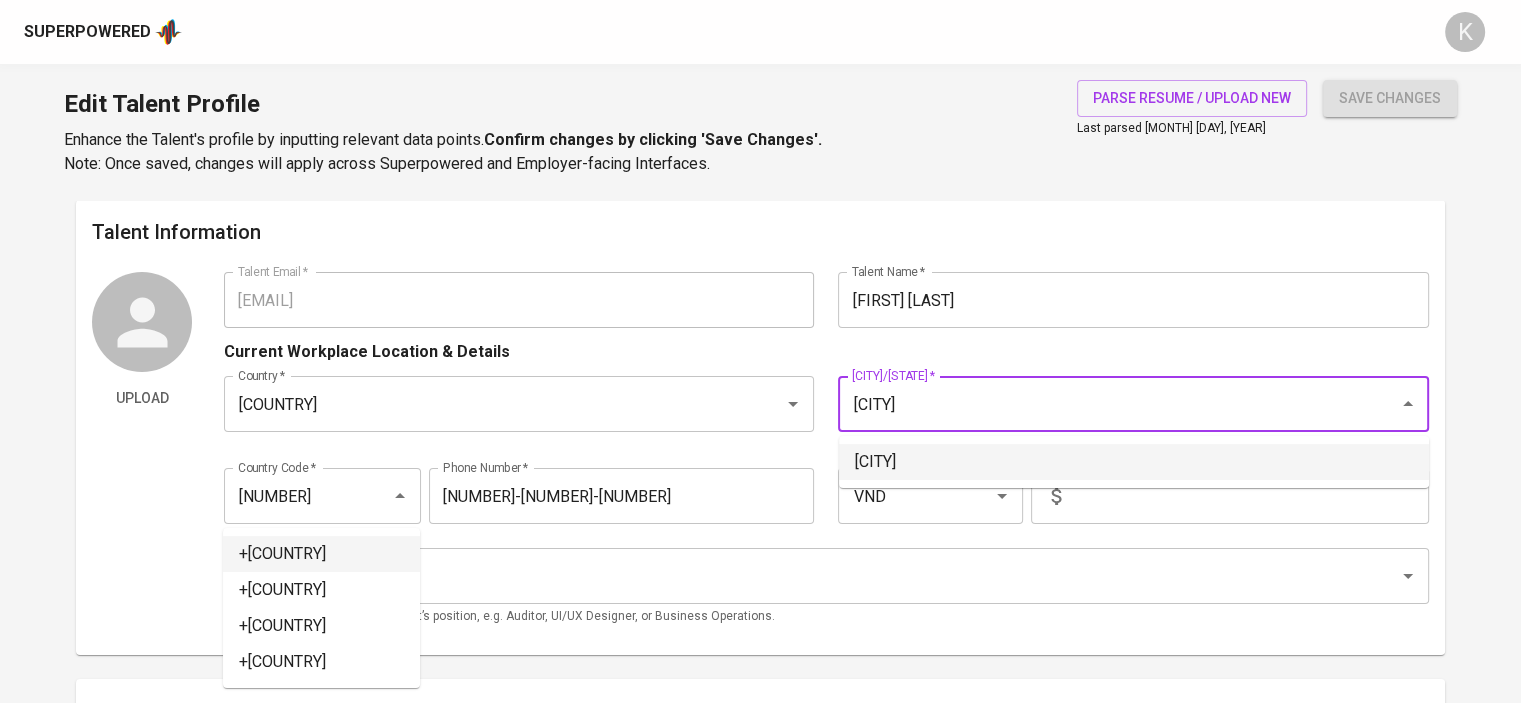 click on "[CITY]" at bounding box center [1134, 462] 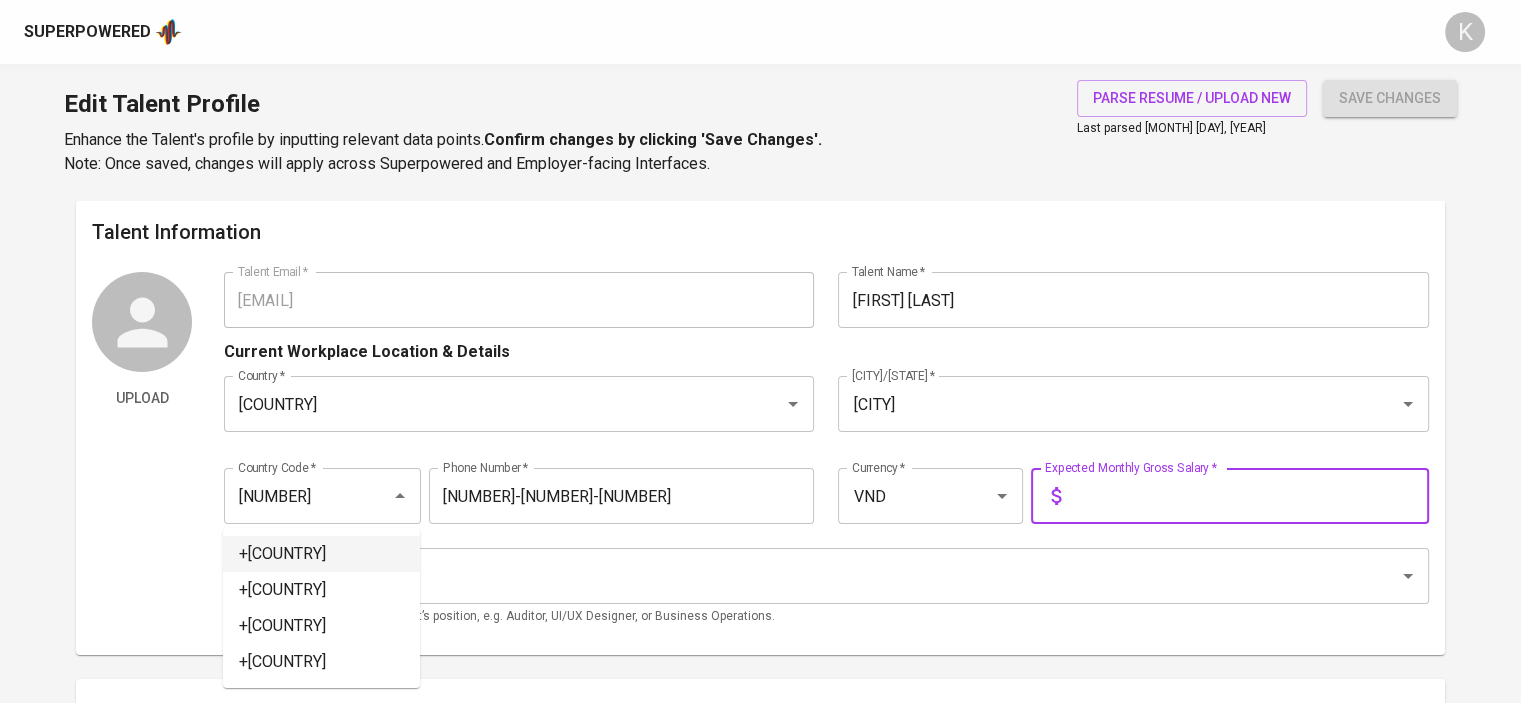 click at bounding box center [1249, 496] 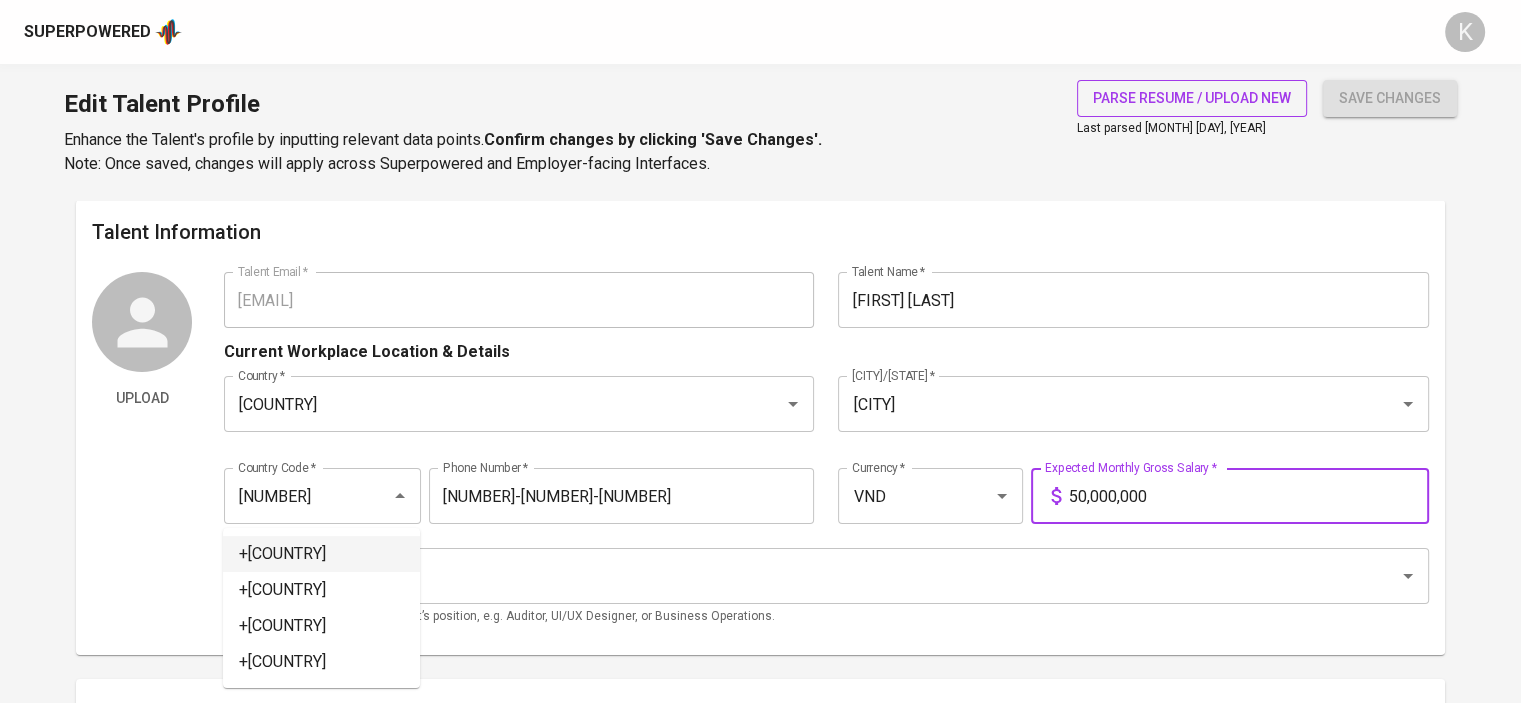 type on "50,000,000" 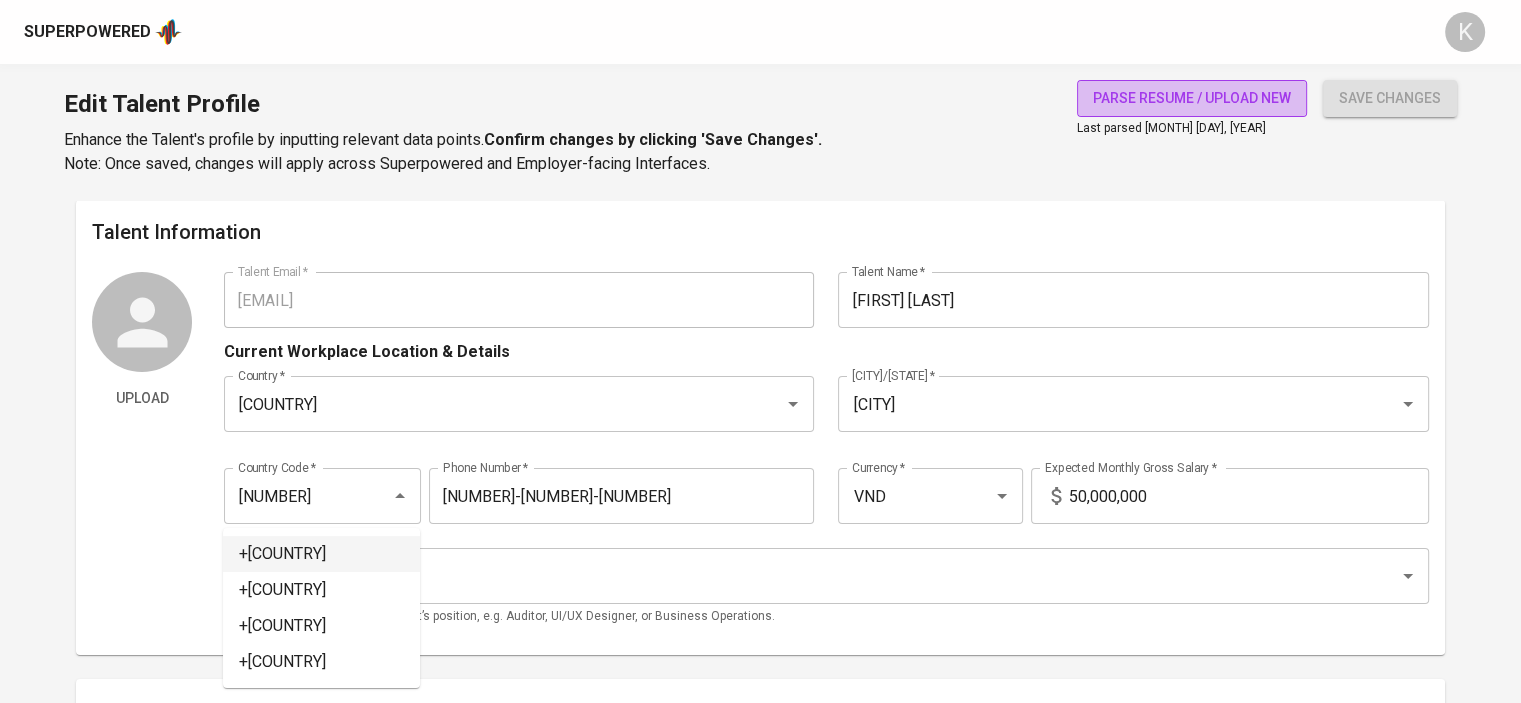 click on "parse resume / upload new" at bounding box center (1192, 98) 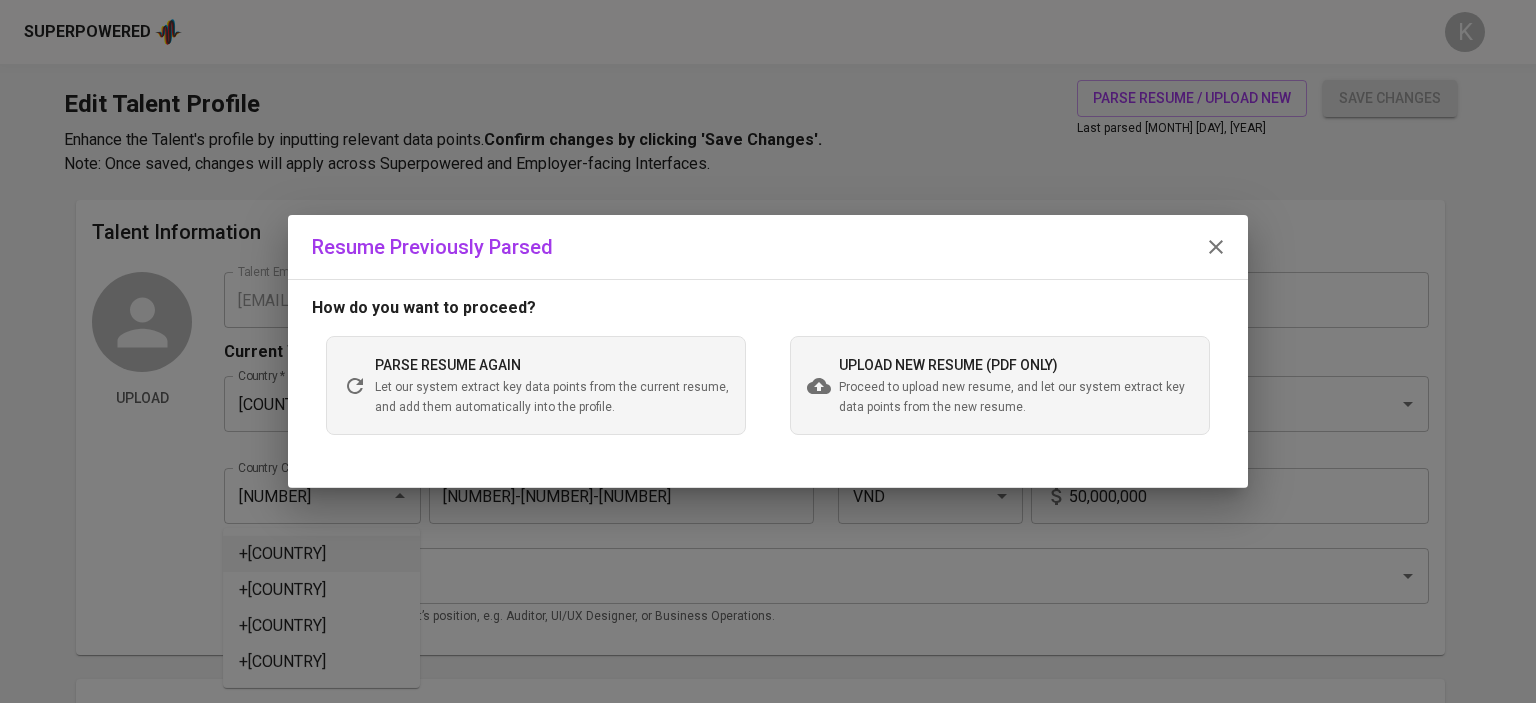 click on "Proceed to upload new resume, and let our system extract key data points from the new resume." at bounding box center [1016, 398] 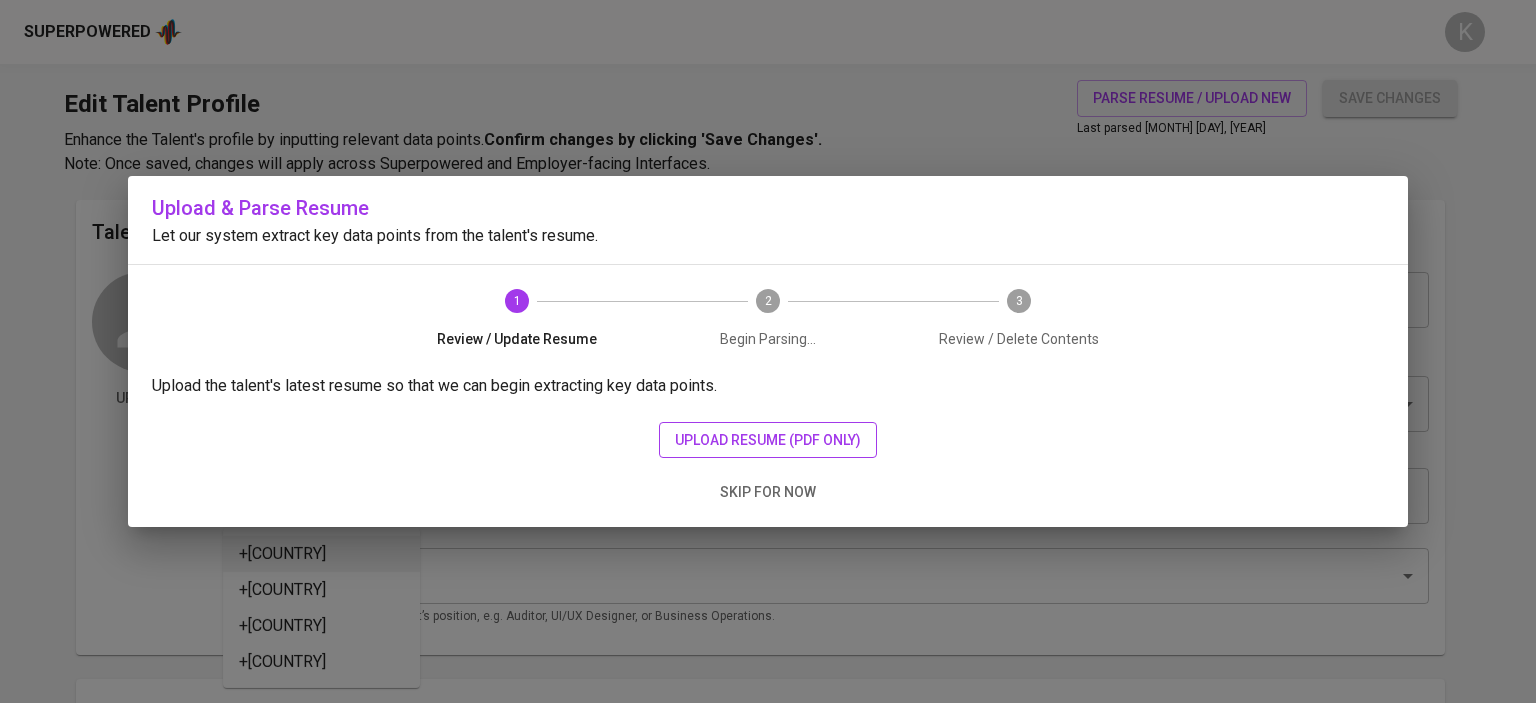 click on "upload resume (pdf only)" at bounding box center [768, 440] 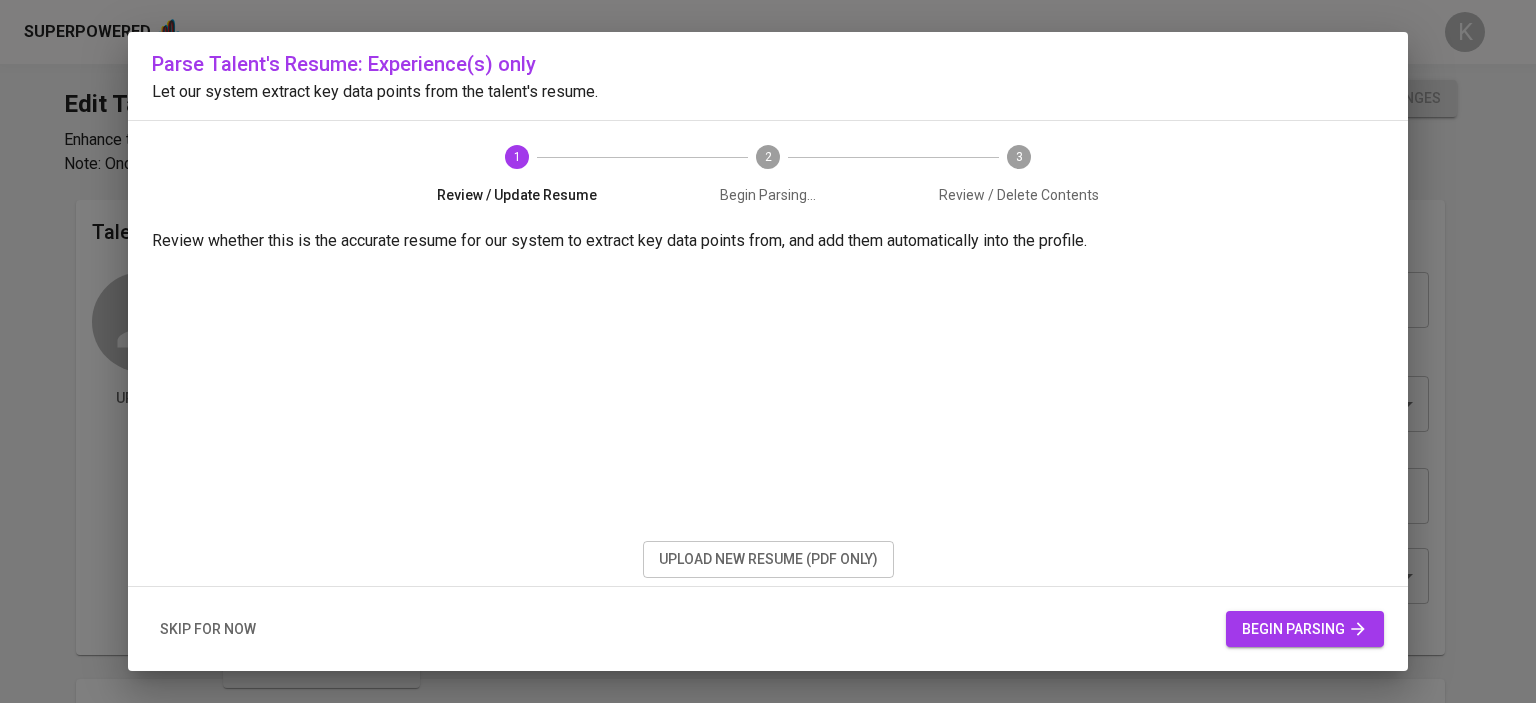 click on "begin parsing" at bounding box center (1305, 629) 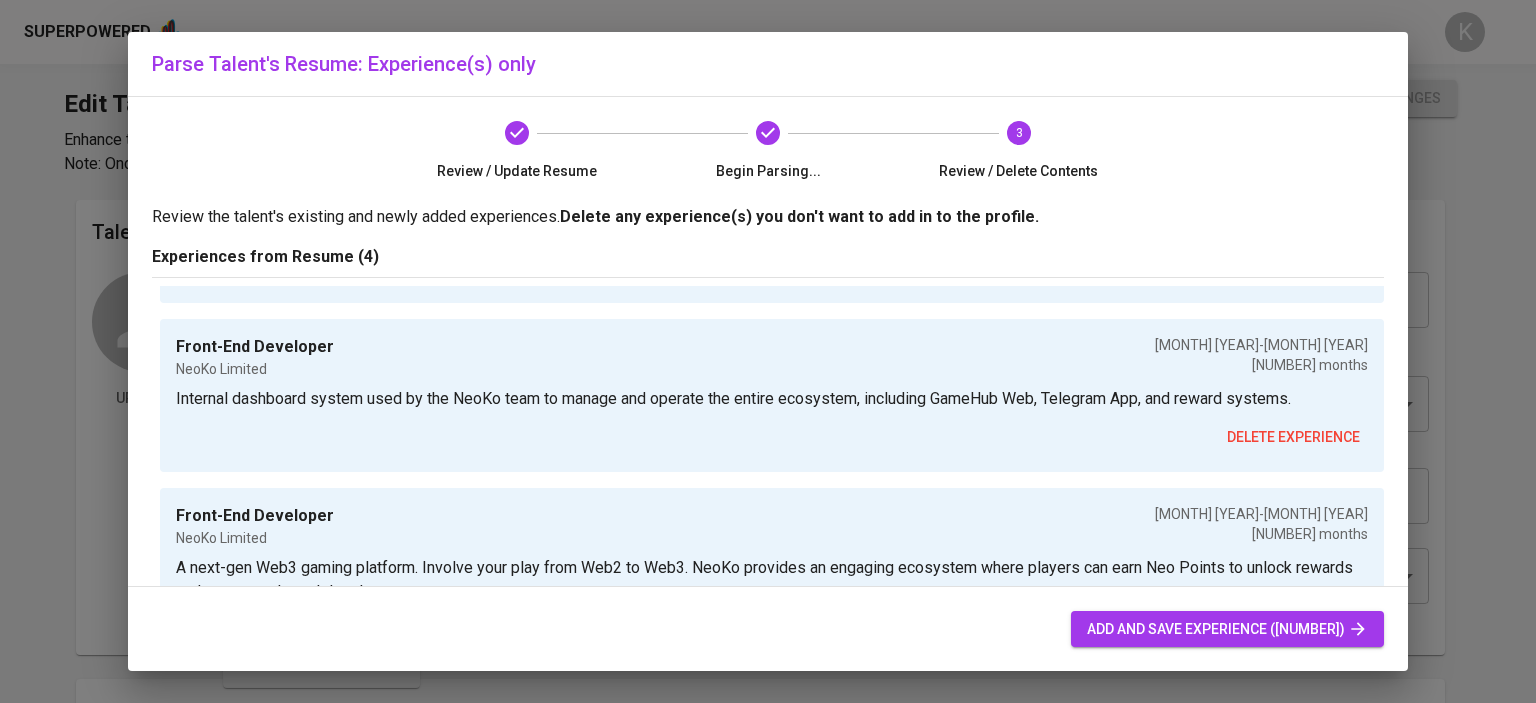 scroll, scrollTop: 317, scrollLeft: 0, axis: vertical 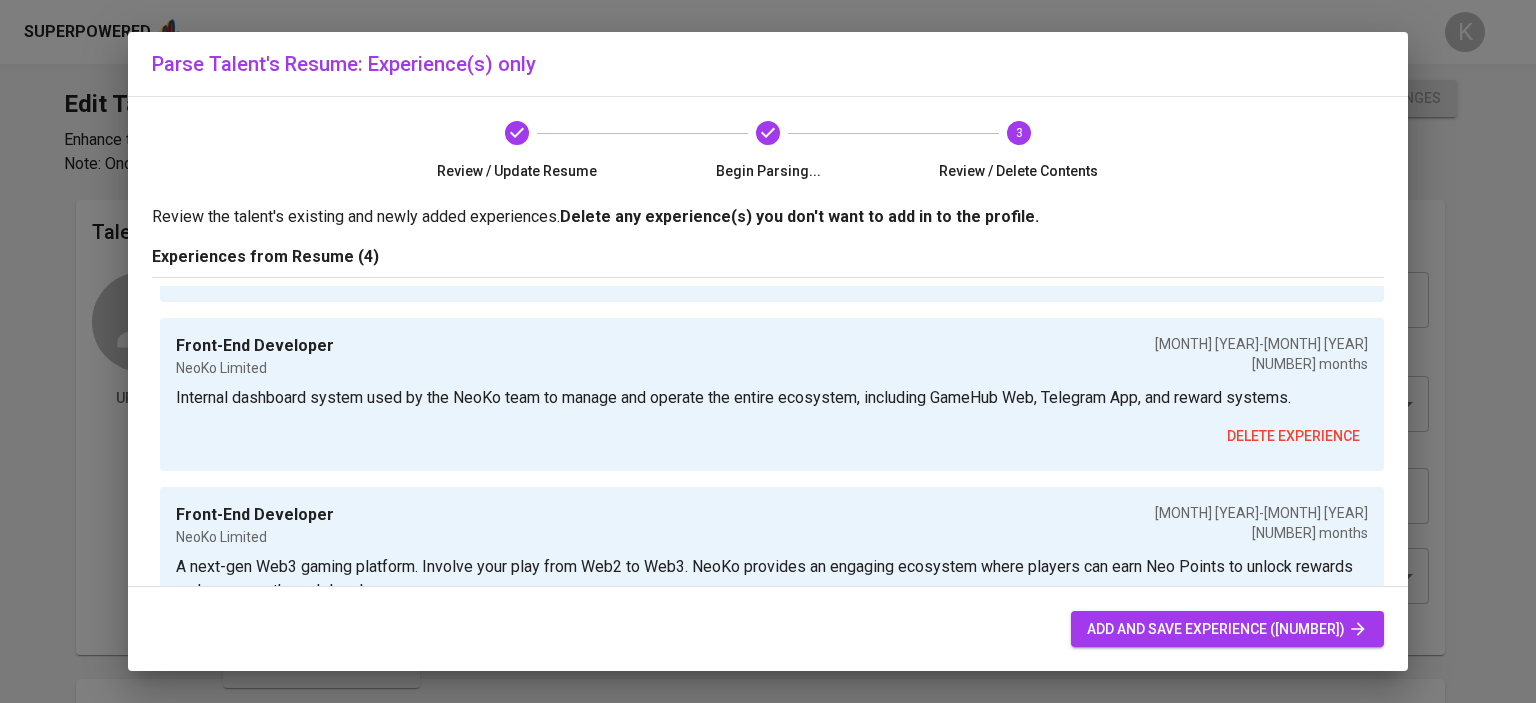 click on "add and save experience ([NUMBER])" at bounding box center (1227, 629) 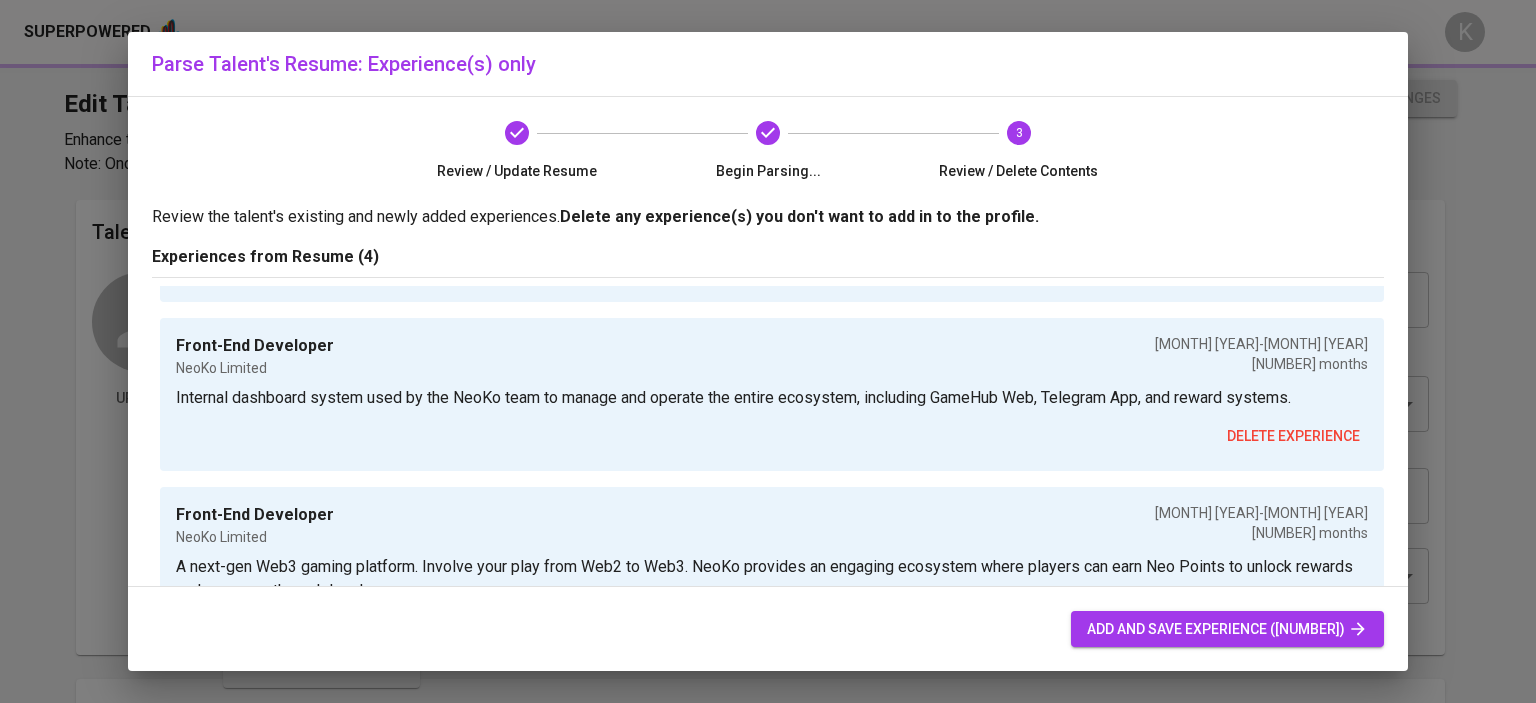 type on "[FIRST] [LAST]" 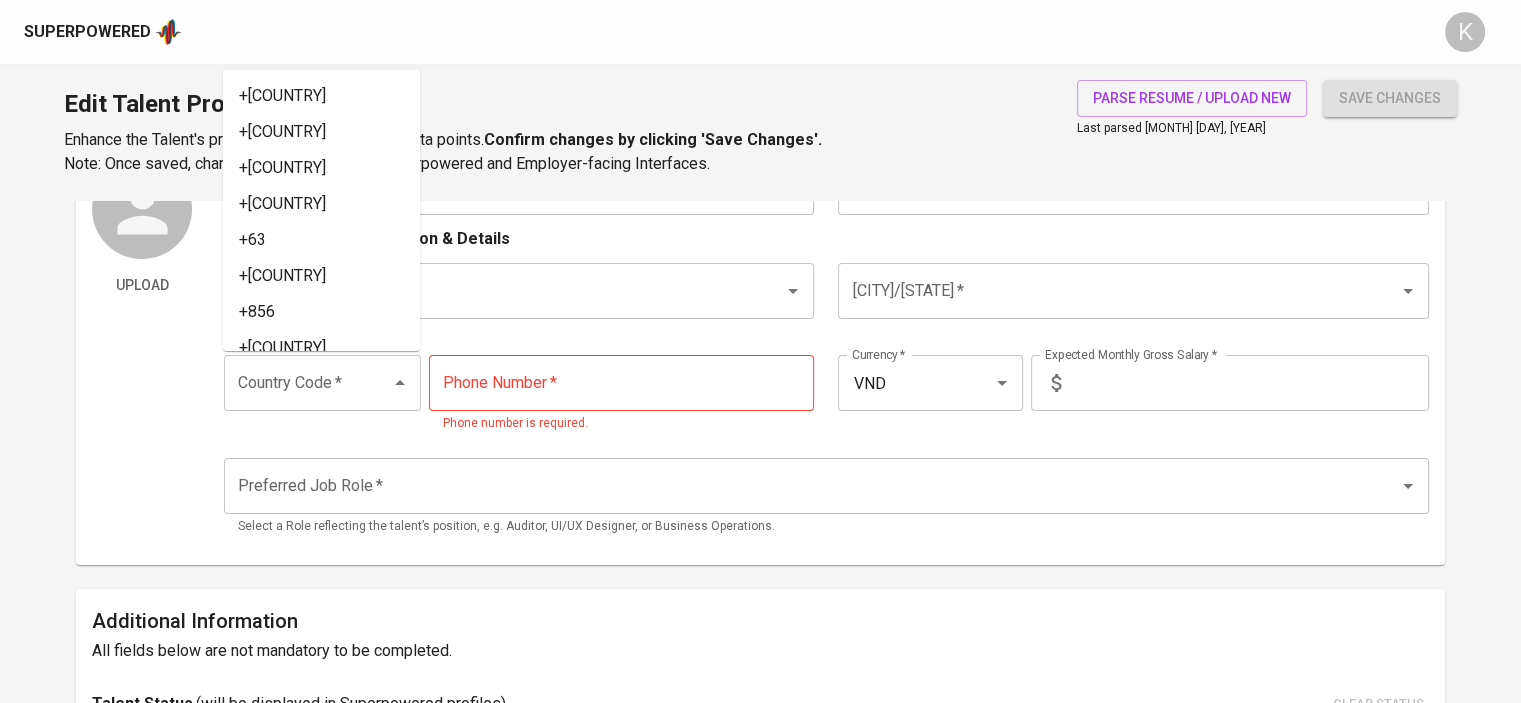 scroll, scrollTop: 0, scrollLeft: 0, axis: both 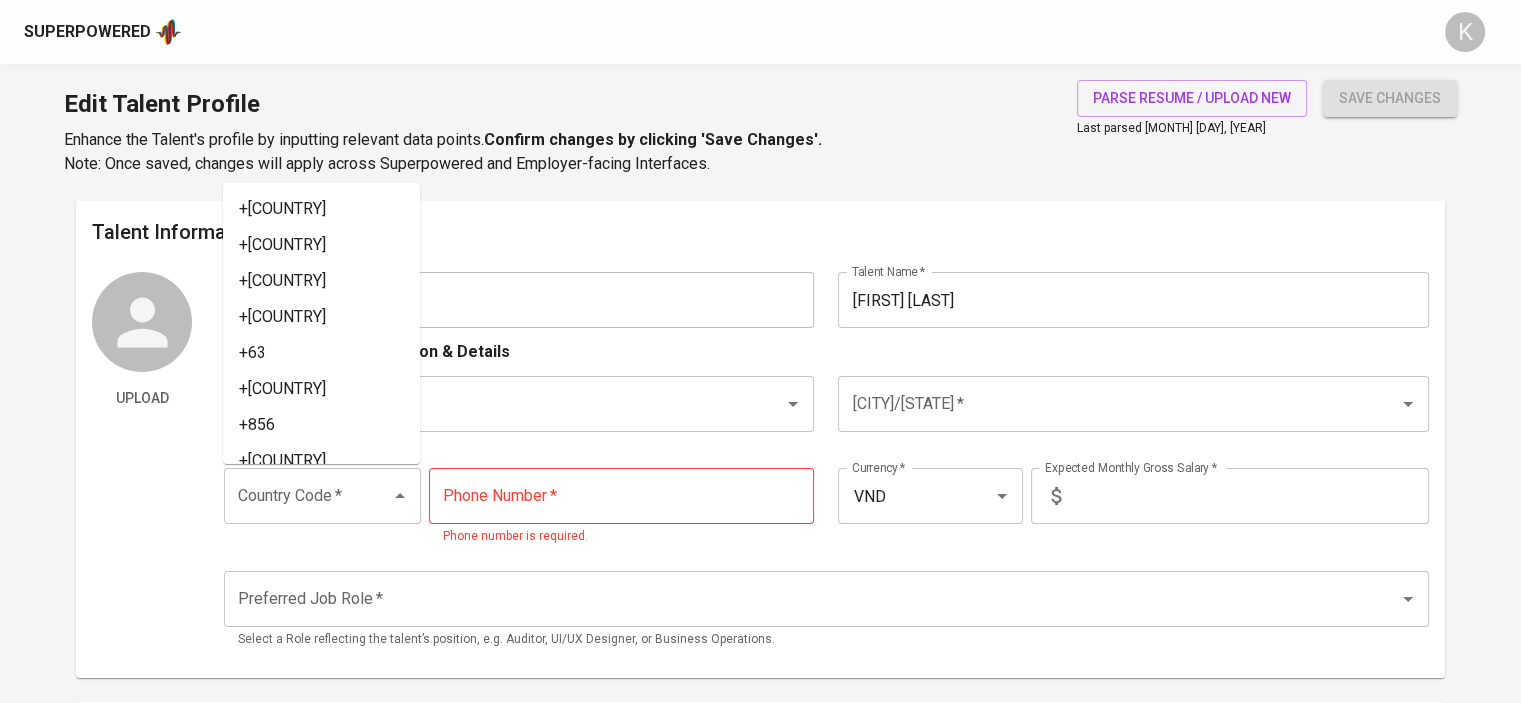 click on "Confirm changes by clicking 'Save Changes'." at bounding box center (653, 139) 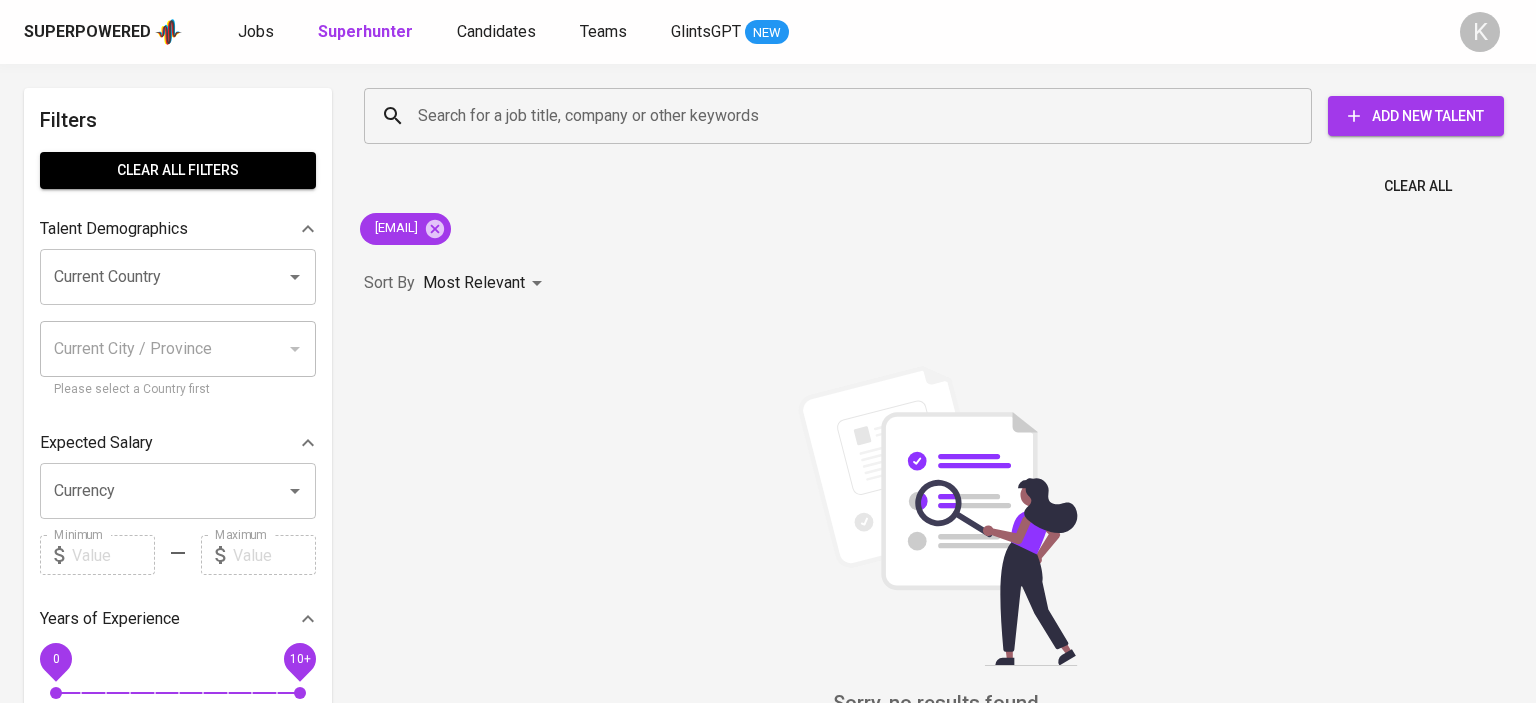 scroll, scrollTop: 0, scrollLeft: 0, axis: both 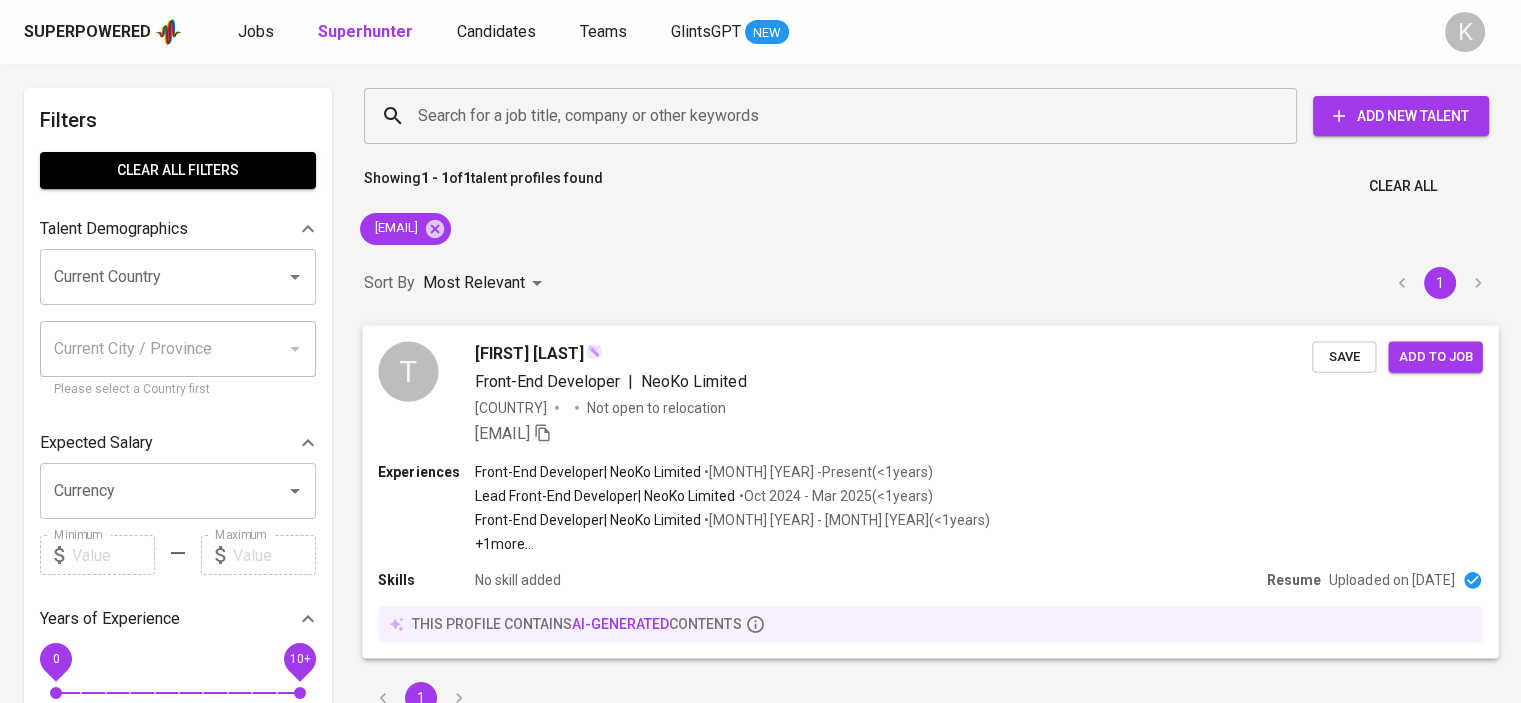 click on "[FIRST] [LAST]" at bounding box center [529, 353] 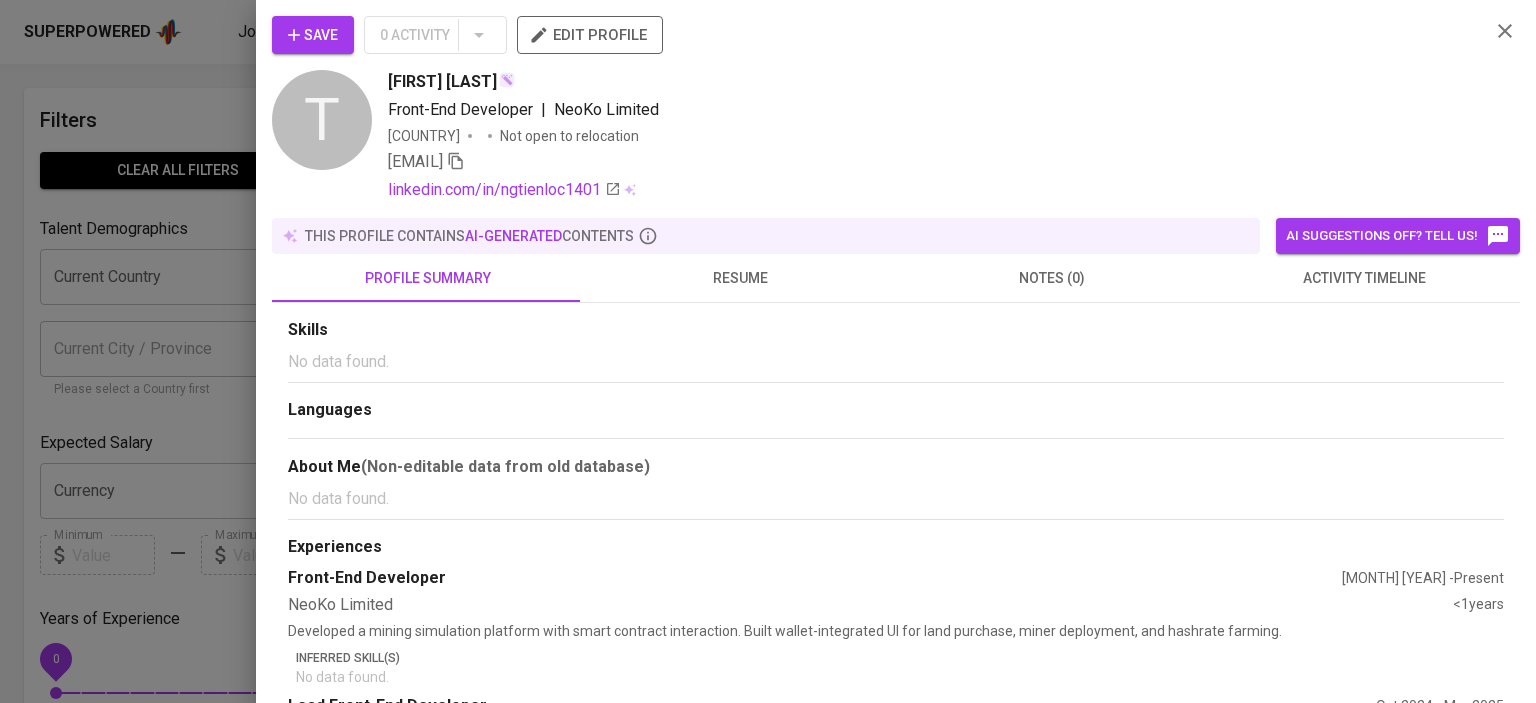 click on "resume" at bounding box center (740, 278) 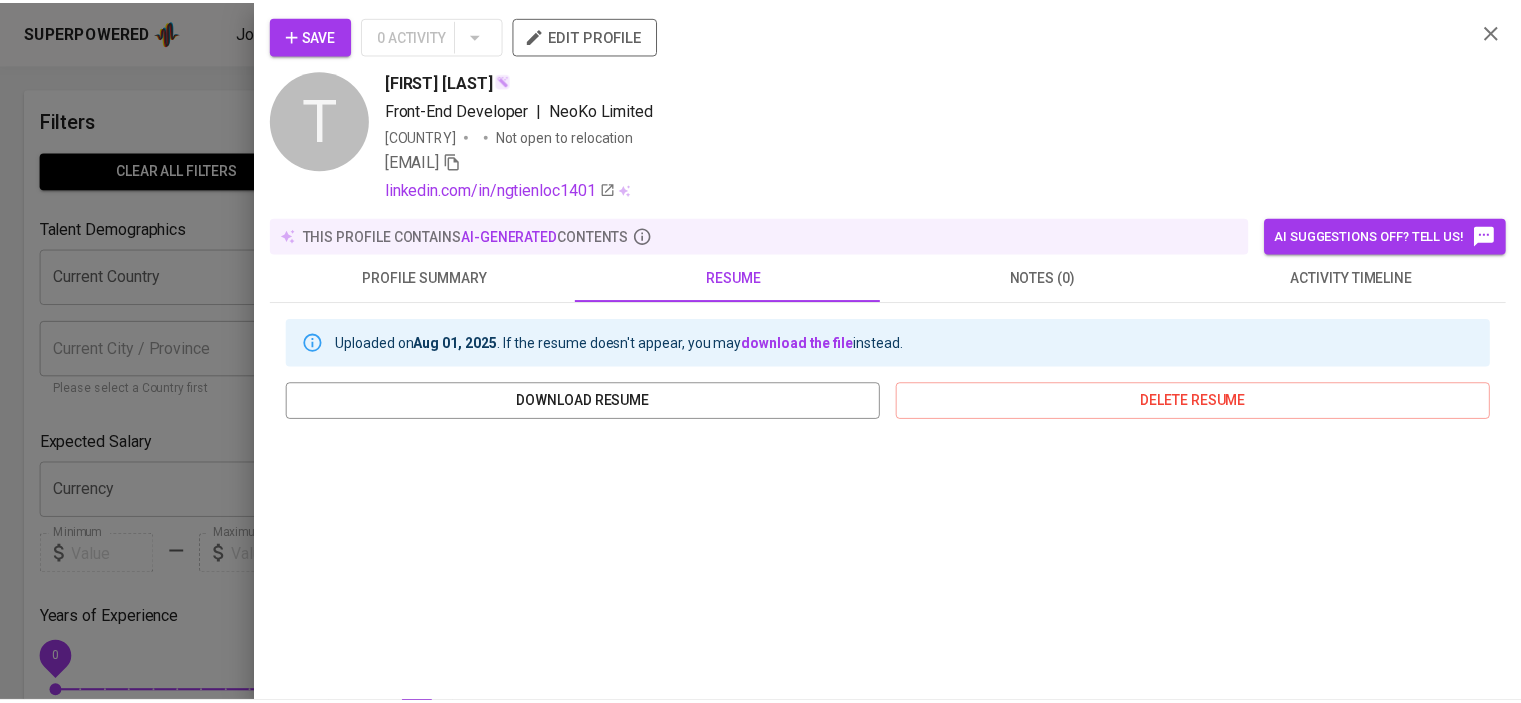 scroll, scrollTop: 363, scrollLeft: 0, axis: vertical 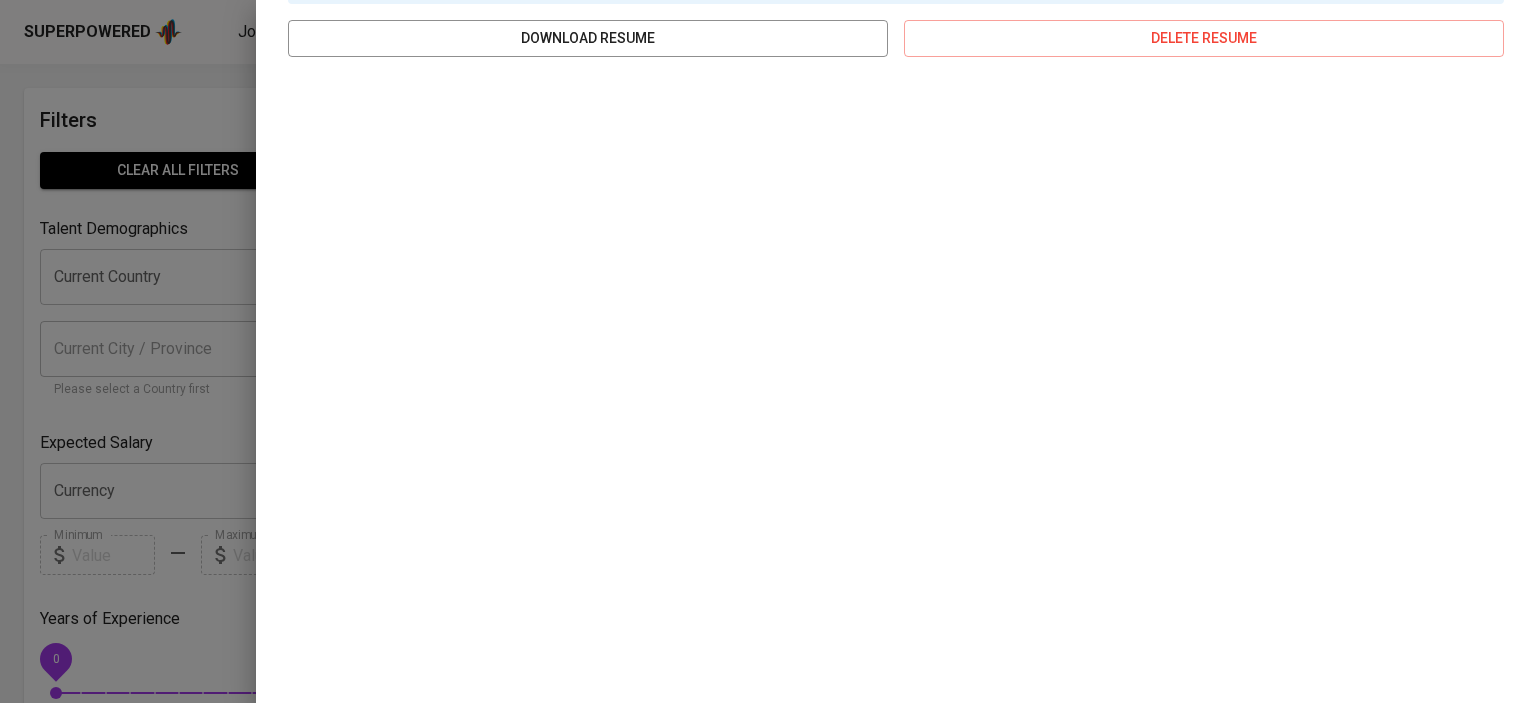 click at bounding box center (768, 351) 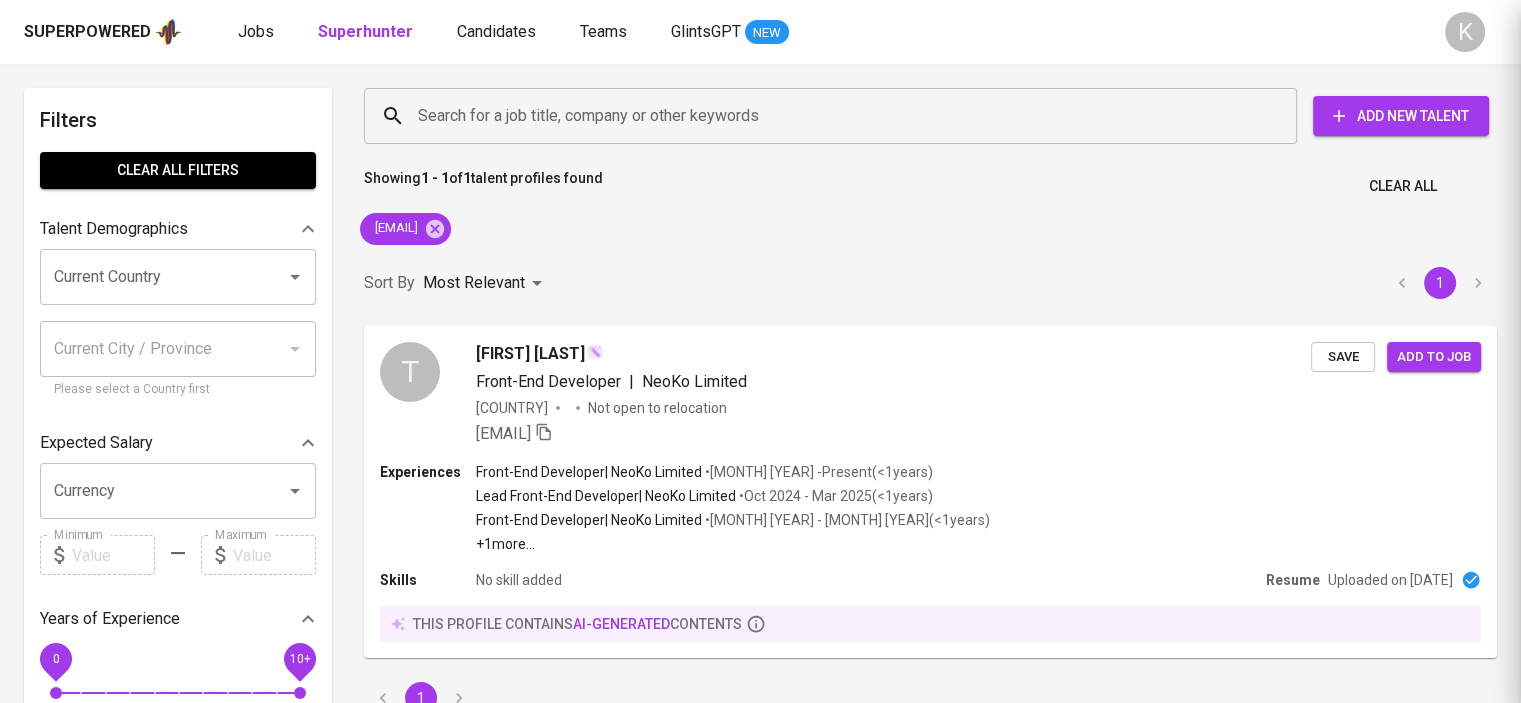 scroll, scrollTop: 0, scrollLeft: 0, axis: both 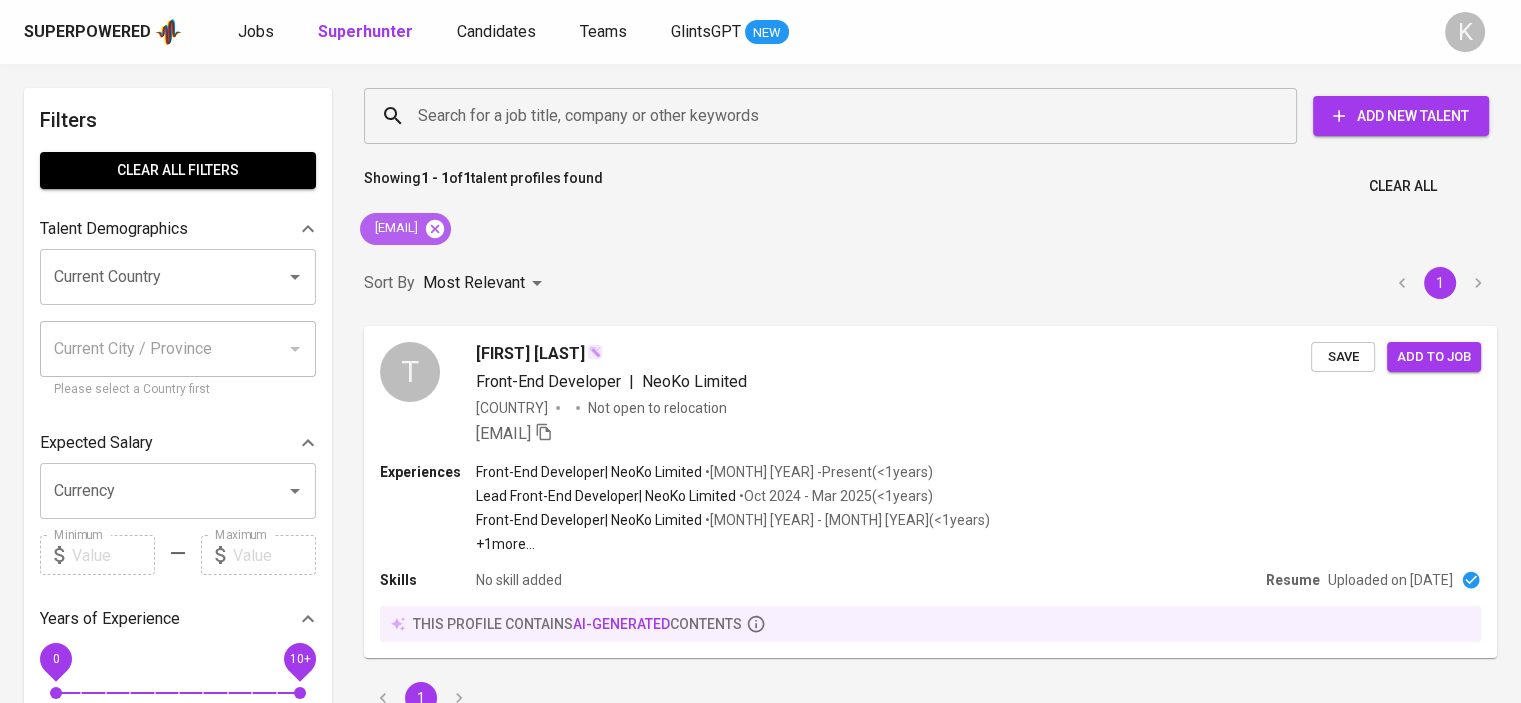 click 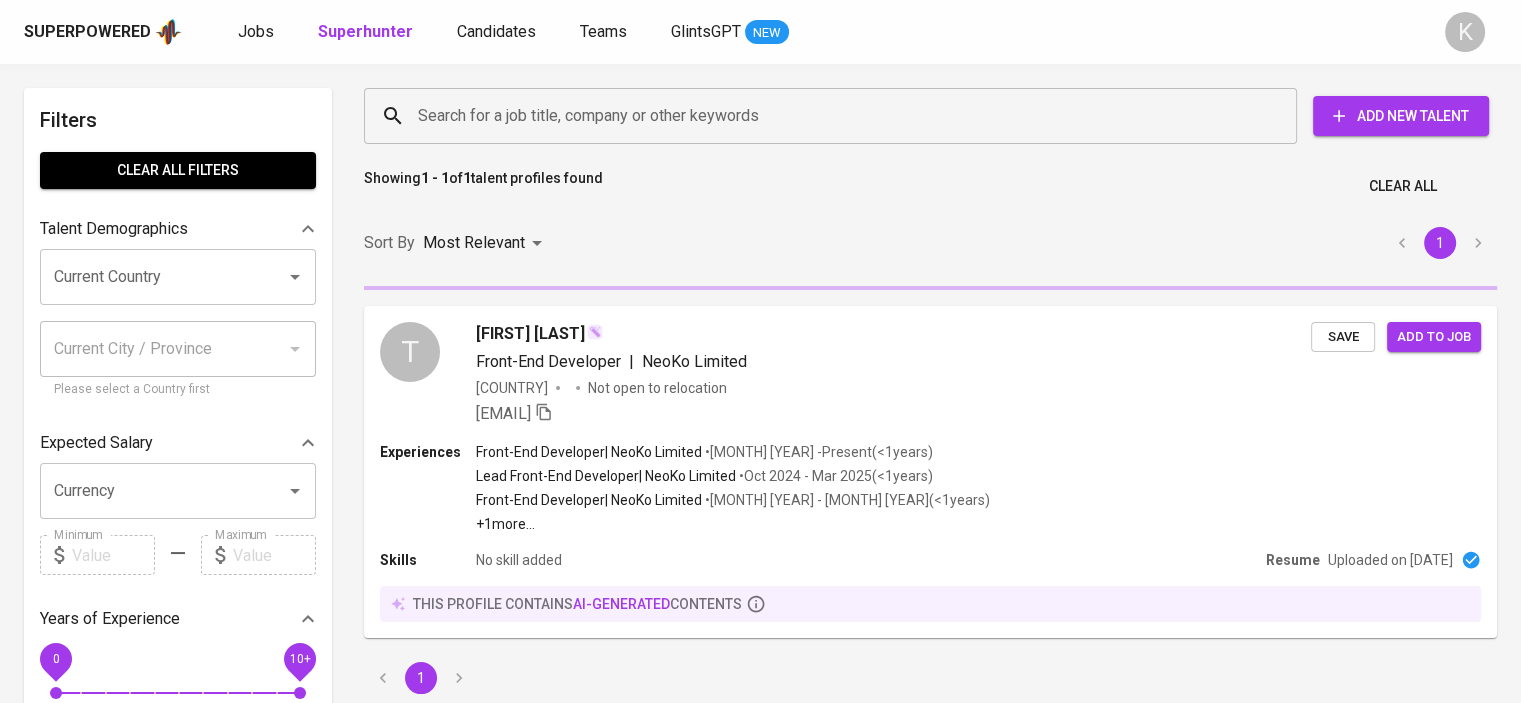 click on "Search for a job title, company or other keywords" at bounding box center [835, 116] 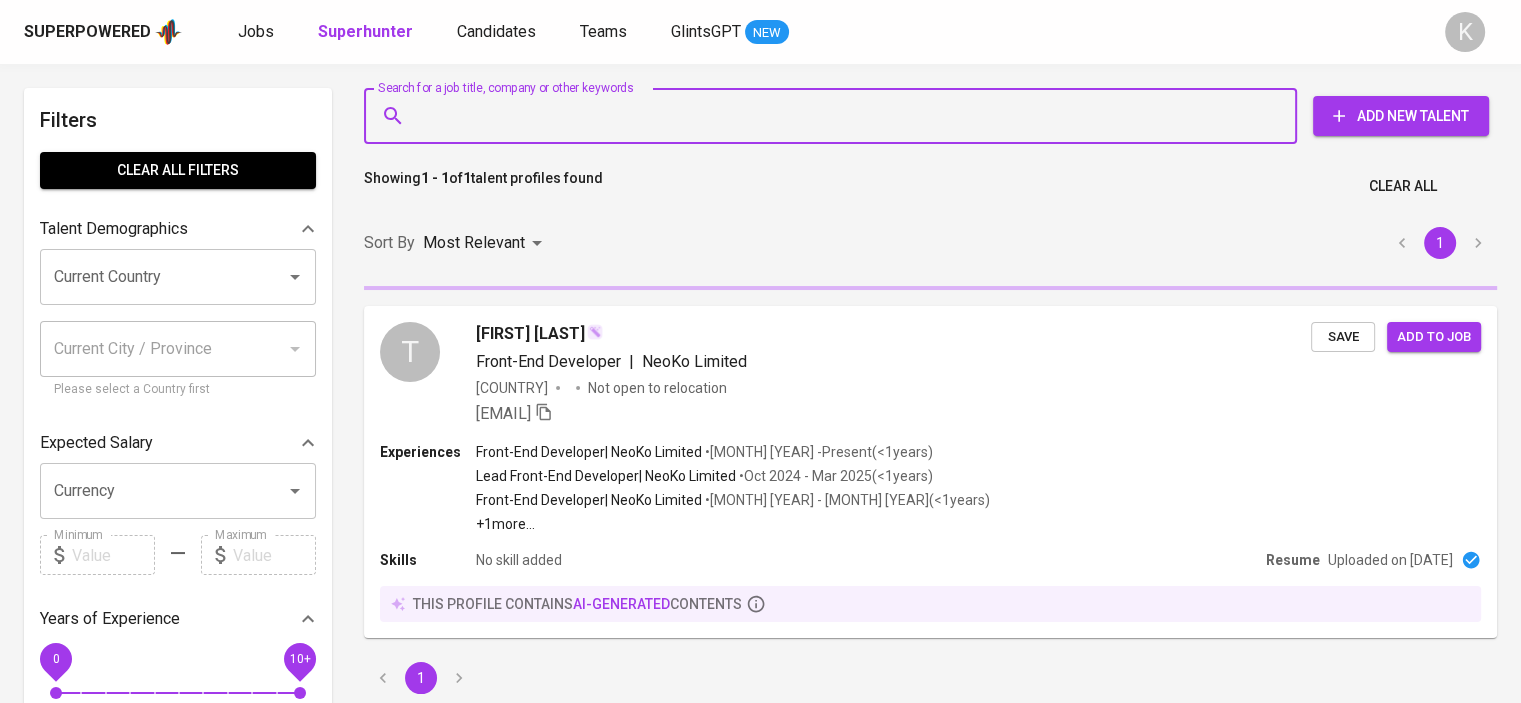 paste on "tuanngoc.mai11@gmail.com" 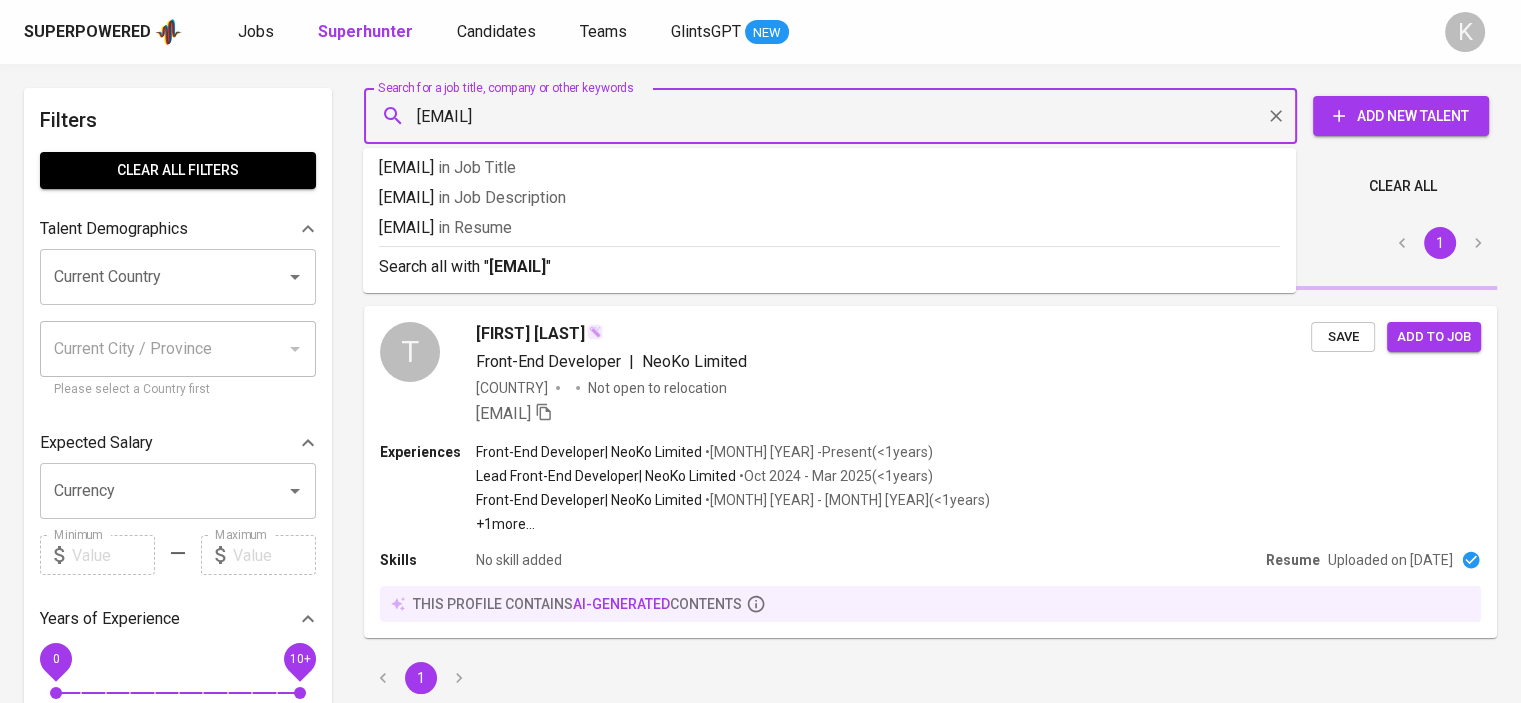 type 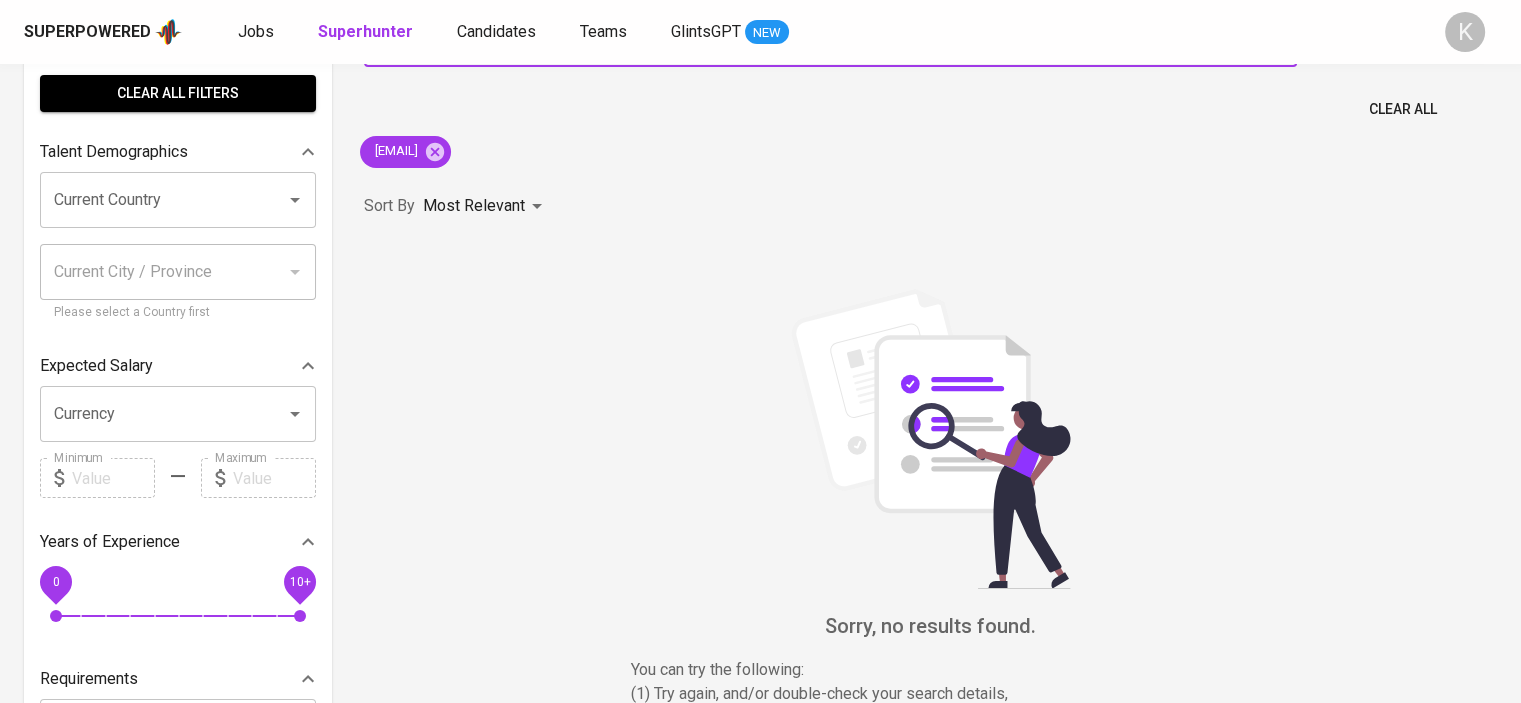 scroll, scrollTop: 0, scrollLeft: 0, axis: both 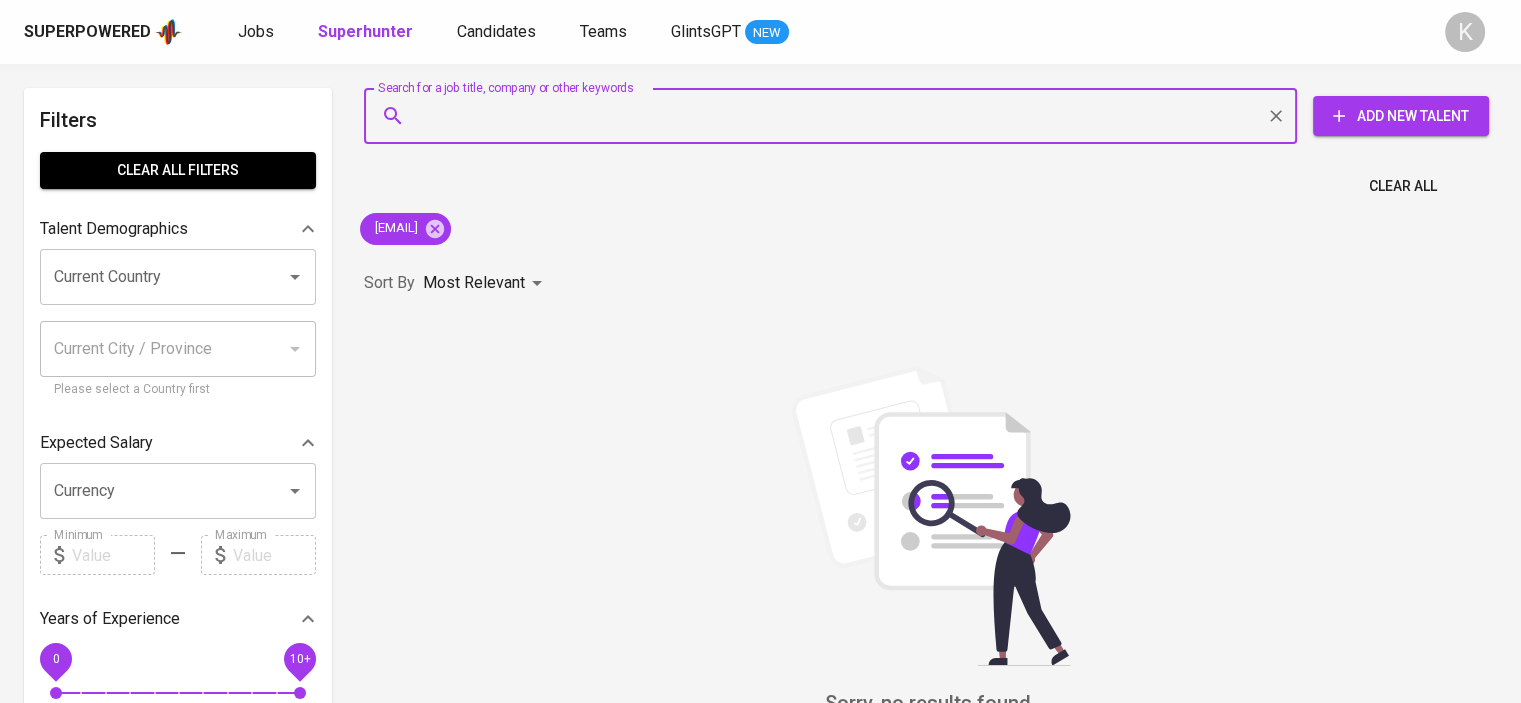 click 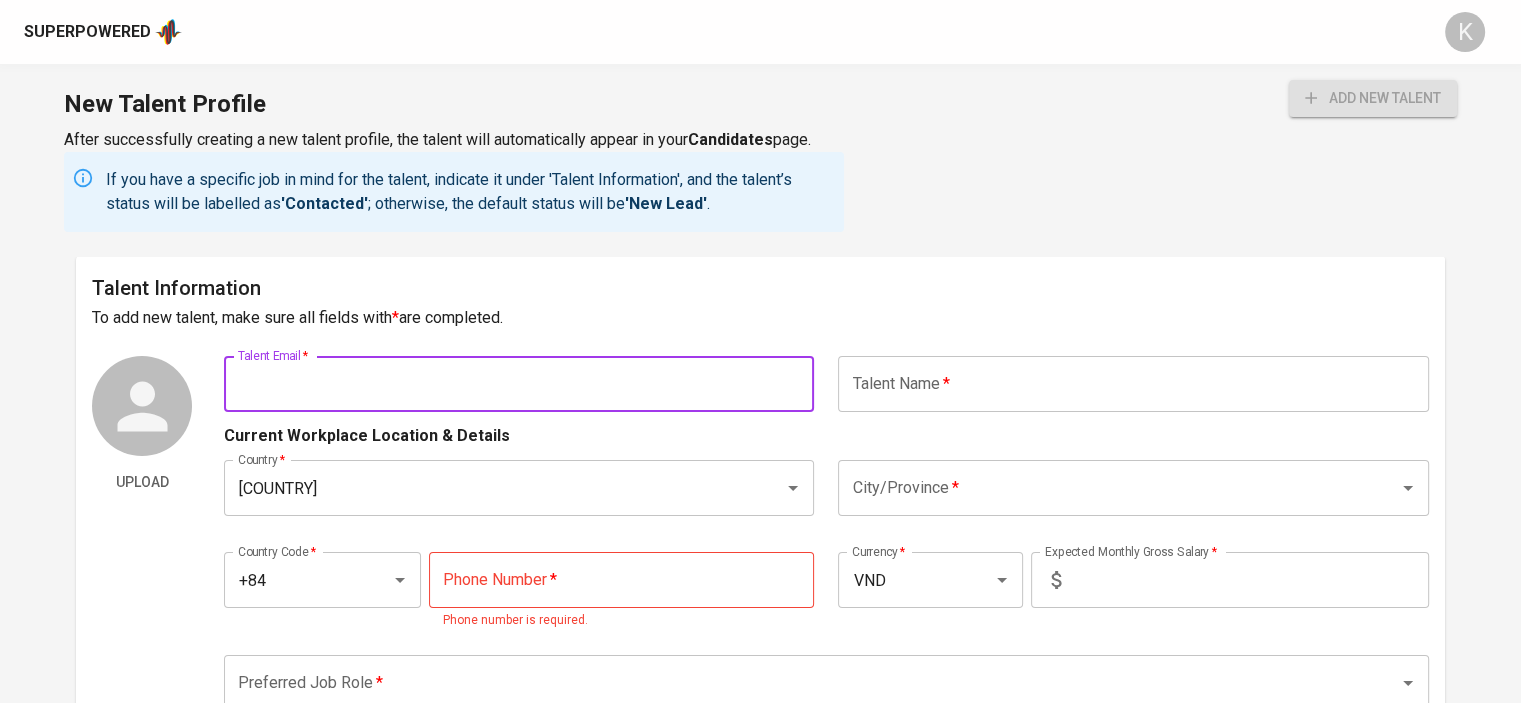 click at bounding box center [519, 384] 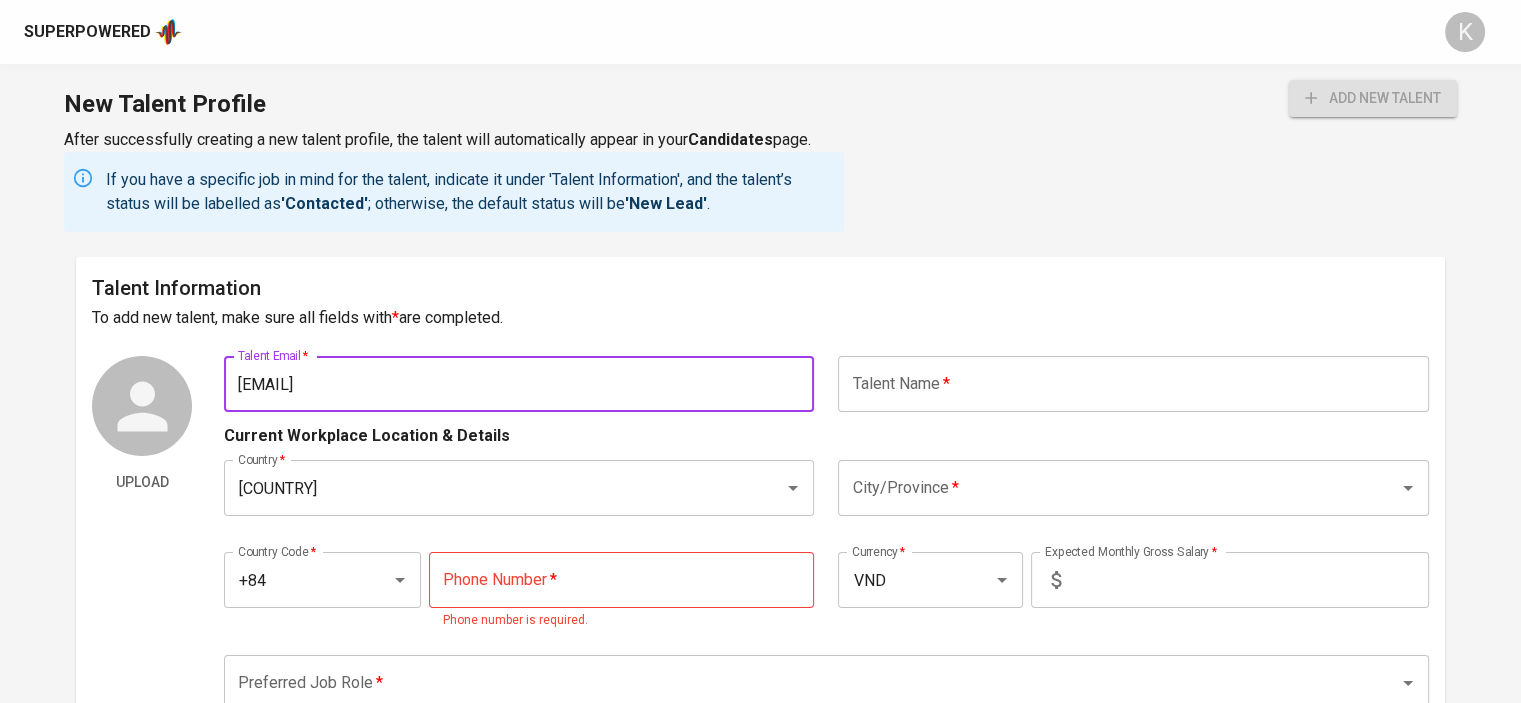 type on "tuanngoc.mai11@gmail.com" 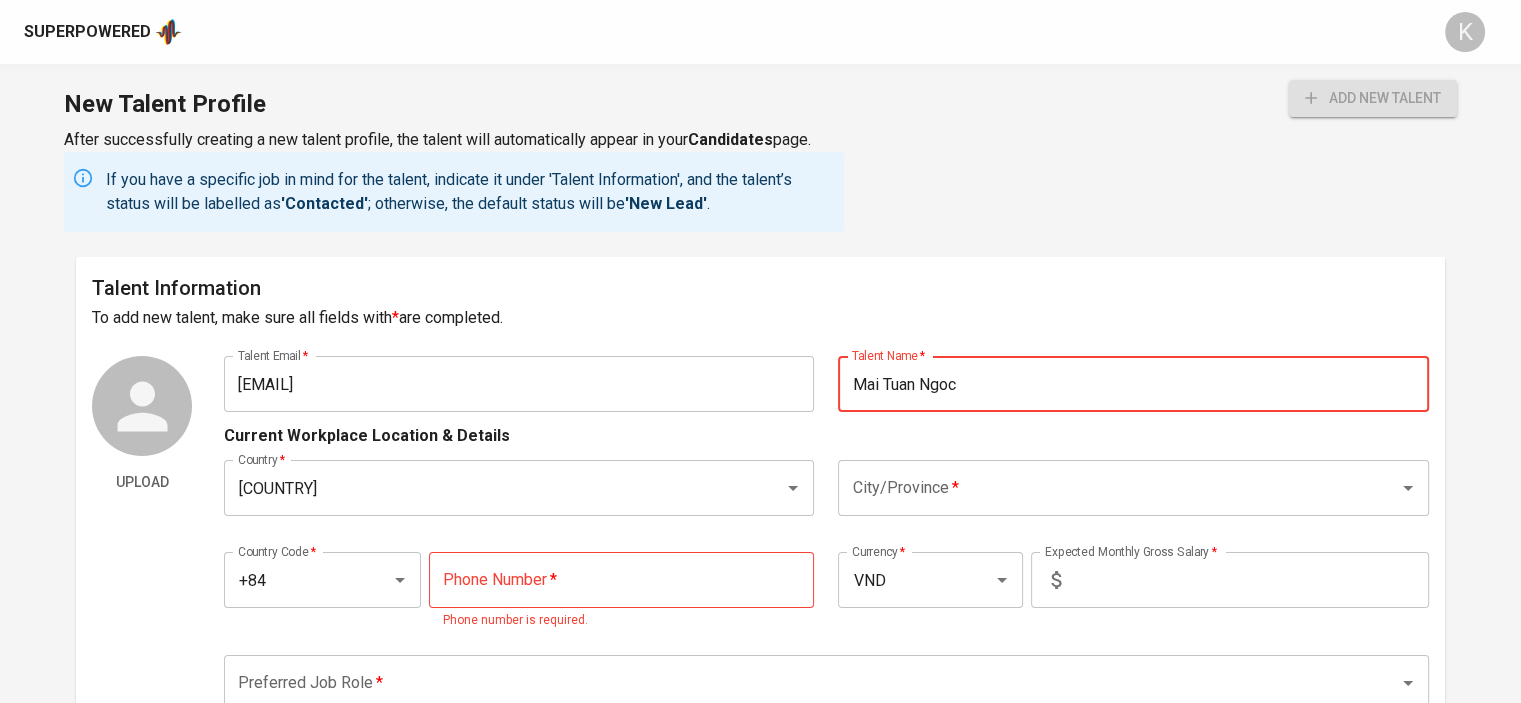 type on "Mai Tuan Ngoc" 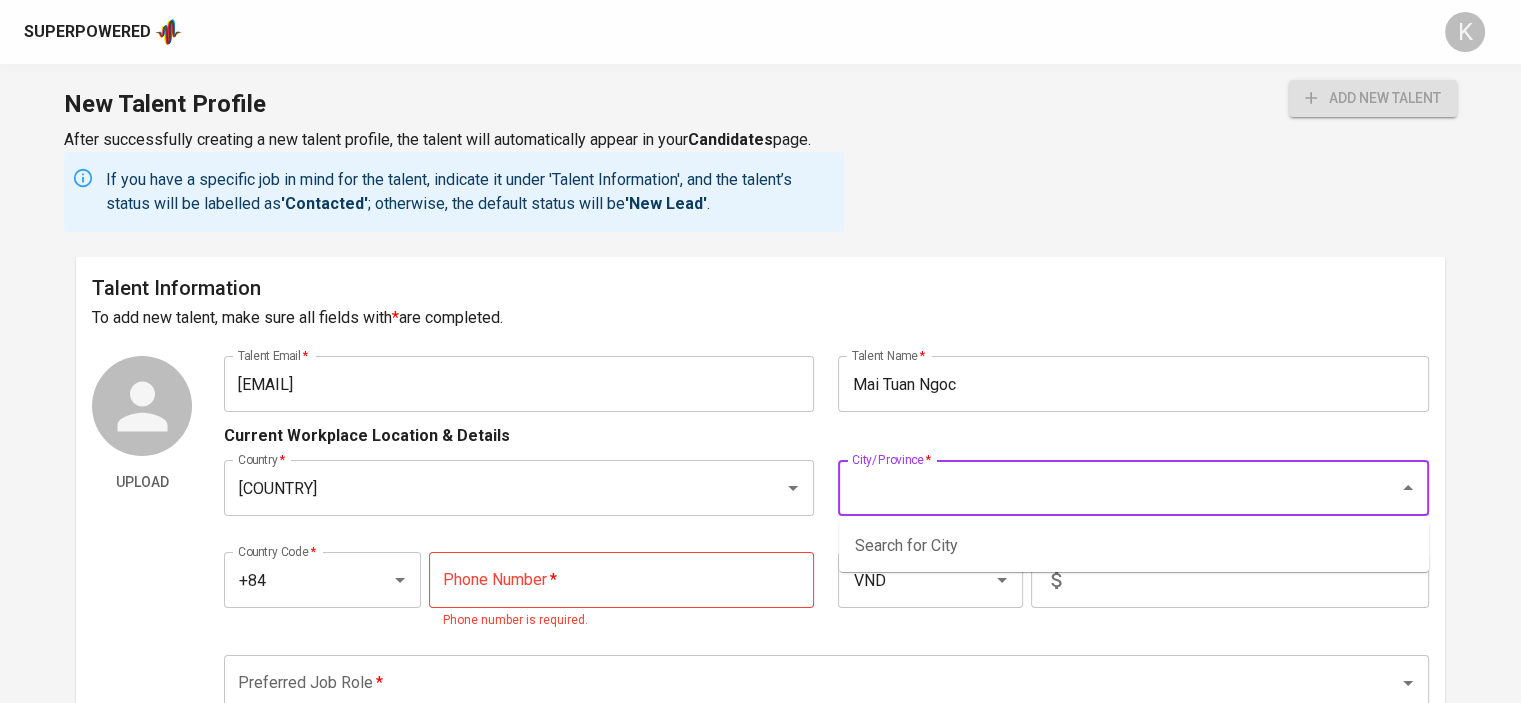 click on "[CITY]/[STATE]   *" at bounding box center [1105, 488] 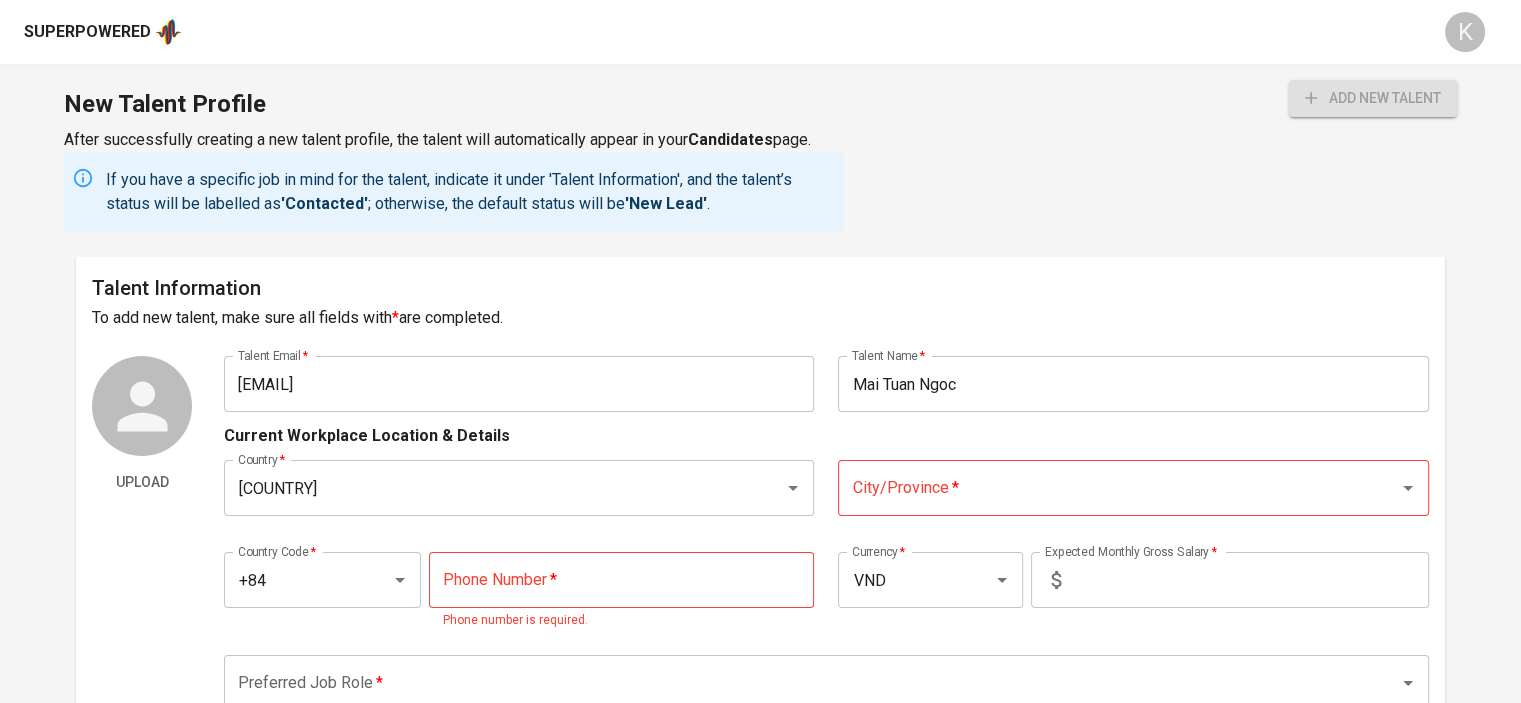 click on "[CITY]/[STATE]   *" at bounding box center [1105, 488] 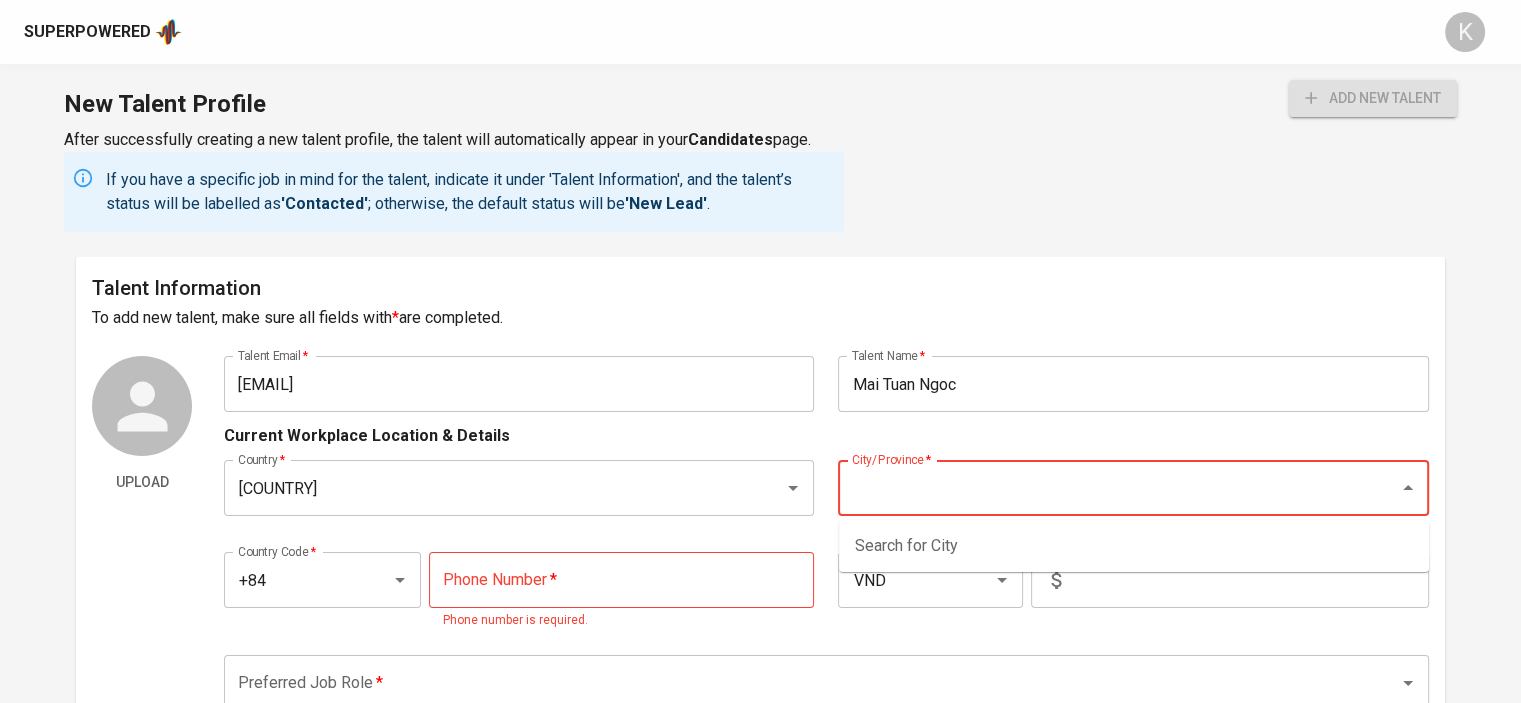 type on "[CITY]" 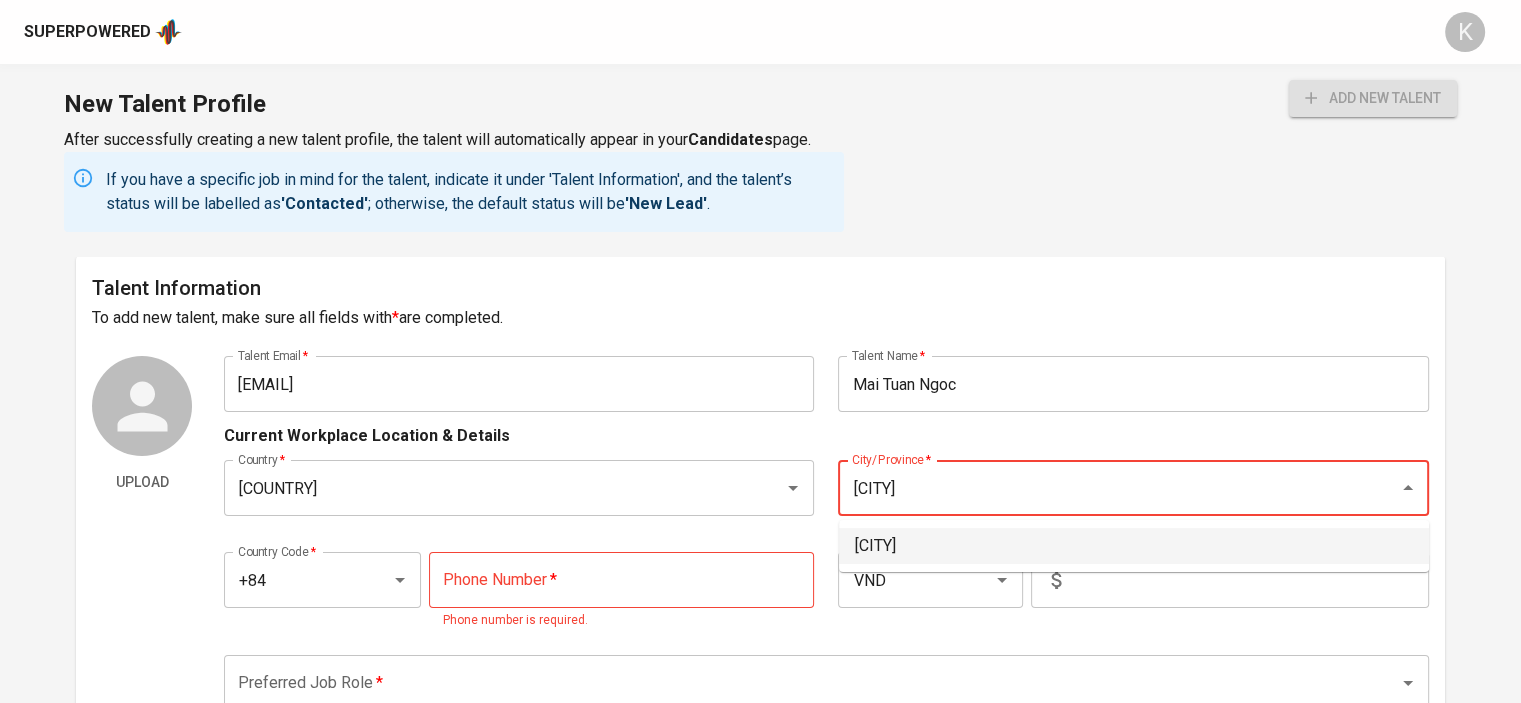 click on "[CITY]" at bounding box center (1134, 546) 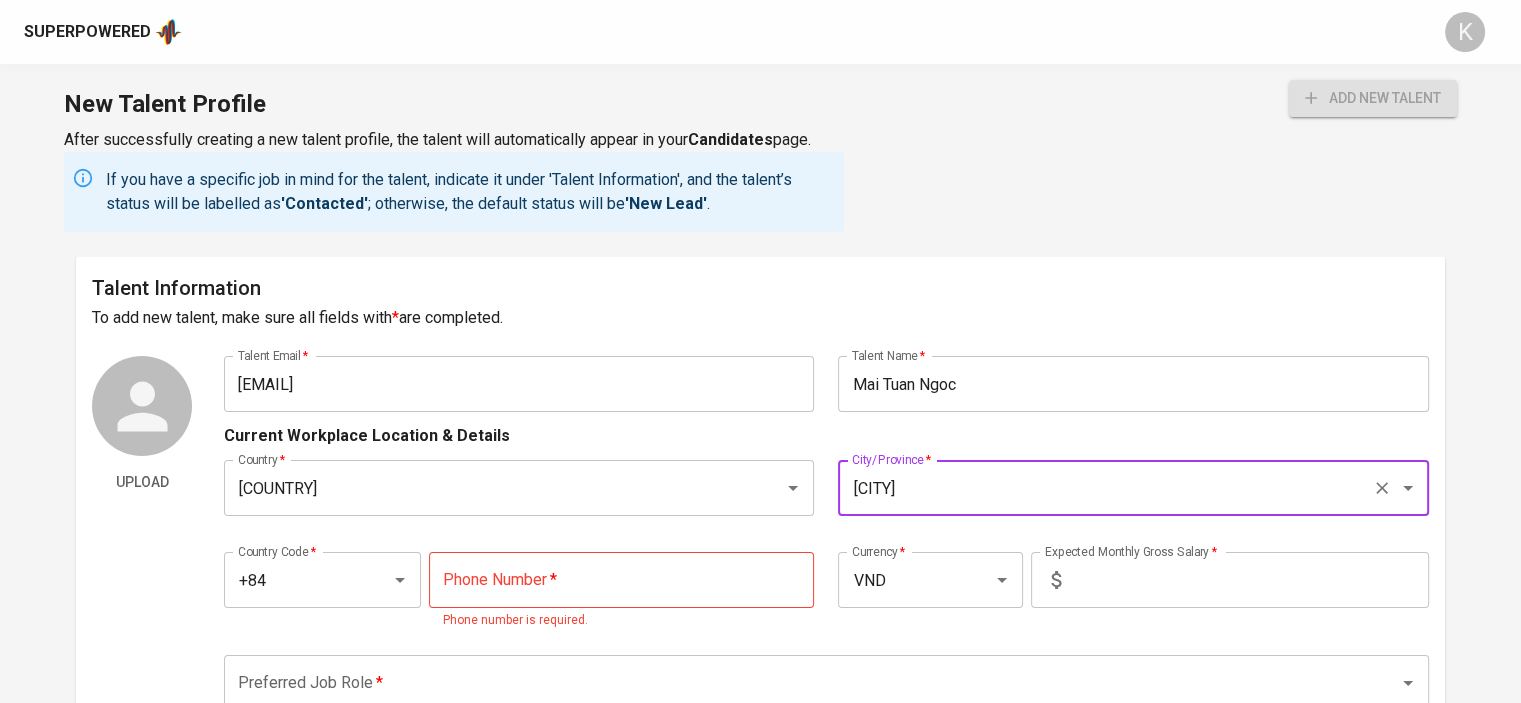 click at bounding box center (622, 580) 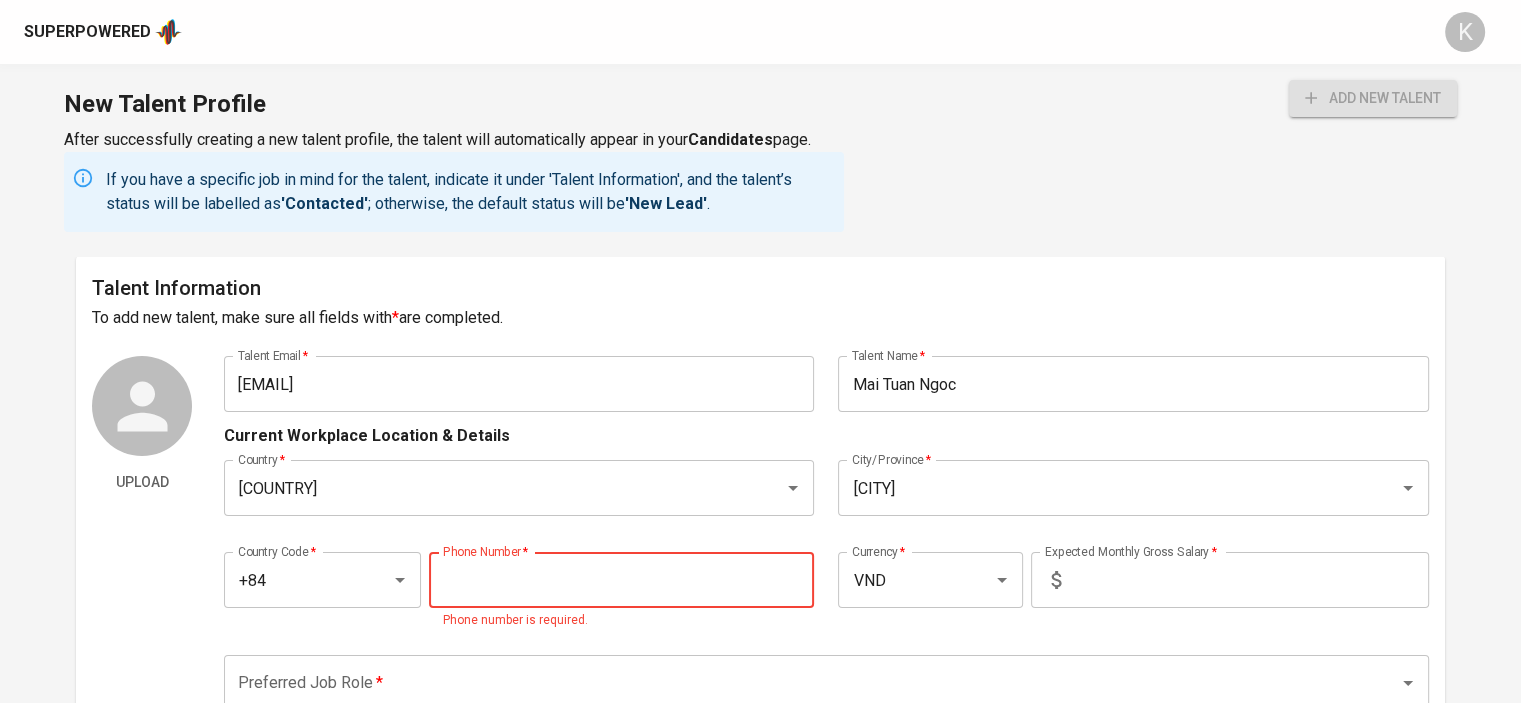 paste on "773-690-125" 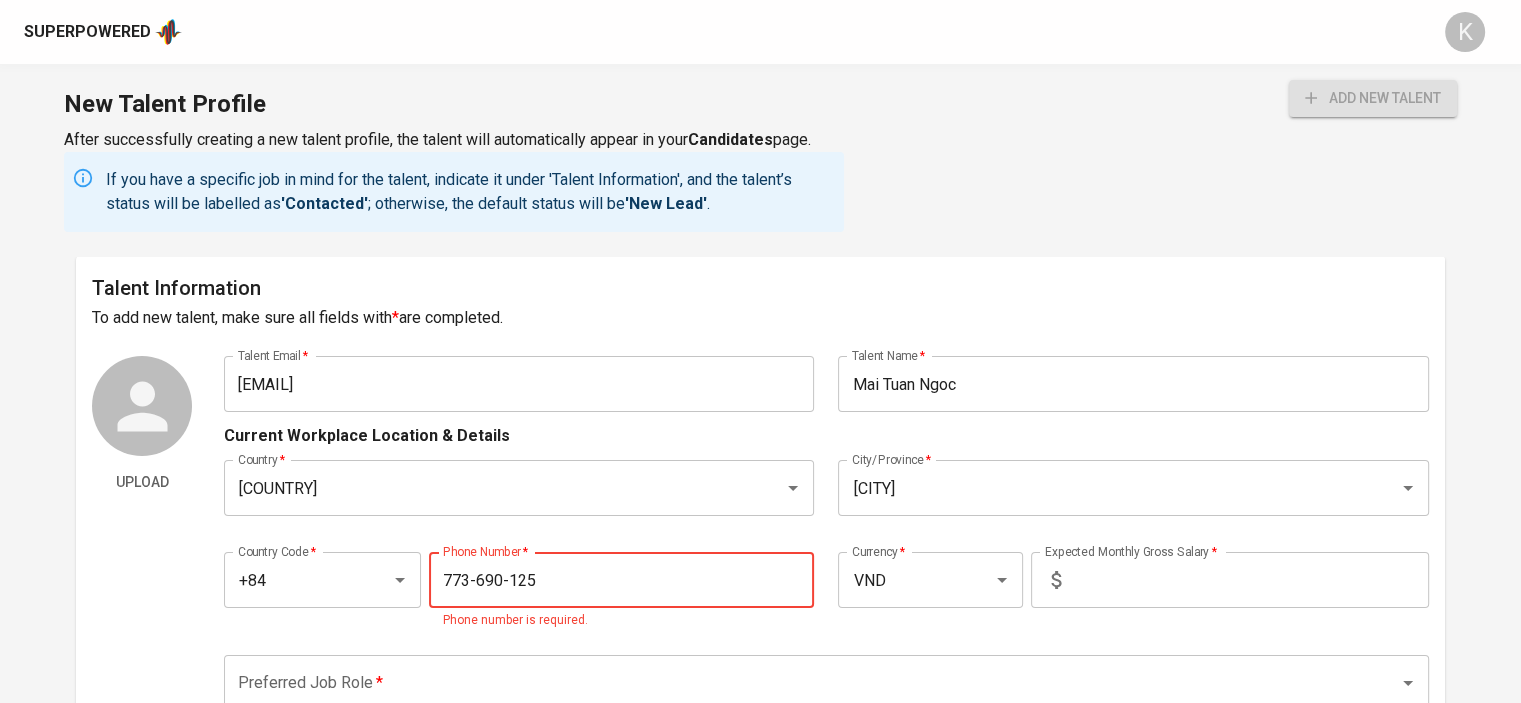type on "773-690-125" 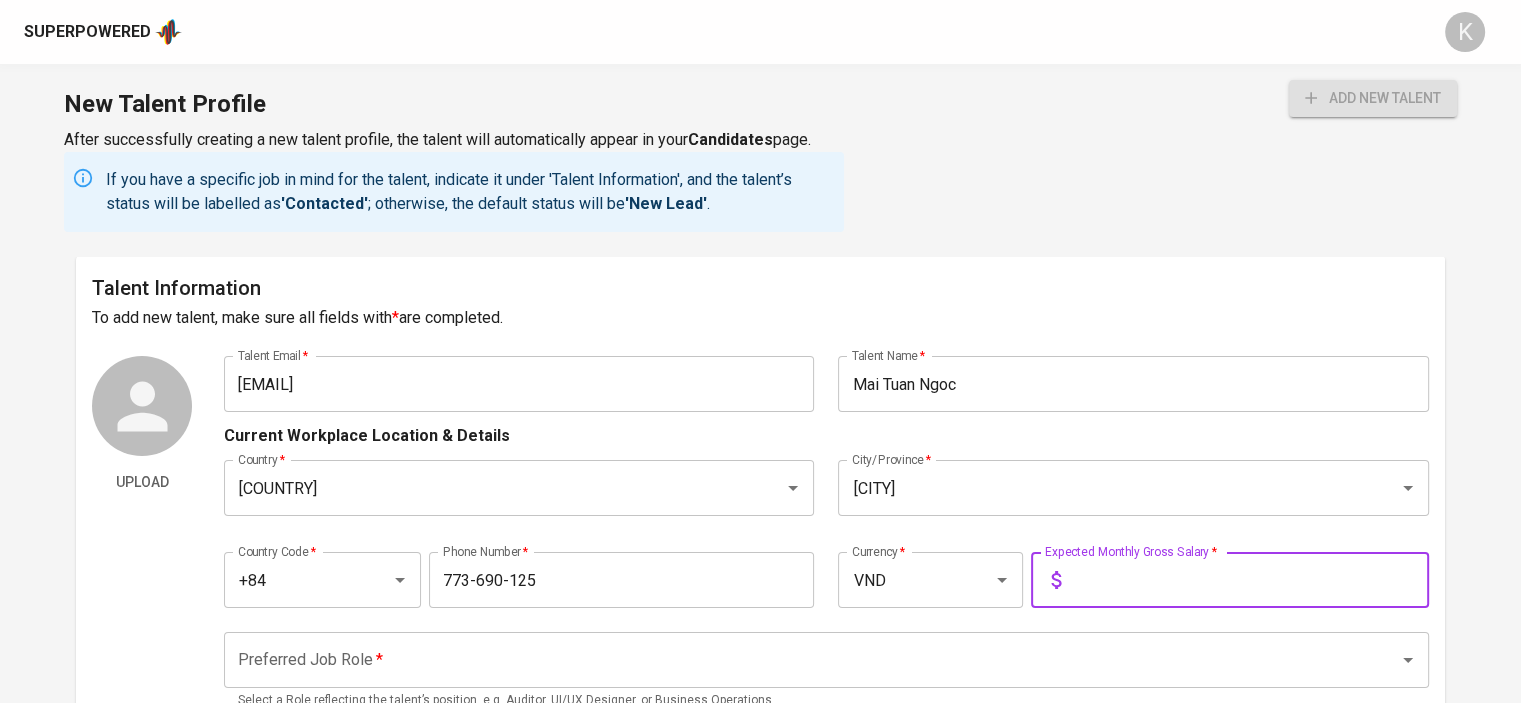 click at bounding box center (1249, 580) 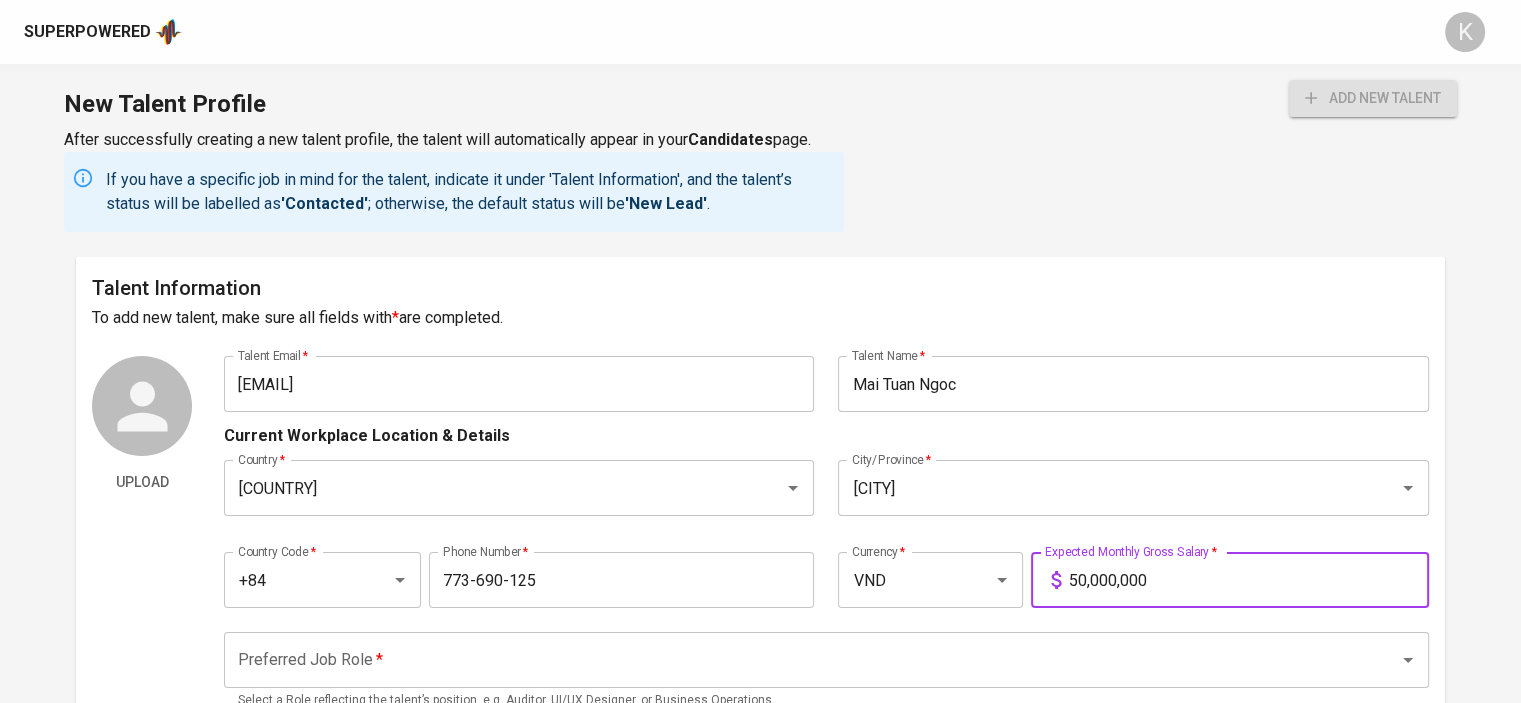 scroll, scrollTop: 200, scrollLeft: 0, axis: vertical 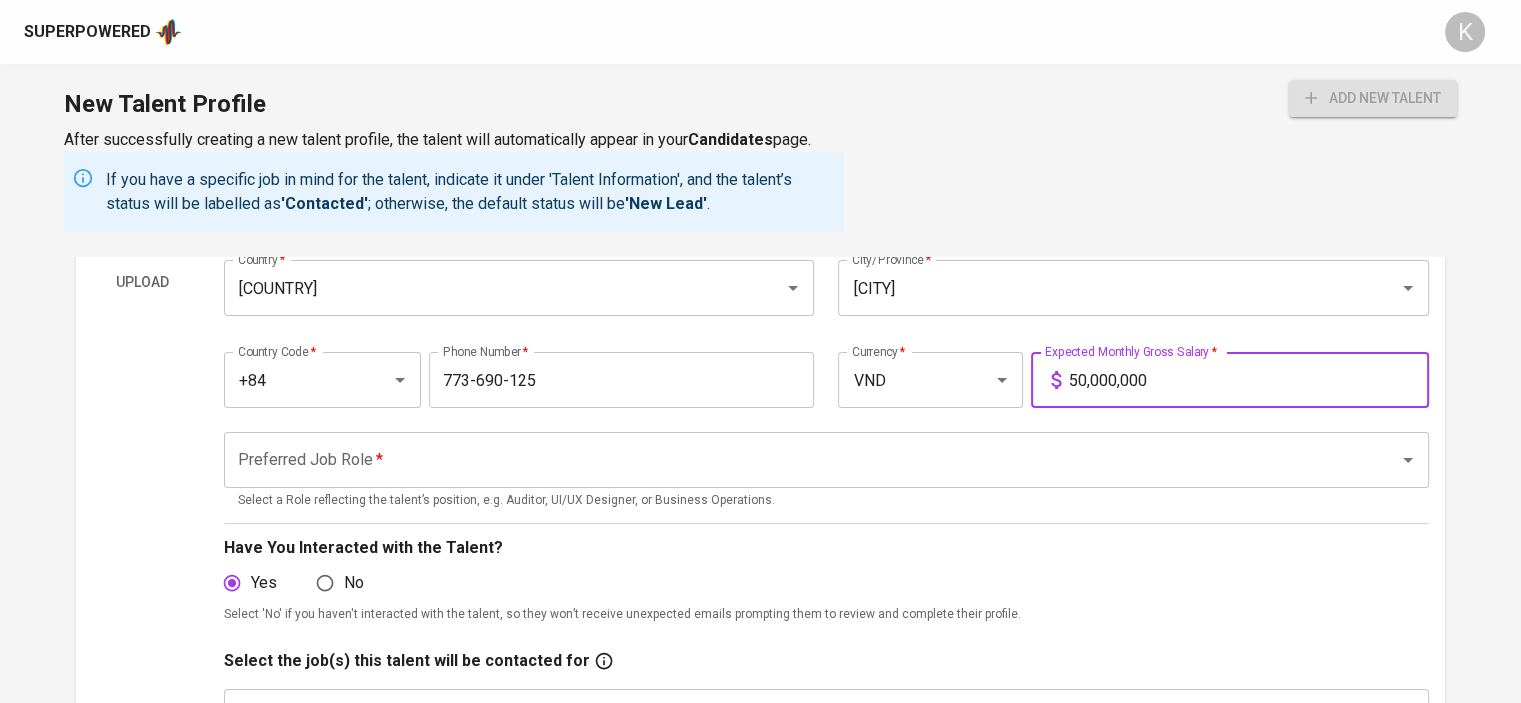 type on "50,000,000" 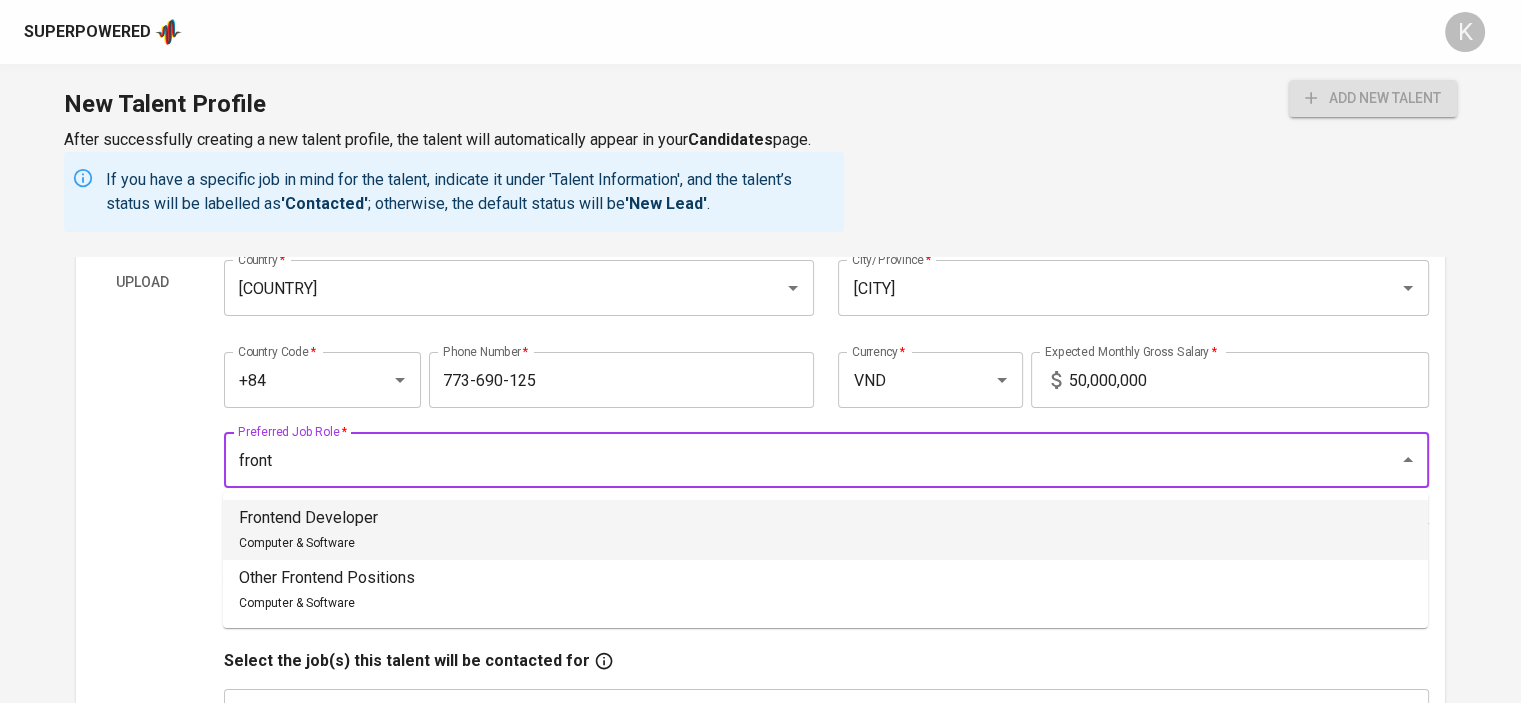 click on "Frontend Developer Computer & Software" at bounding box center (825, 530) 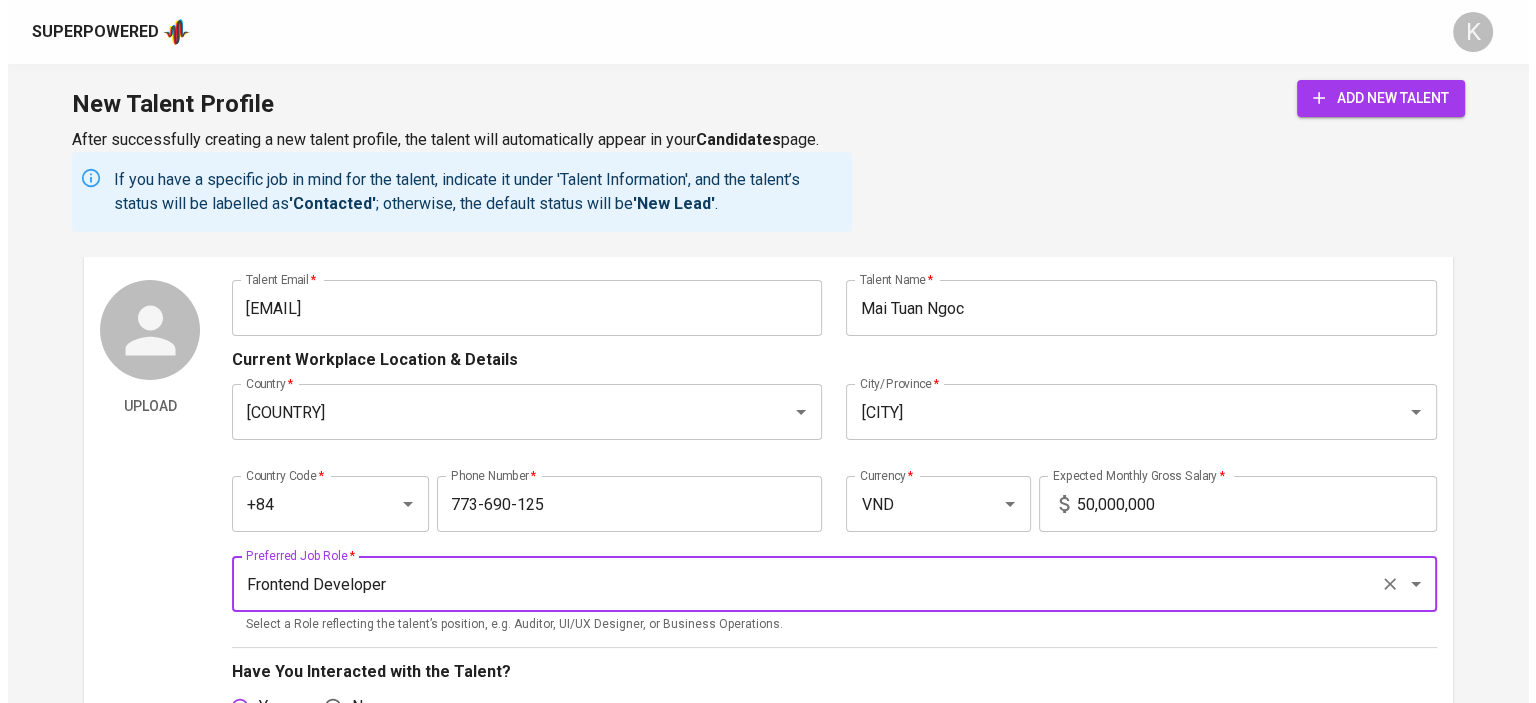 scroll, scrollTop: 0, scrollLeft: 0, axis: both 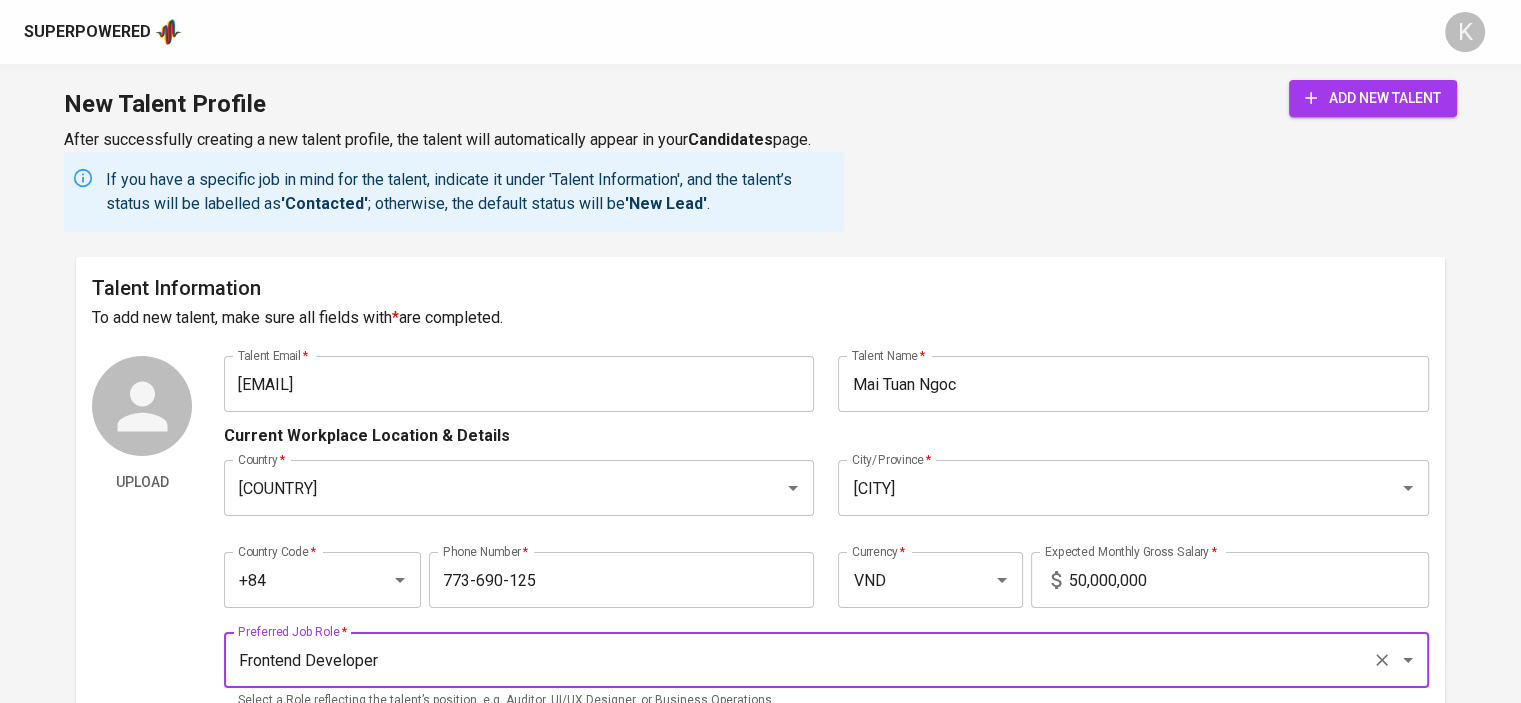 type on "Frontend Developer" 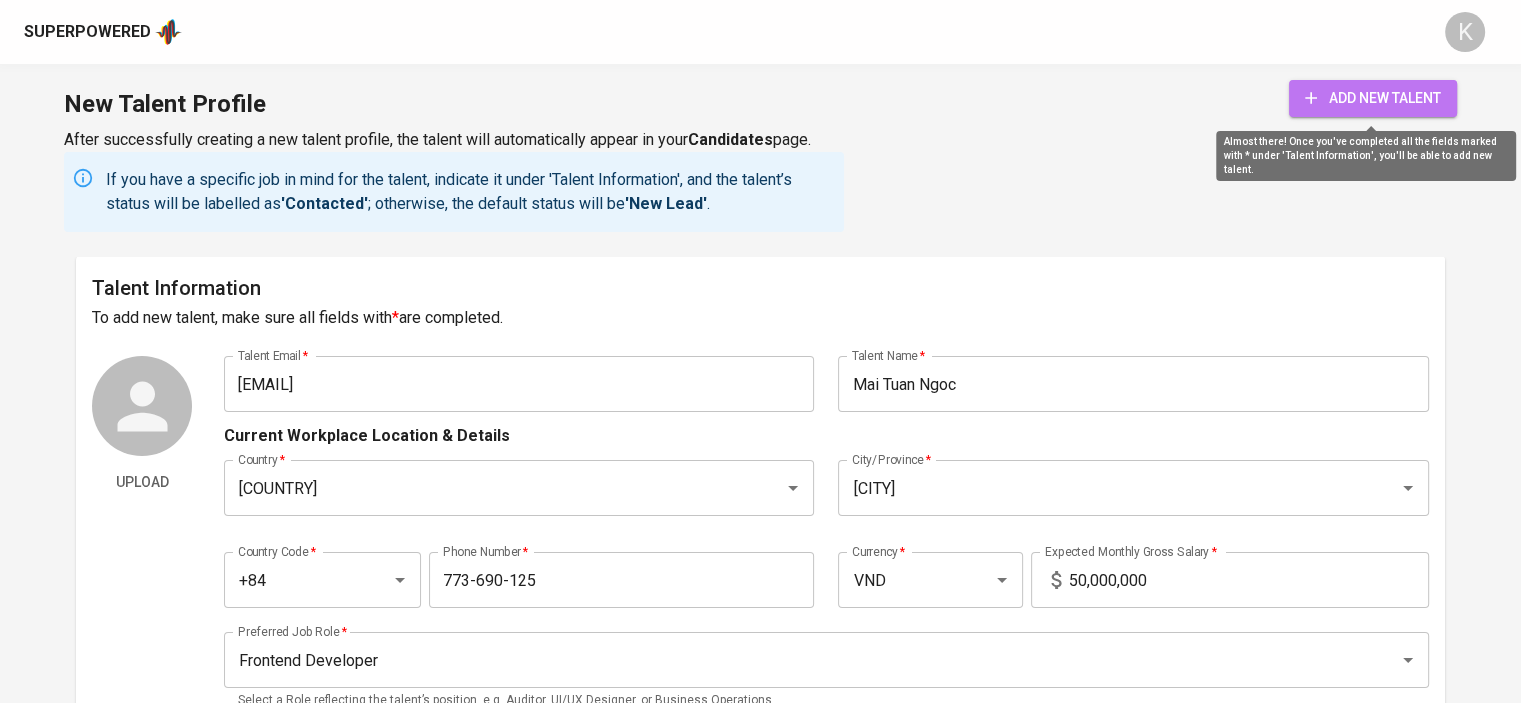 click on "add new talent" at bounding box center [1373, 98] 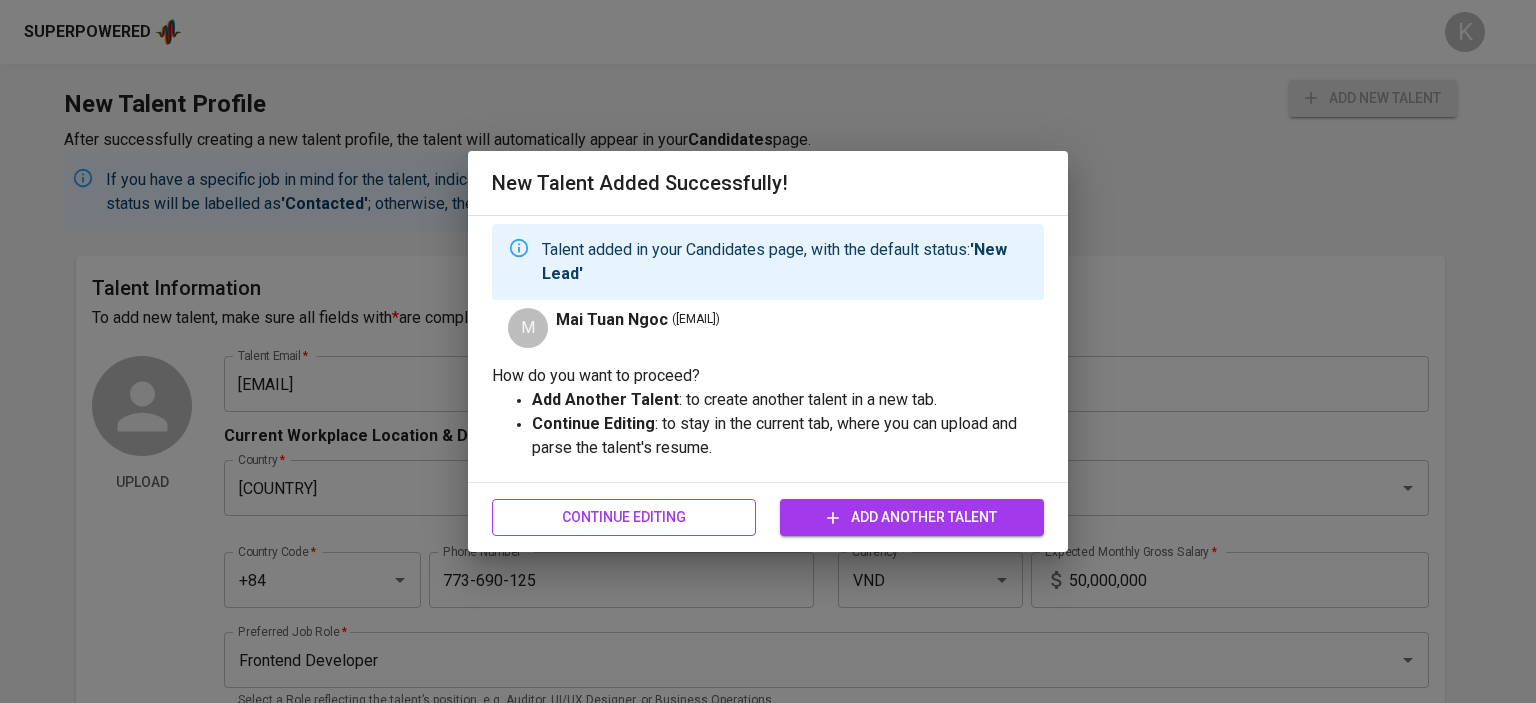 click on "Continue Editing" at bounding box center (624, 517) 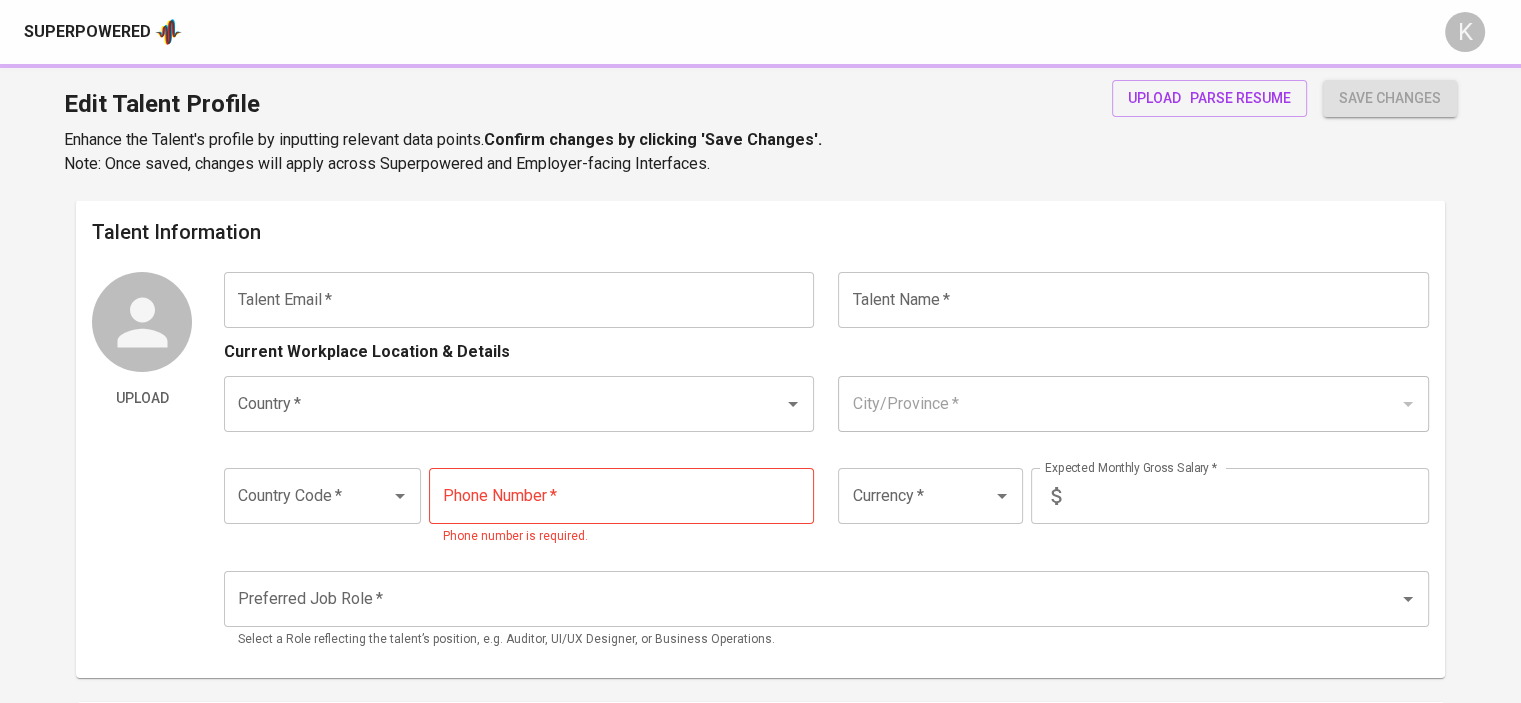 type on "tuanngoc.mai11@gmail.com" 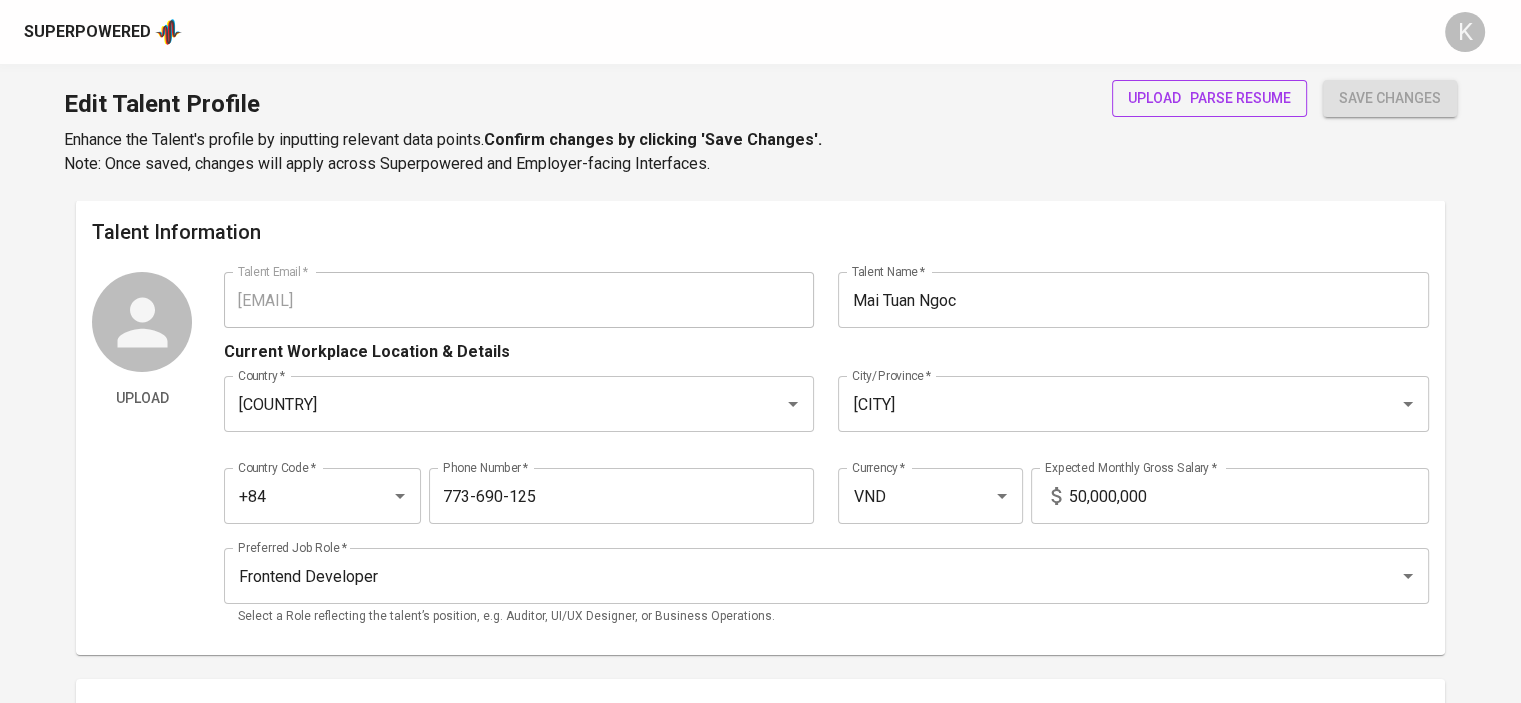 click on "upload & parse resume" at bounding box center [1209, 98] 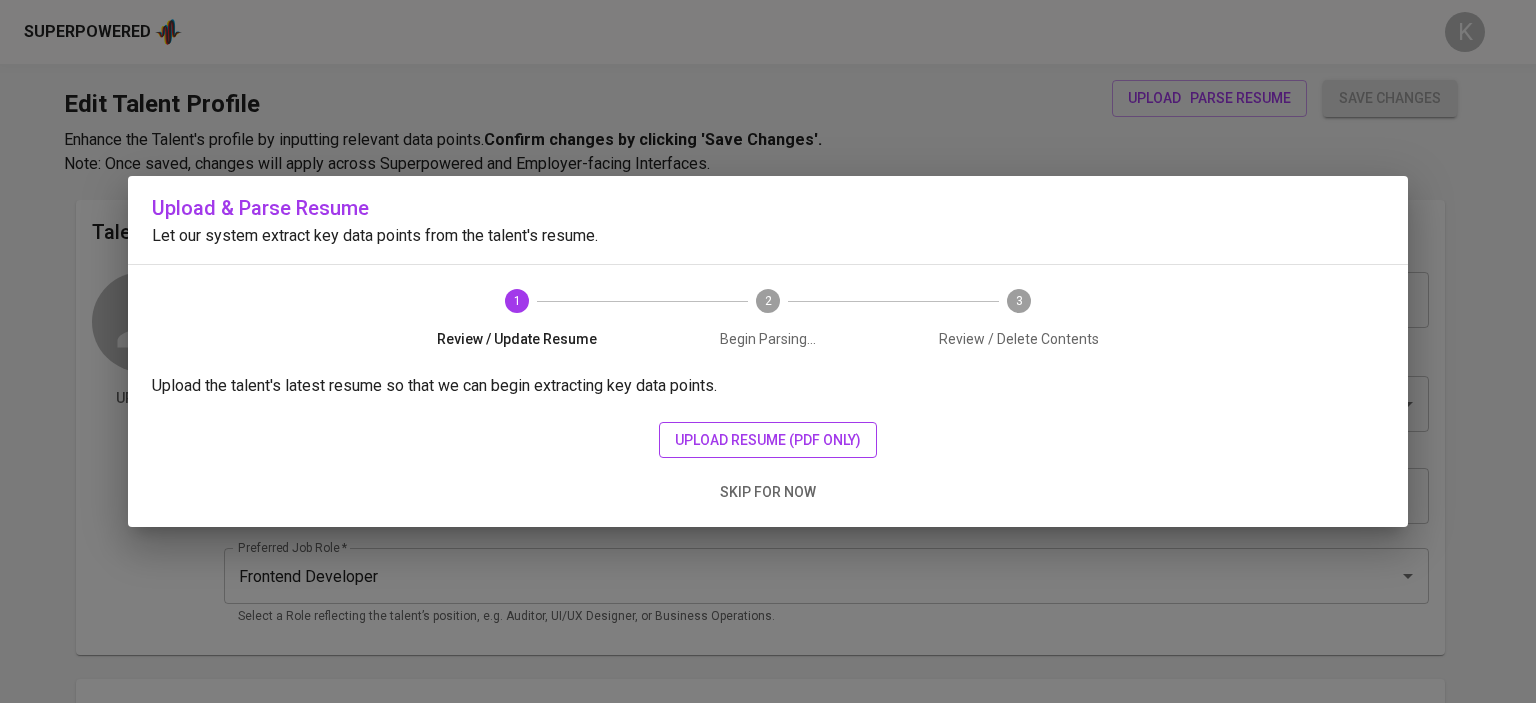 click on "upload resume (pdf only)" at bounding box center [768, 440] 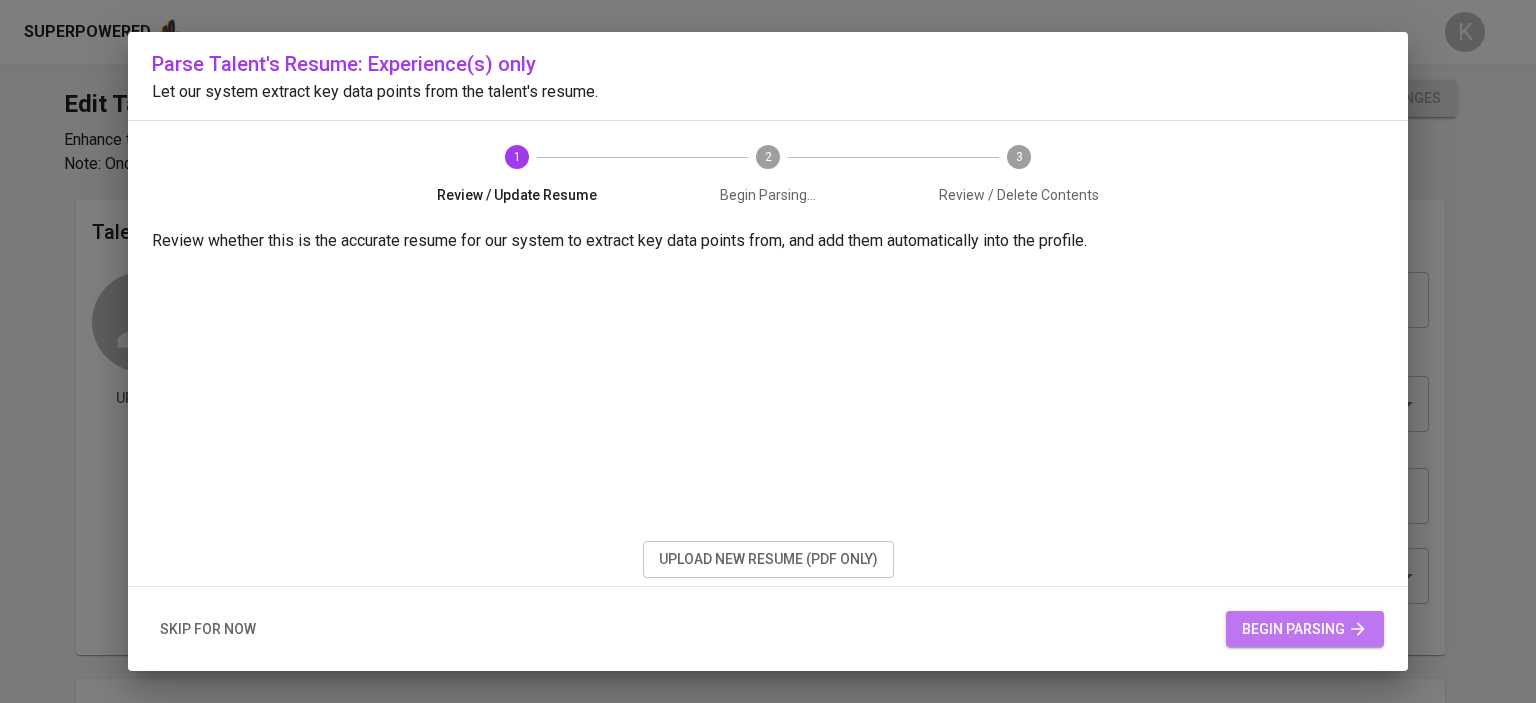 click on "begin parsing" at bounding box center [1305, 629] 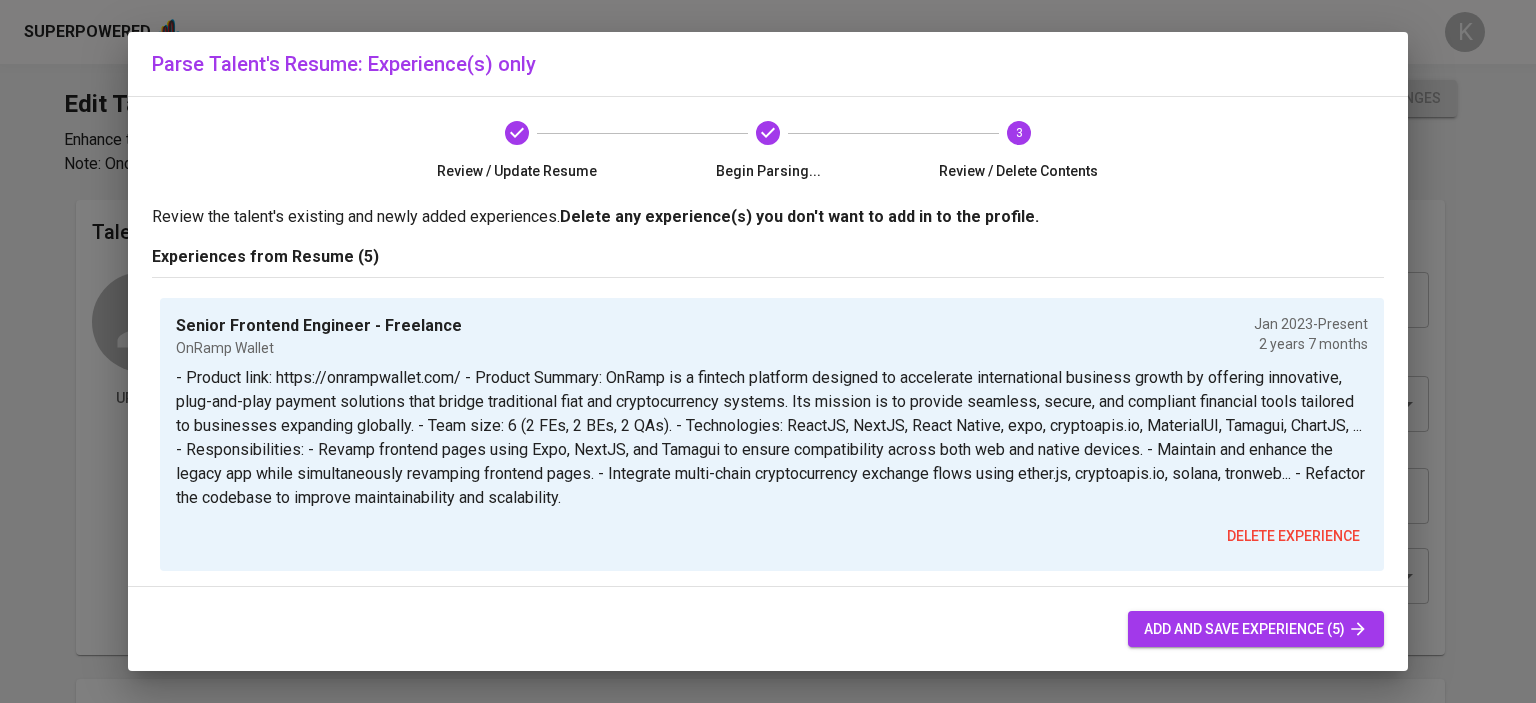 click on "add and save experience (5)" at bounding box center (1256, 629) 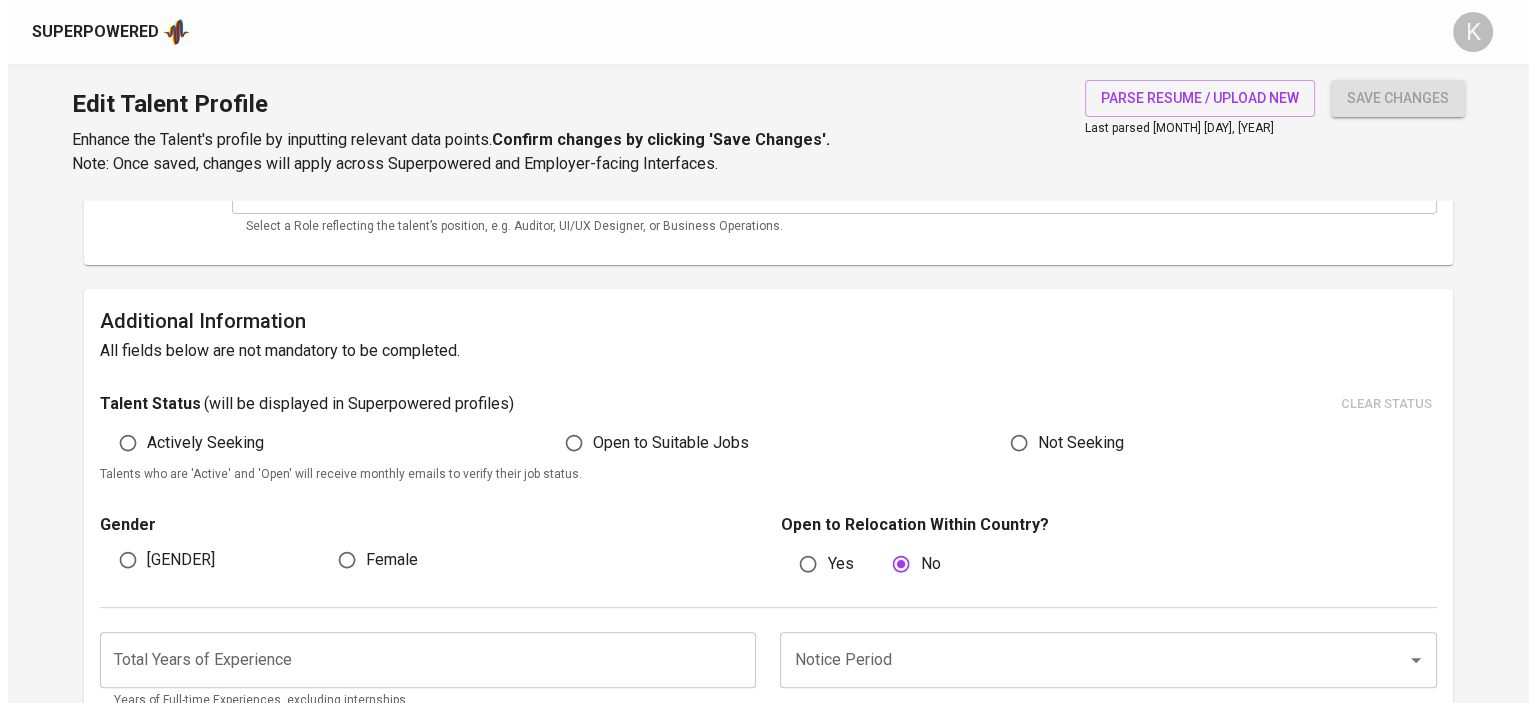 scroll, scrollTop: 0, scrollLeft: 0, axis: both 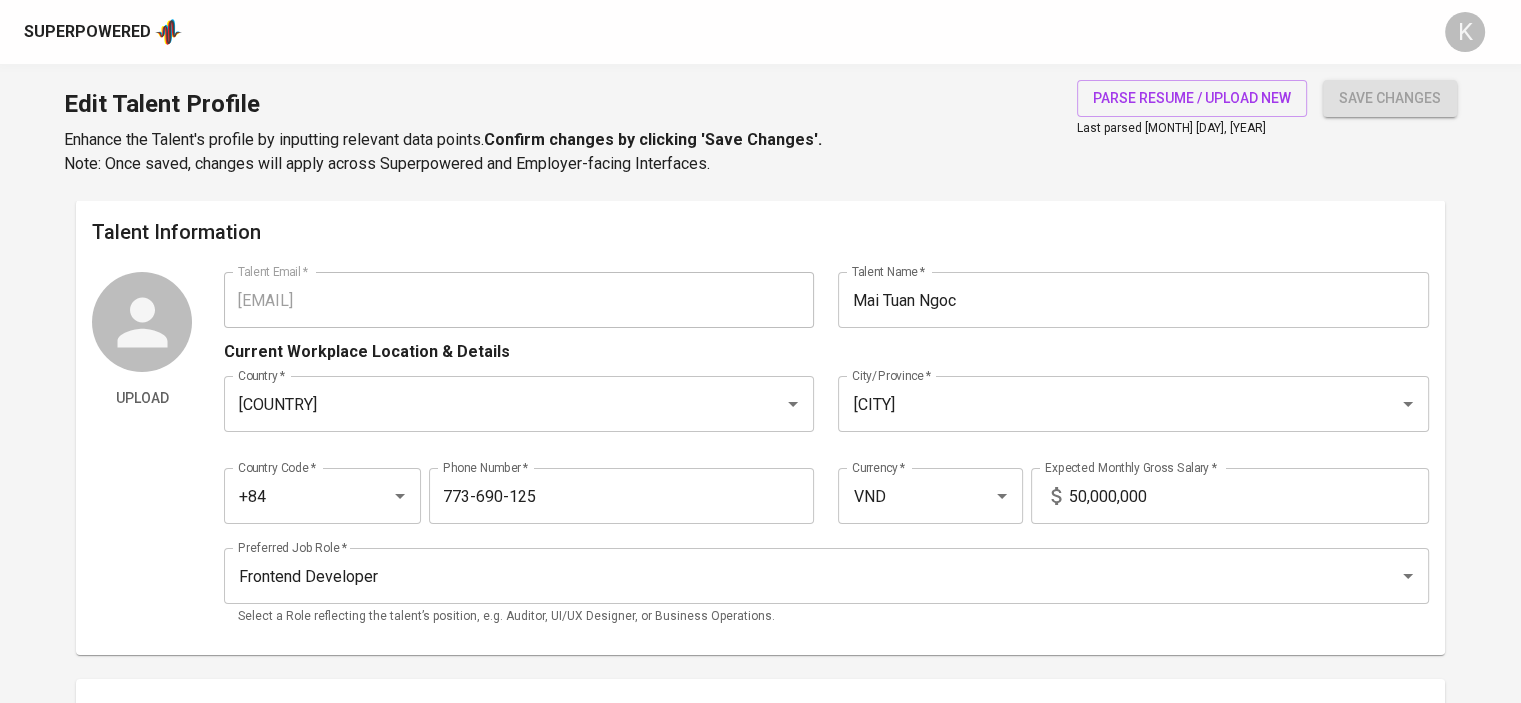 click on "Superpowered" at bounding box center [87, 32] 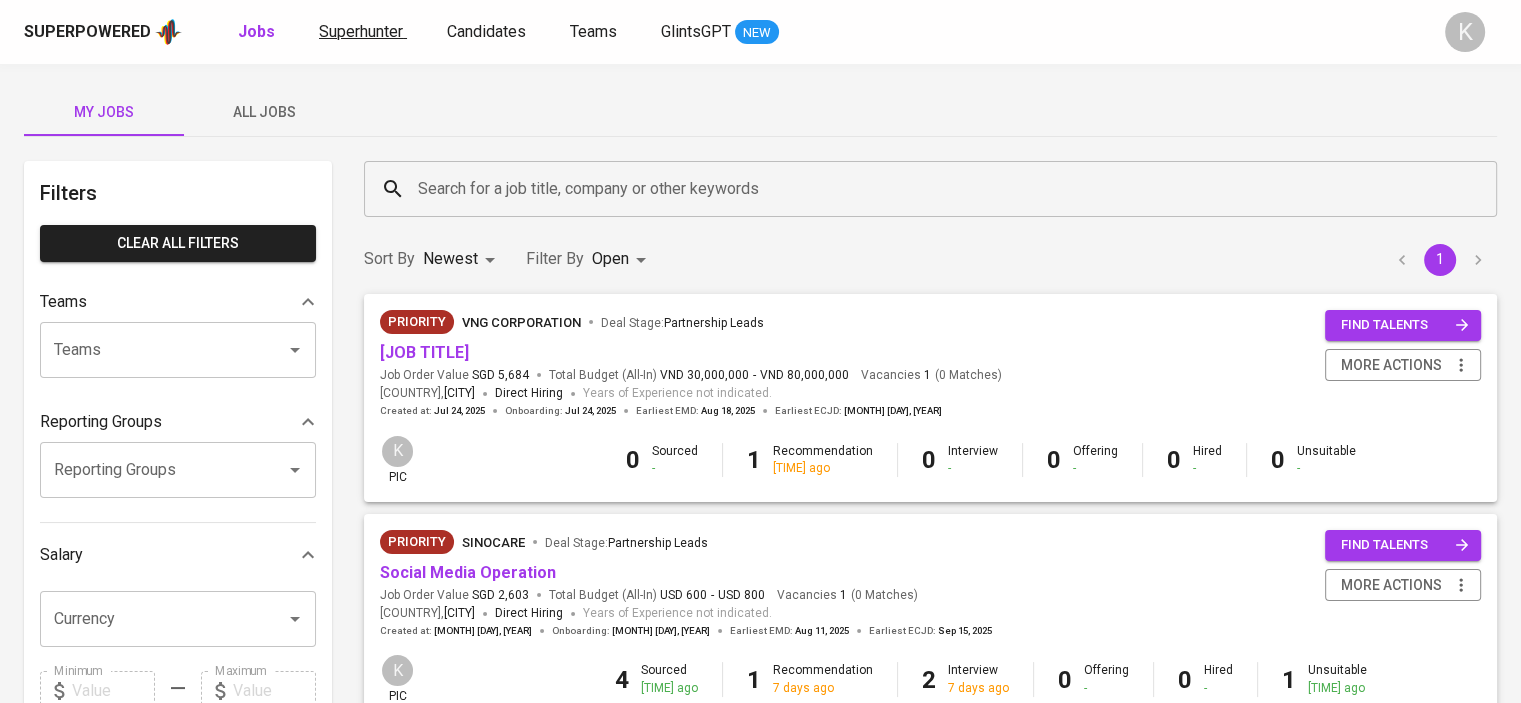 click on "Superhunter" at bounding box center [361, 31] 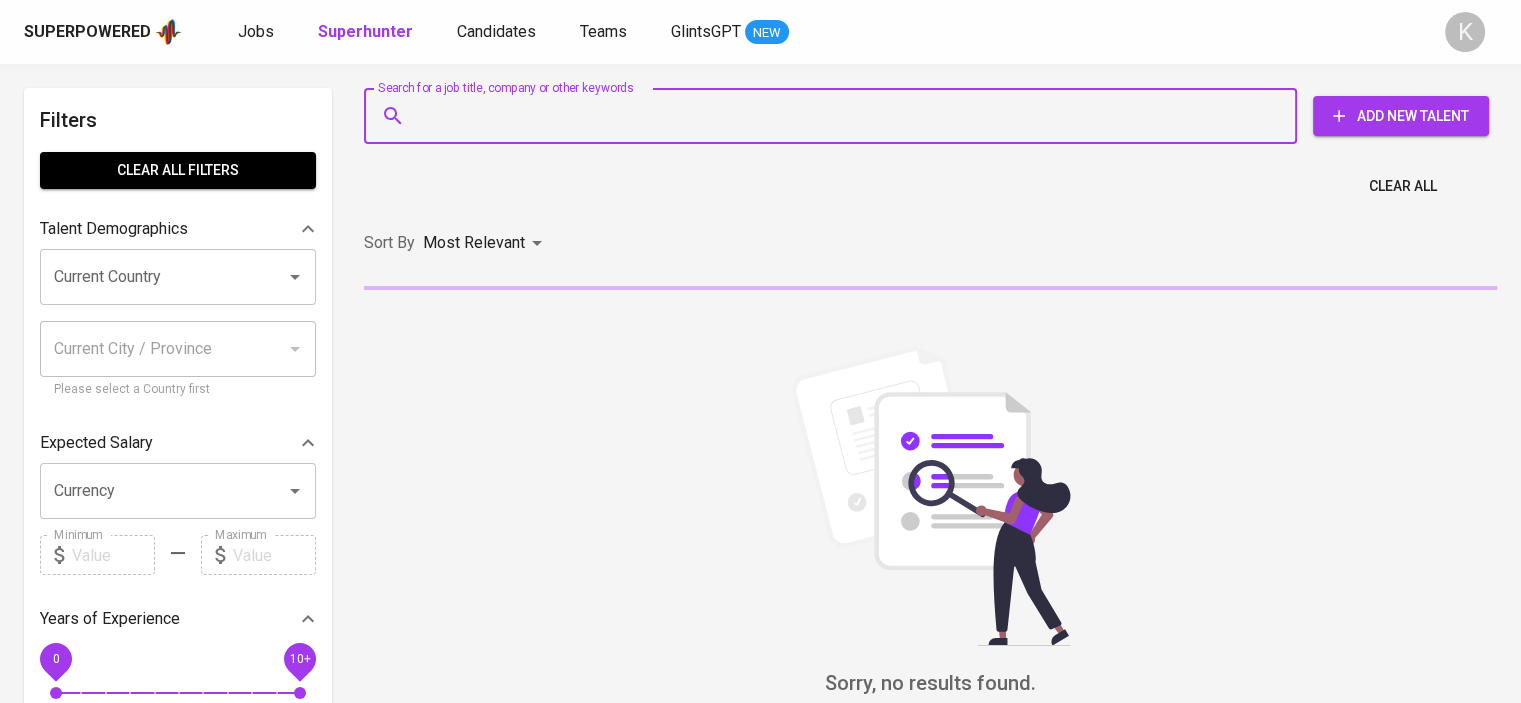 click on "Search for a job title, company or other keywords" at bounding box center [835, 116] 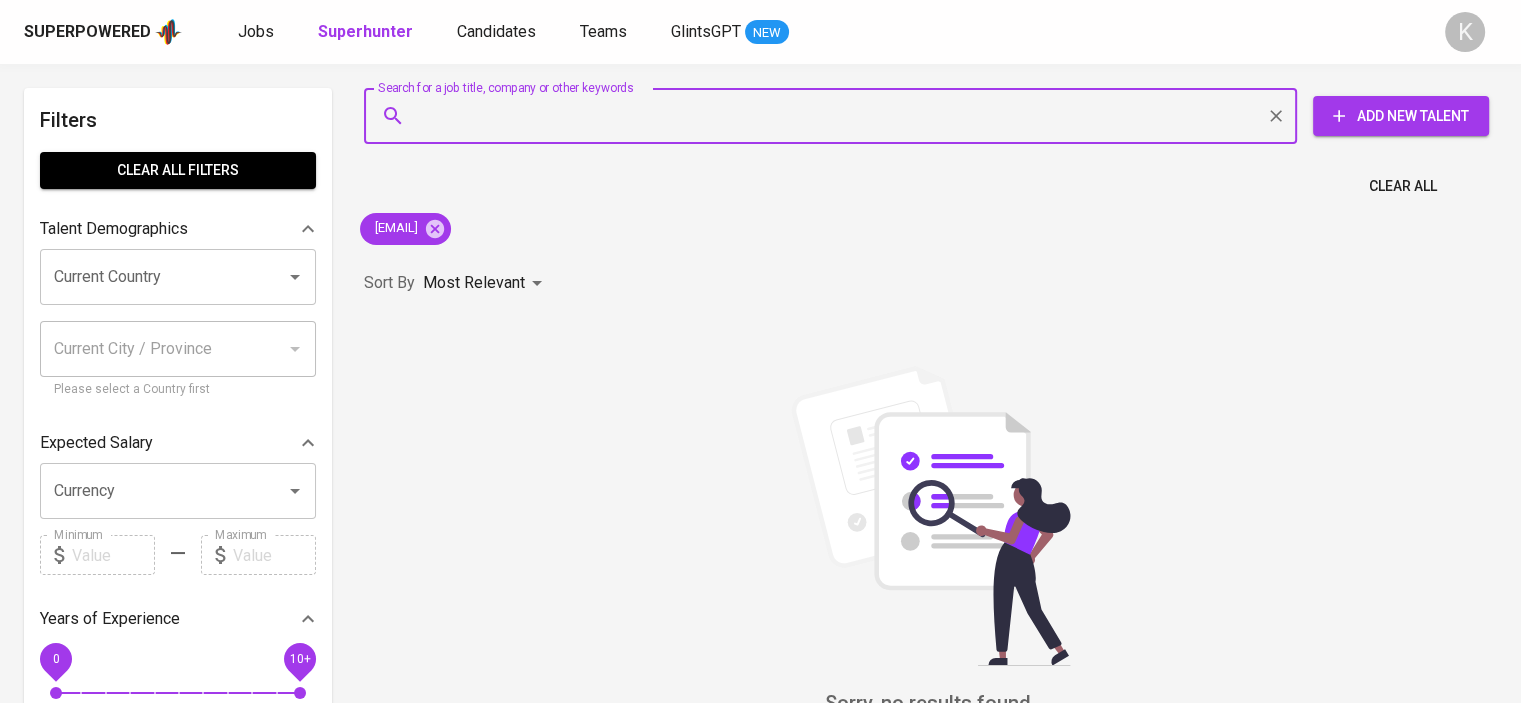 click on "Search for a job title, company or other keywords Search for a job title, company or other keywords Add New Talent" at bounding box center [926, 116] 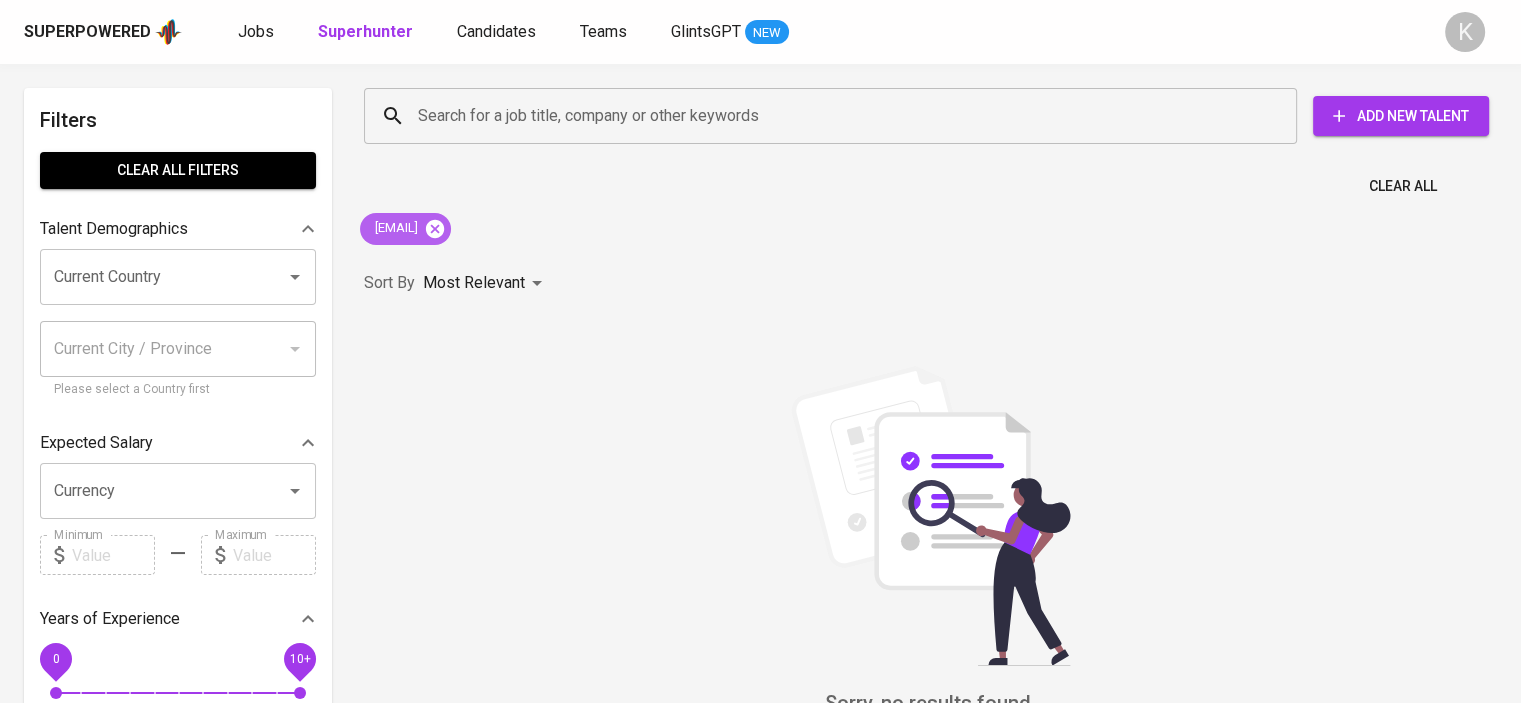click 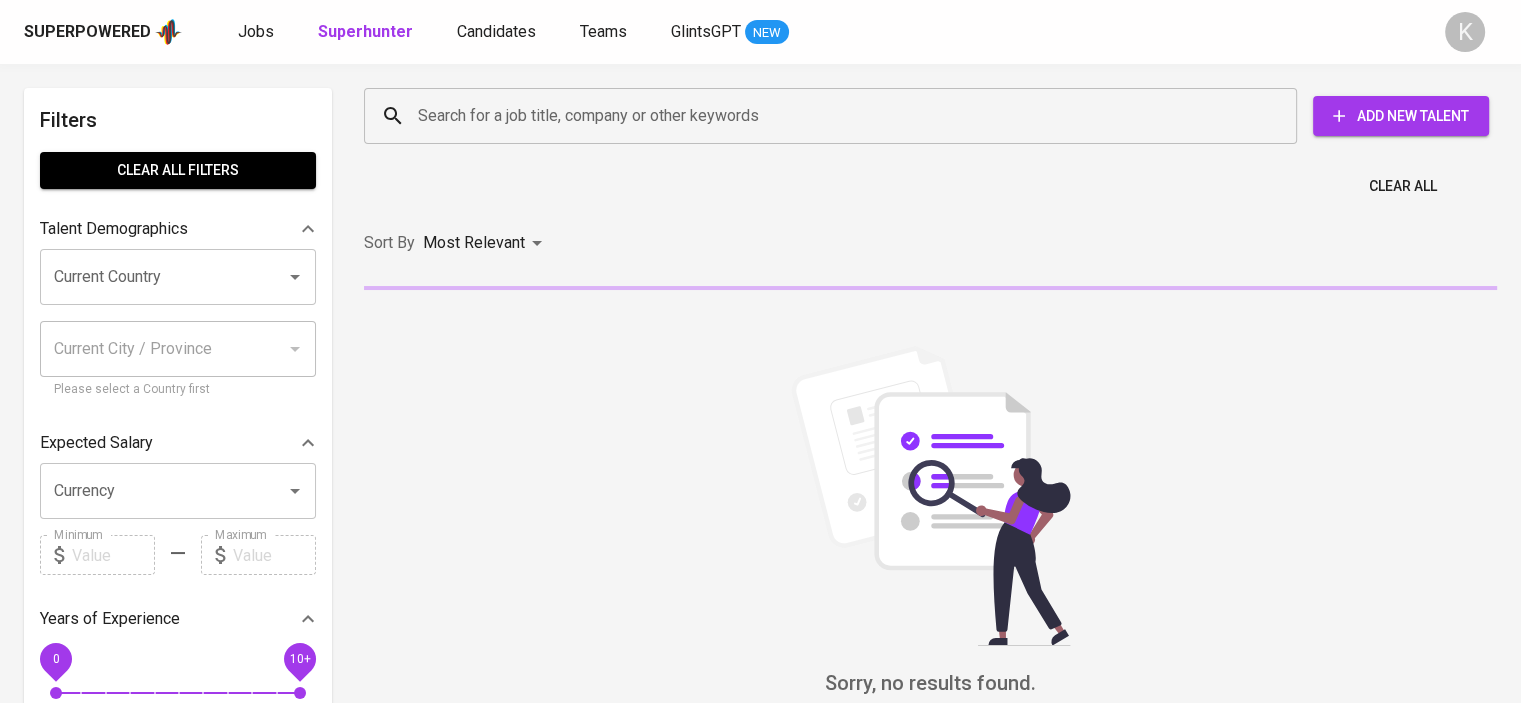 click on "Search for a job title, company or other keywords" at bounding box center (835, 116) 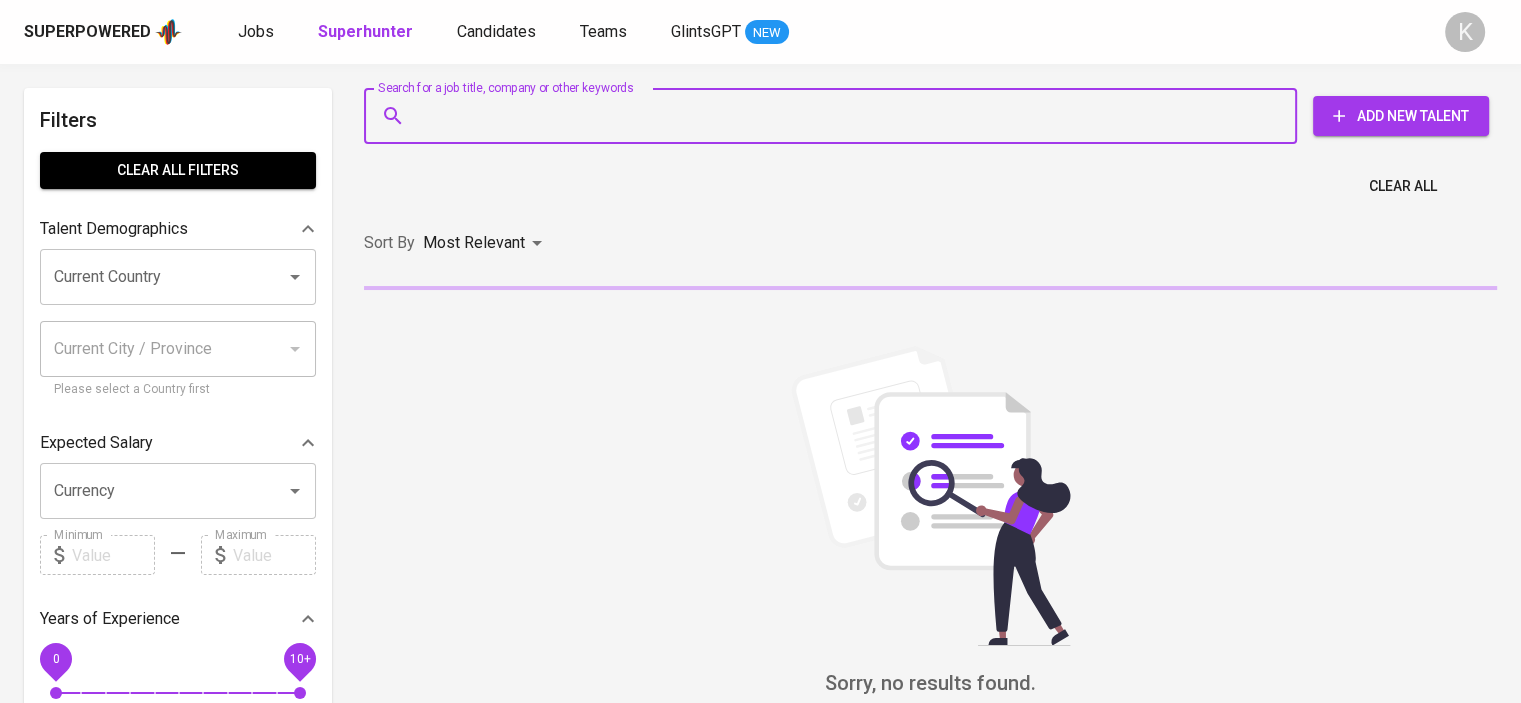 paste on "tuanngoc.mai11@gmail.com" 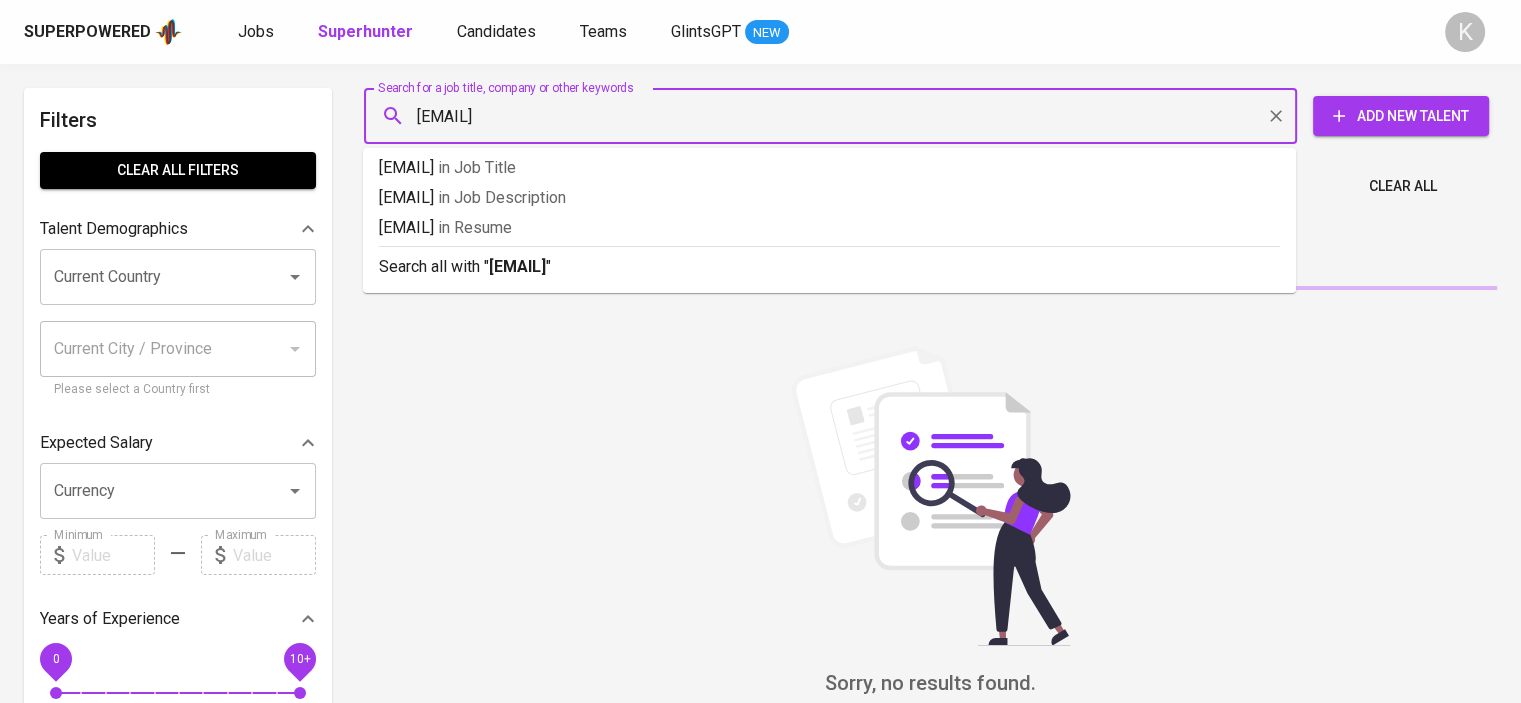 type 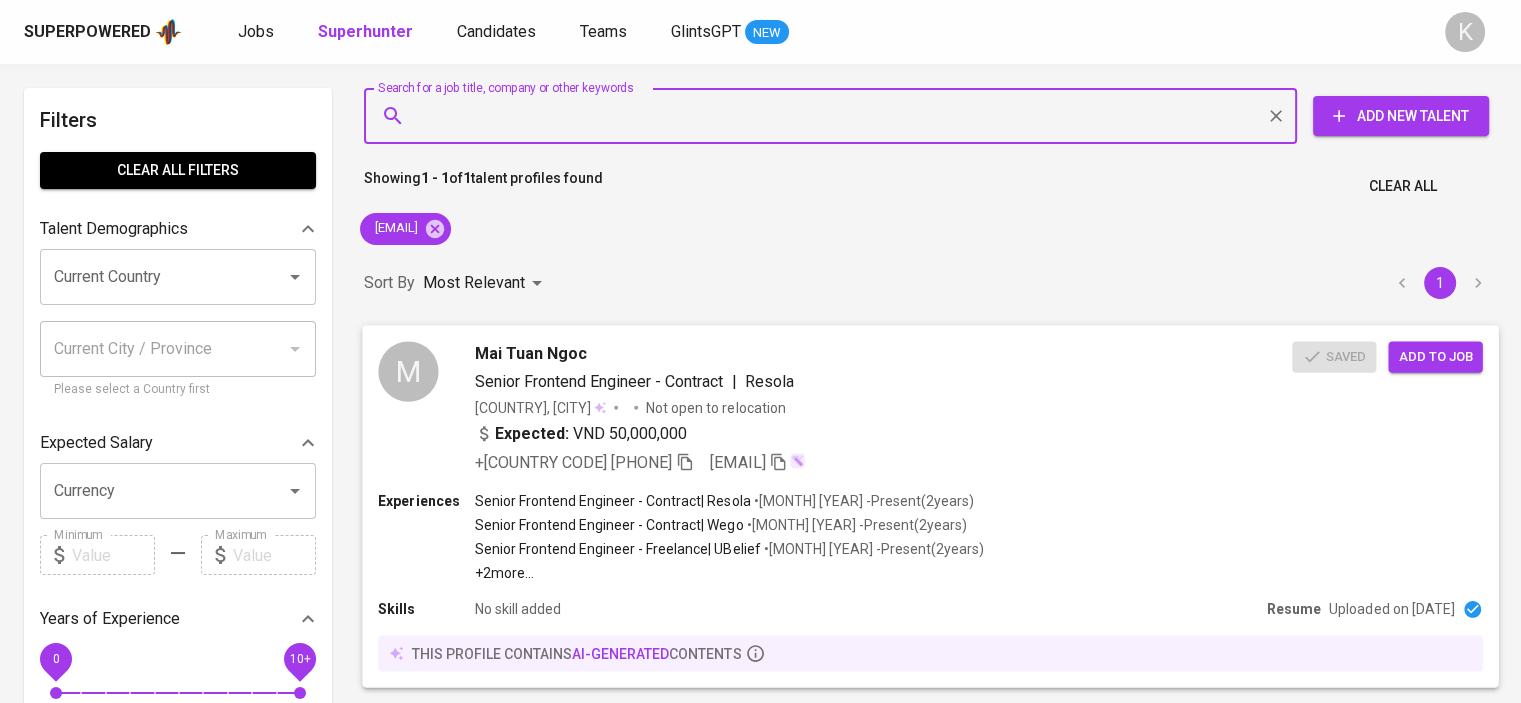 click on "Mai Tuan Ngoc" at bounding box center (531, 353) 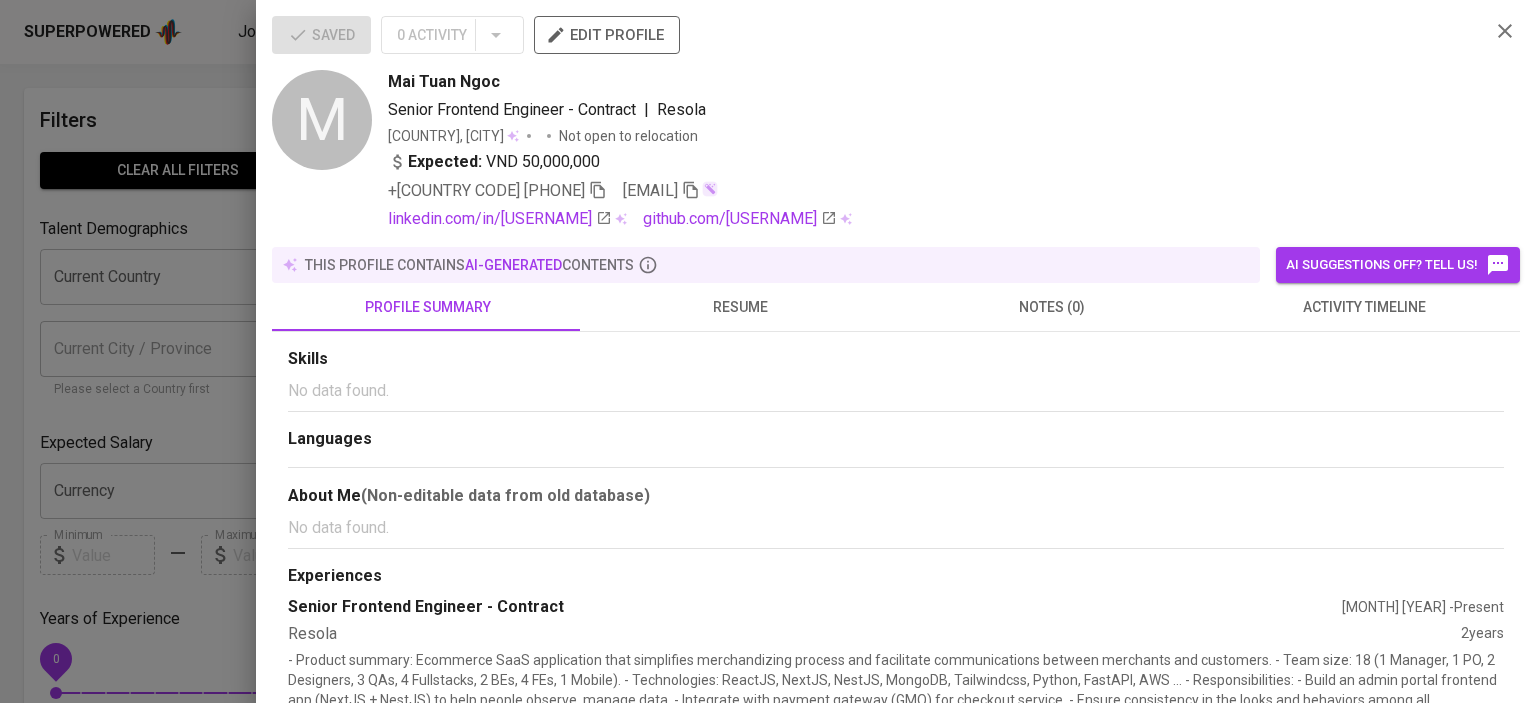 click on "resume" at bounding box center (740, 307) 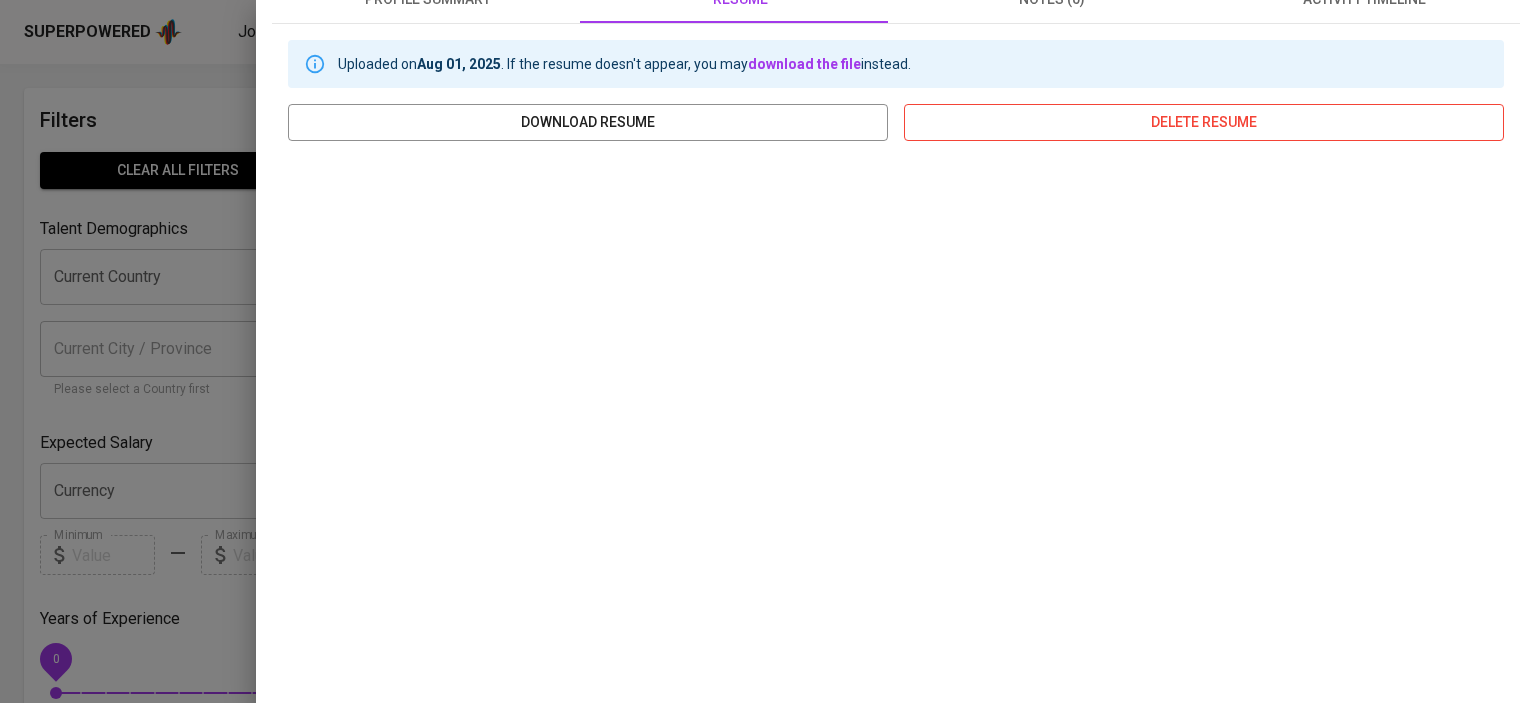 scroll, scrollTop: 292, scrollLeft: 0, axis: vertical 